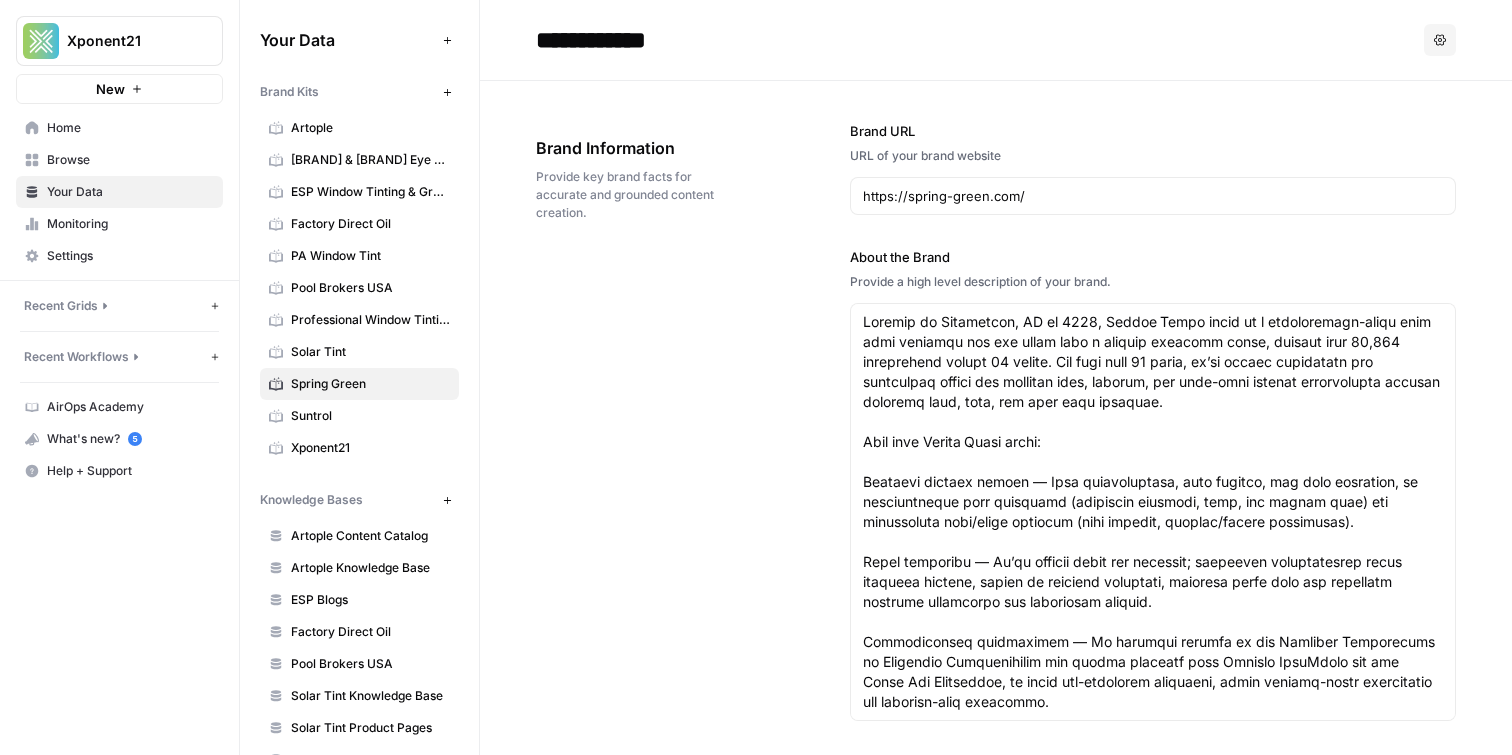 scroll, scrollTop: 0, scrollLeft: 0, axis: both 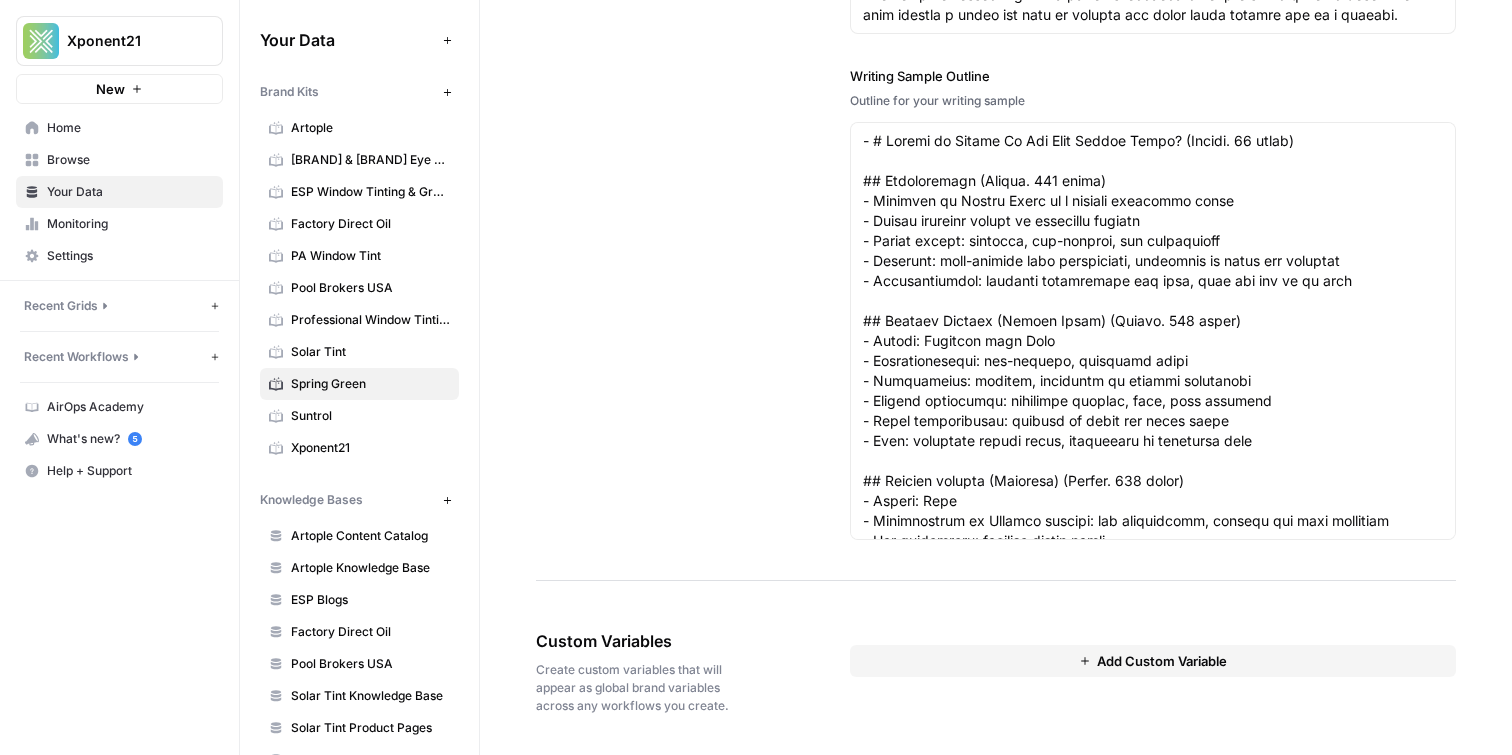 click on "Add Custom Variable" at bounding box center (1153, 661) 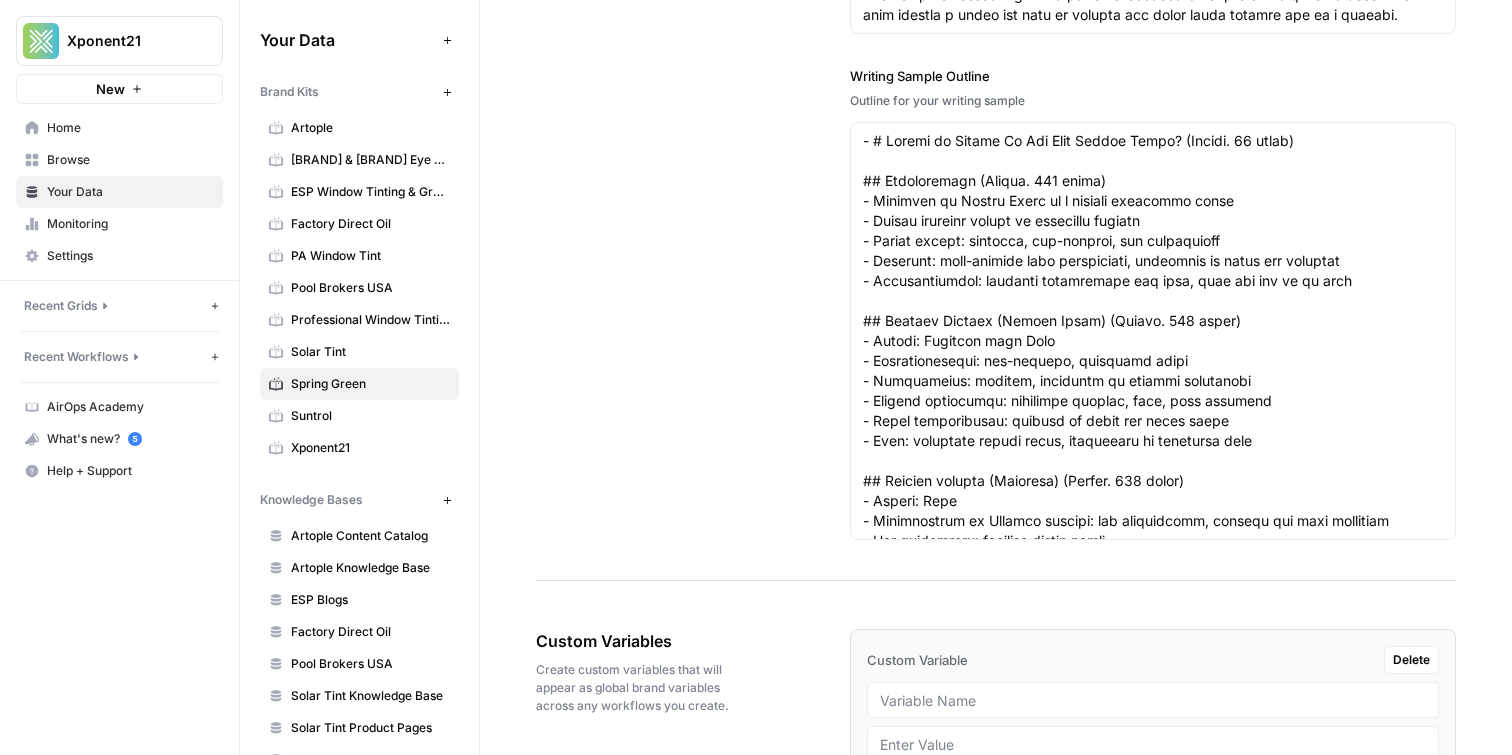 type 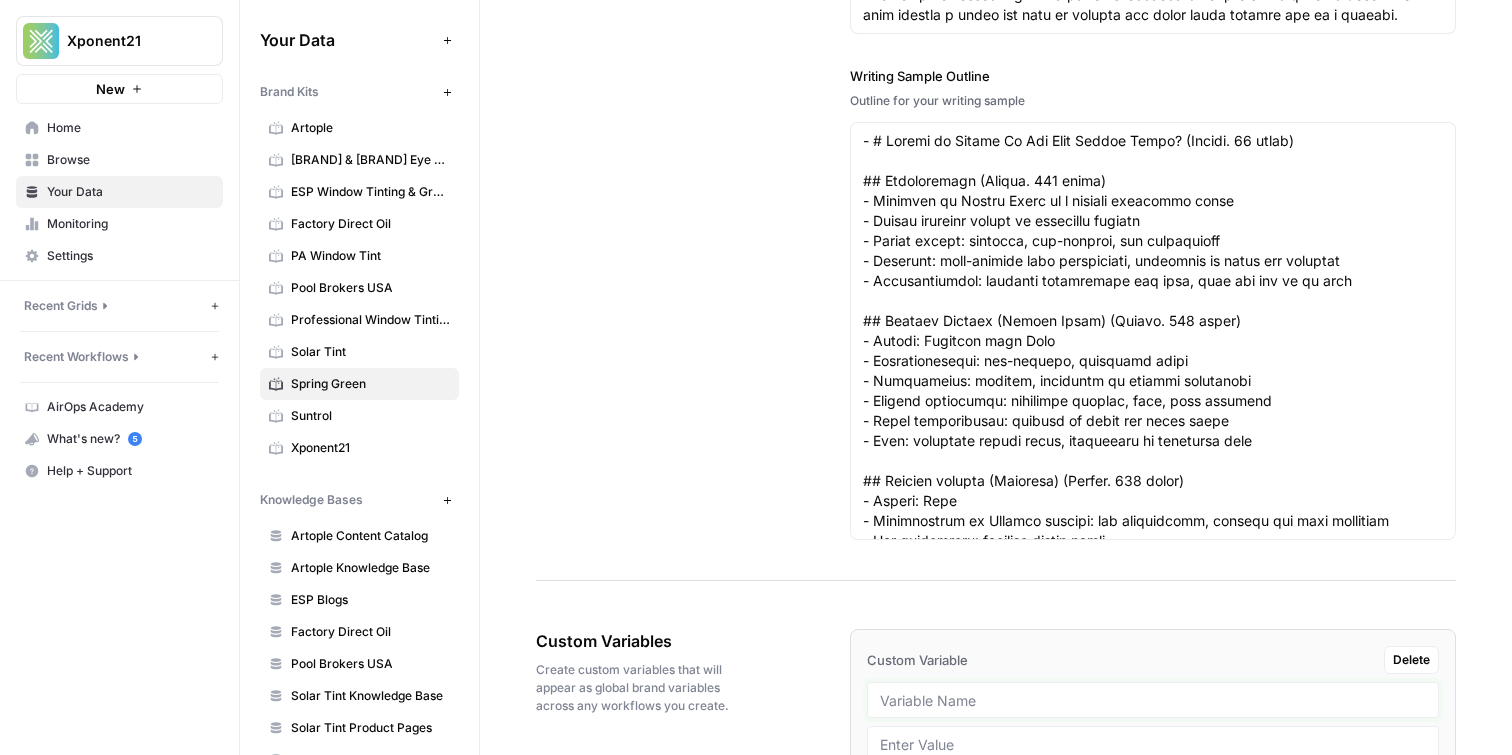 click at bounding box center [1153, 700] 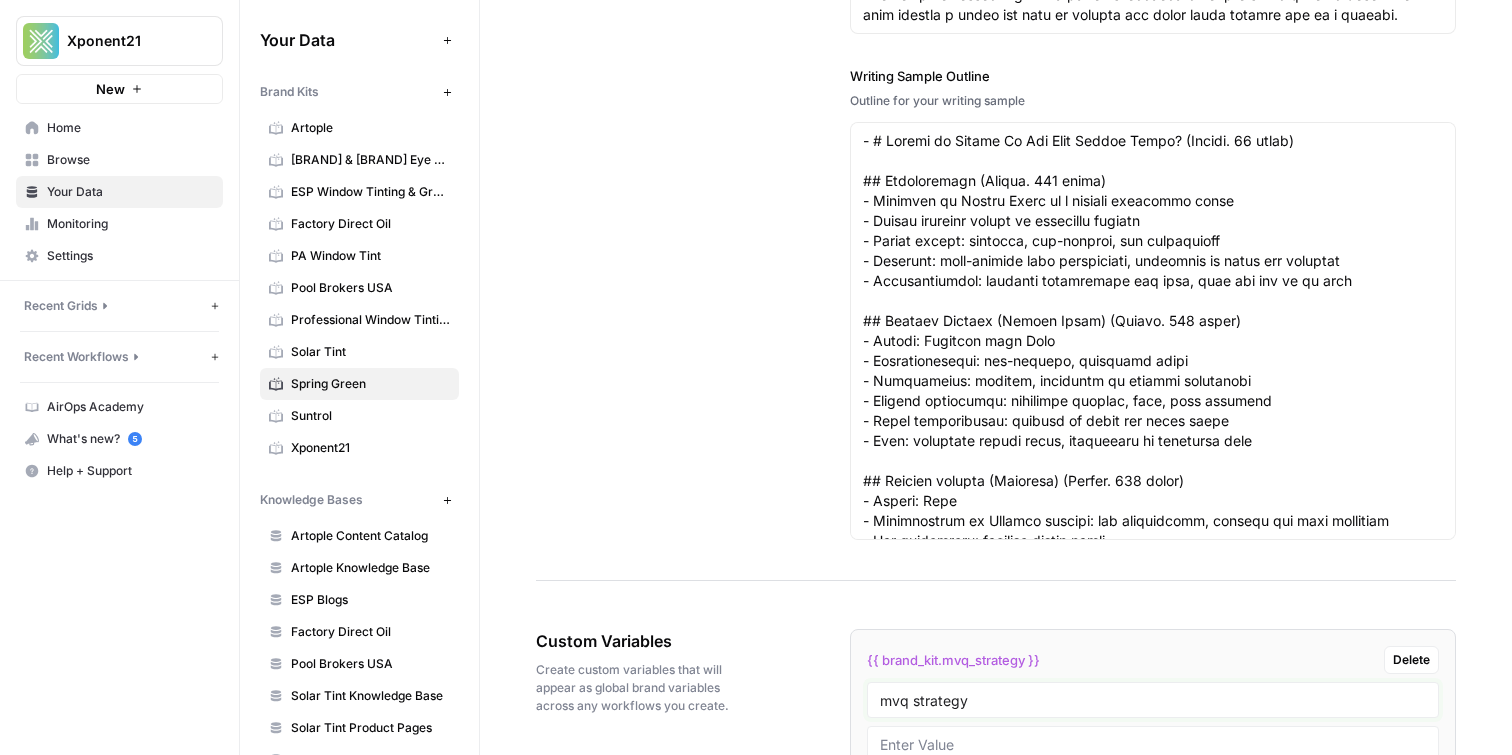 type on "mvq strategy" 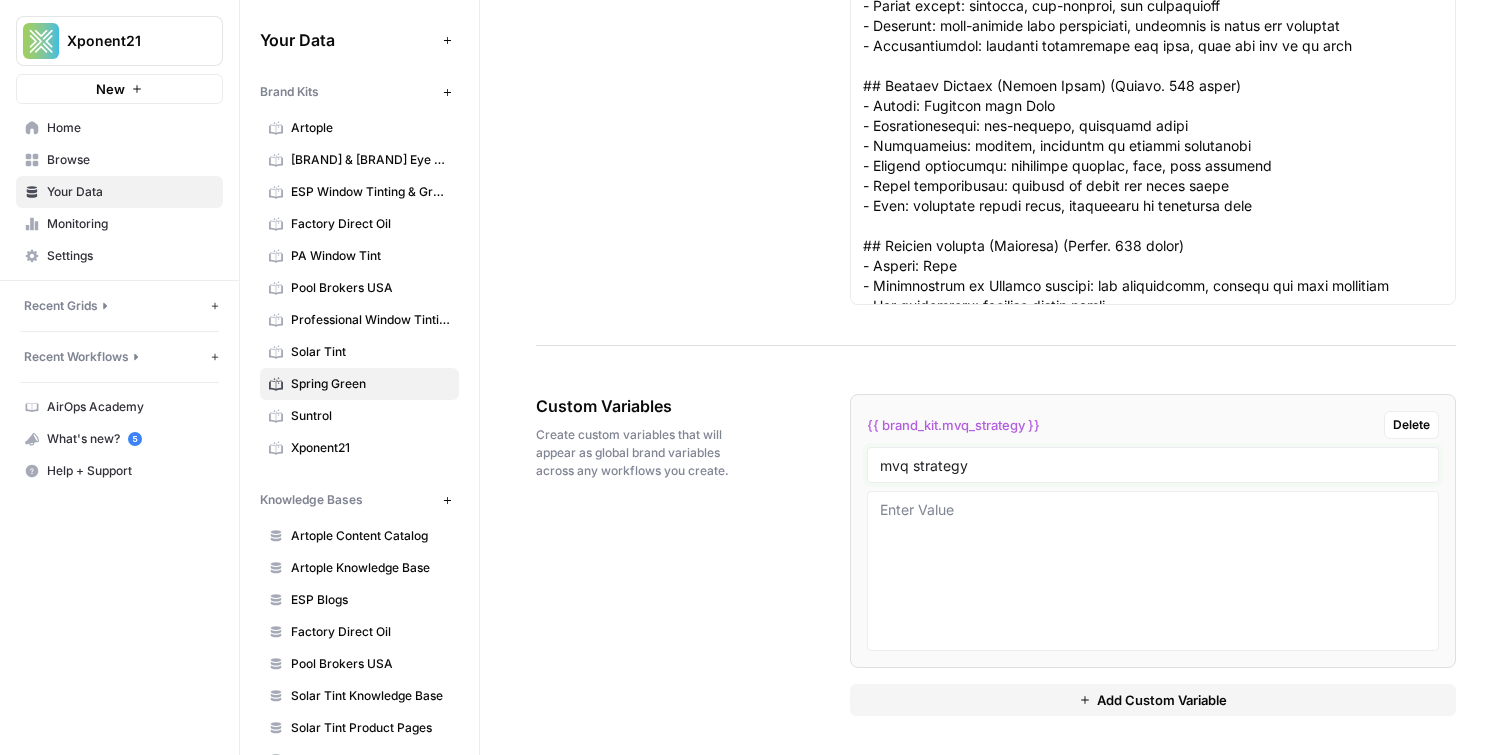 scroll, scrollTop: 4817, scrollLeft: 0, axis: vertical 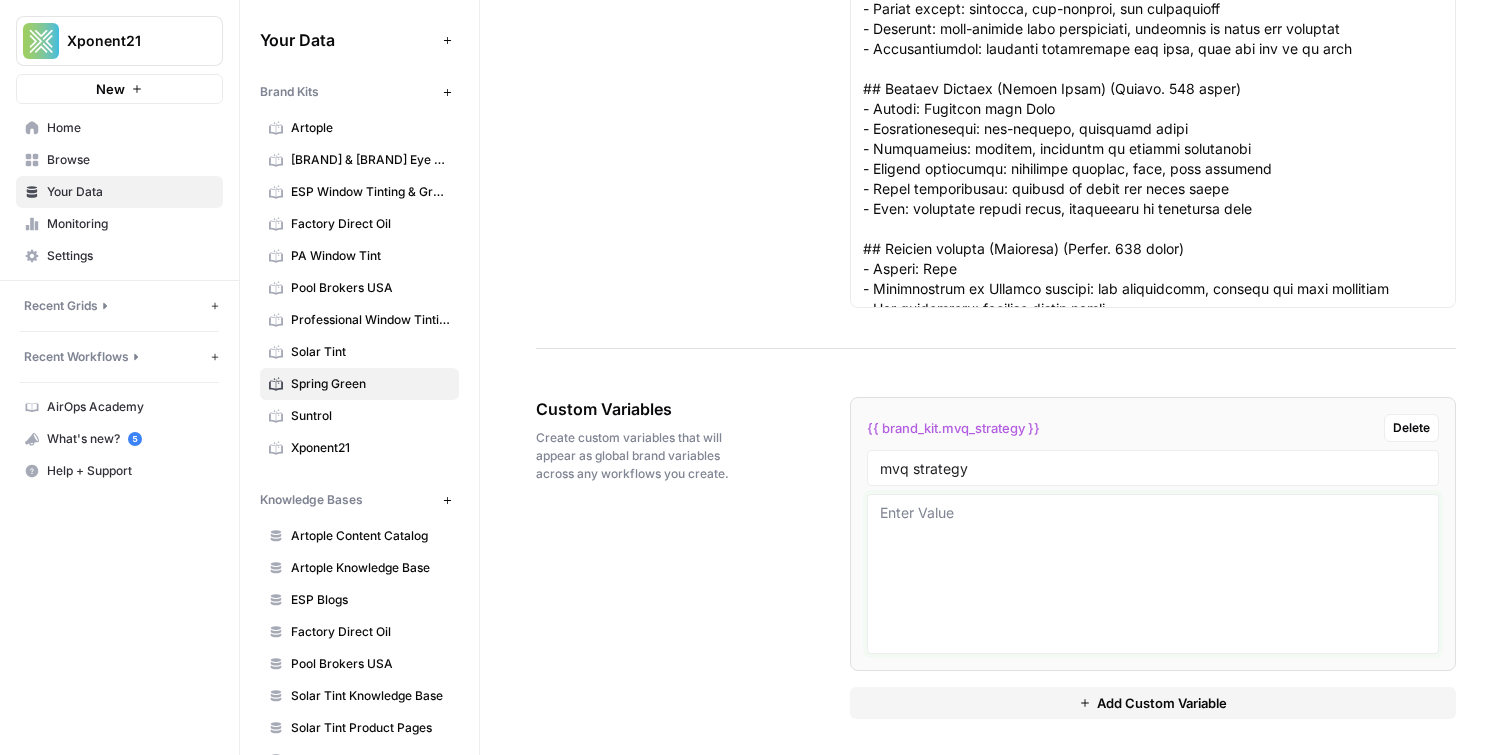 click at bounding box center (1153, 574) 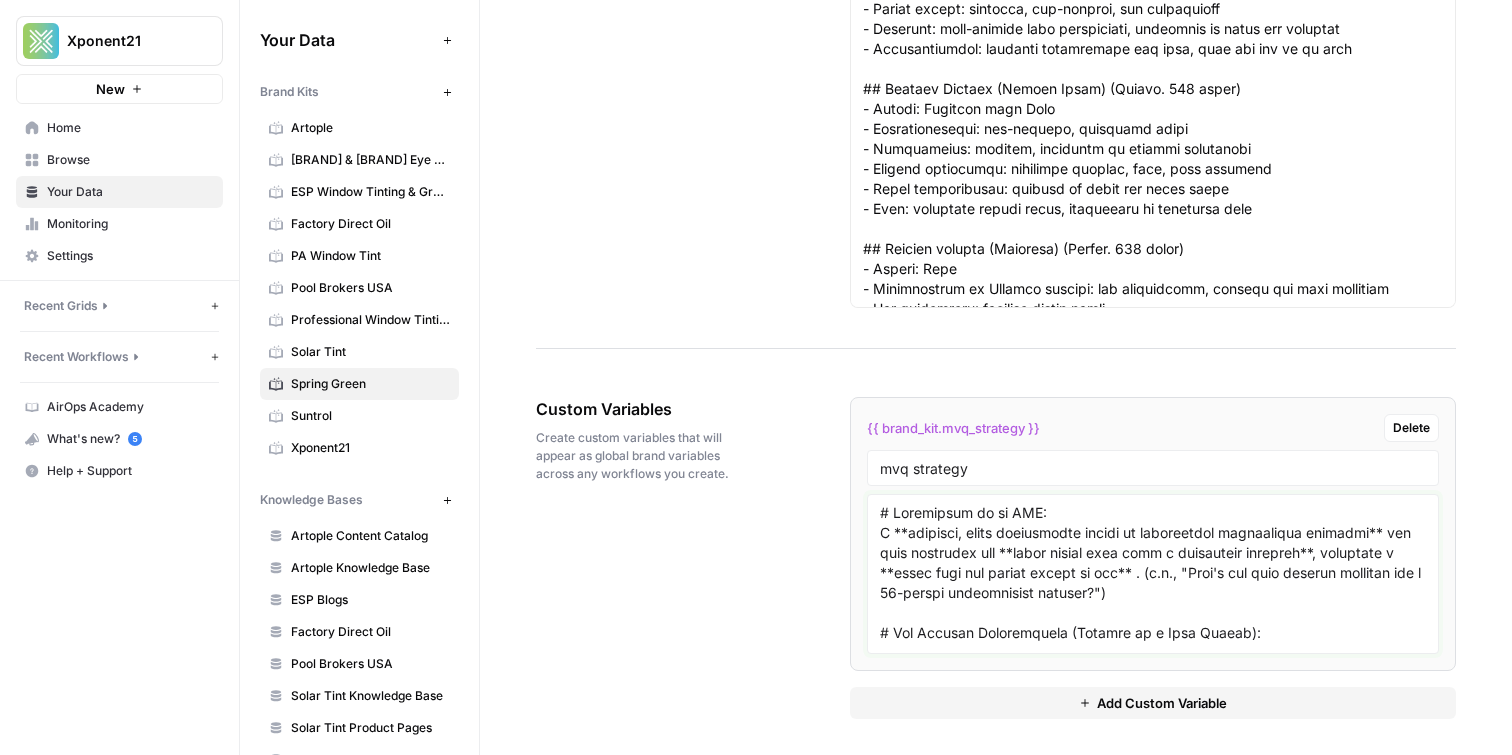scroll, scrollTop: 656, scrollLeft: 0, axis: vertical 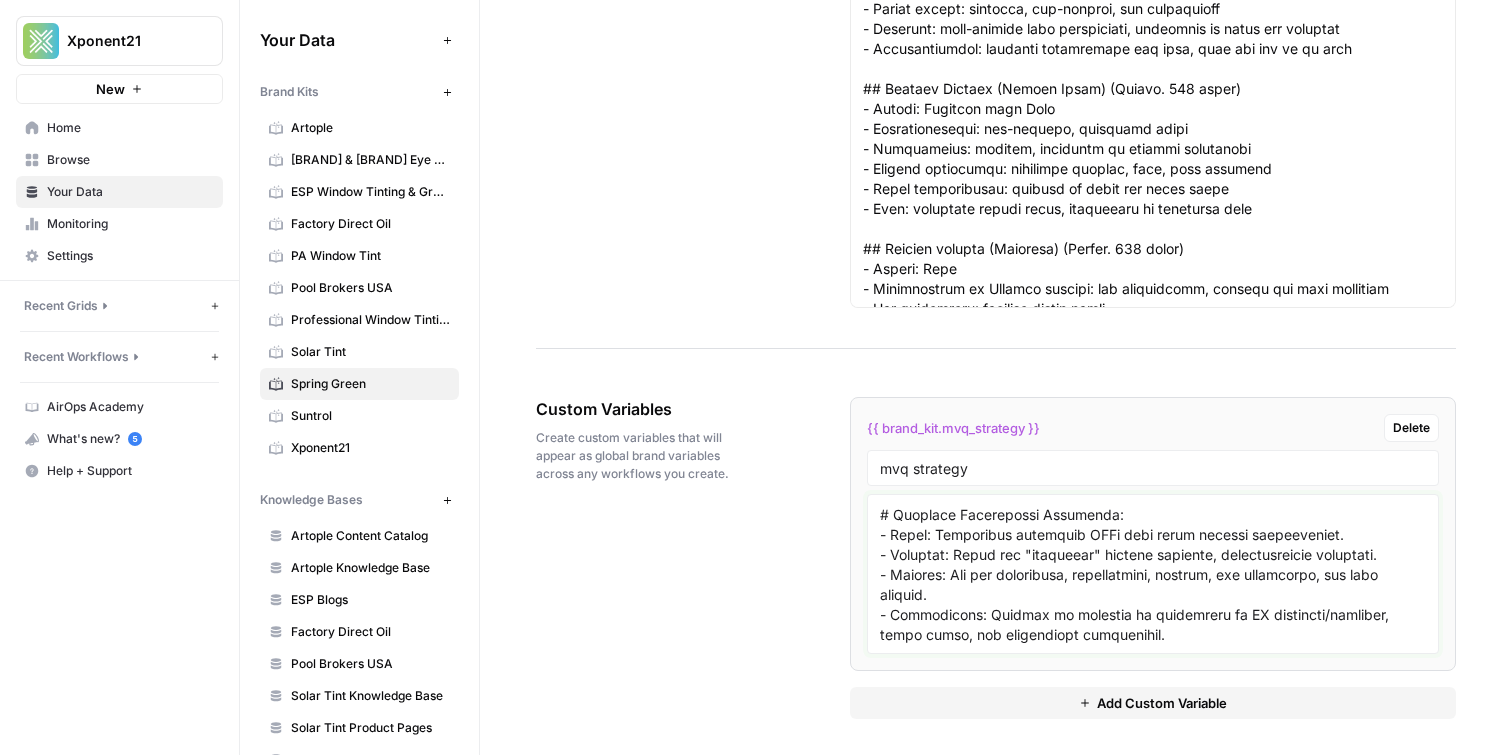 type on "# Definition of an MVQ:
A **specific, often emotionally loaded or financially significant question** our best customers ask **right before they make a purchasing decision**, revealing a **clear need and strong intent to act** . (e.g., "What's the best payroll software for a 10-person construction company?")
# Key Content Requirements (Anatomy of a Best Answer):
## To qualify as a "best answer," your content must perform exceptionally well across these criteria:
- Articulates the Problem: Clearly define and demonstrate deep understanding of the user's issue.
- Explains Why It Matters: Add context, urgency, and stakes .
- Offers Practical Advice: Provide clear, actionable steps.
- Shares Valuable Comparisons: Help users understand options and their trade-offs.
- Makes Confident Judgements: Establish authority with decisive language.
- Includes Visual Aids: Integrate relevant diagrams, charts, or images for clarity.
- Augments with Audio/Video: Utilize multimedia to cater to diverse learning styles.
- Build..." 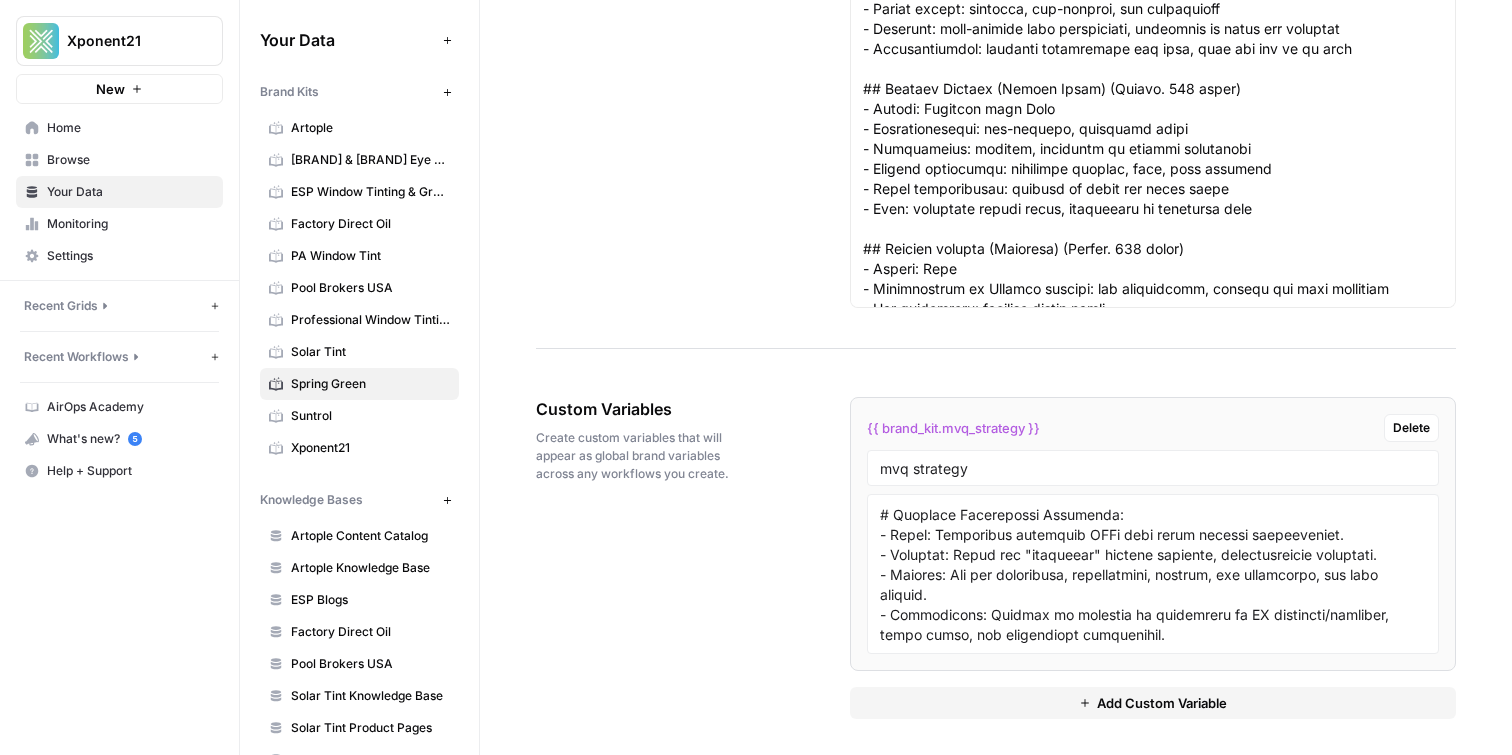 click on "Custom Variables Create custom variables that will appear as global brand variables across any workflows you create." at bounding box center [637, 440] 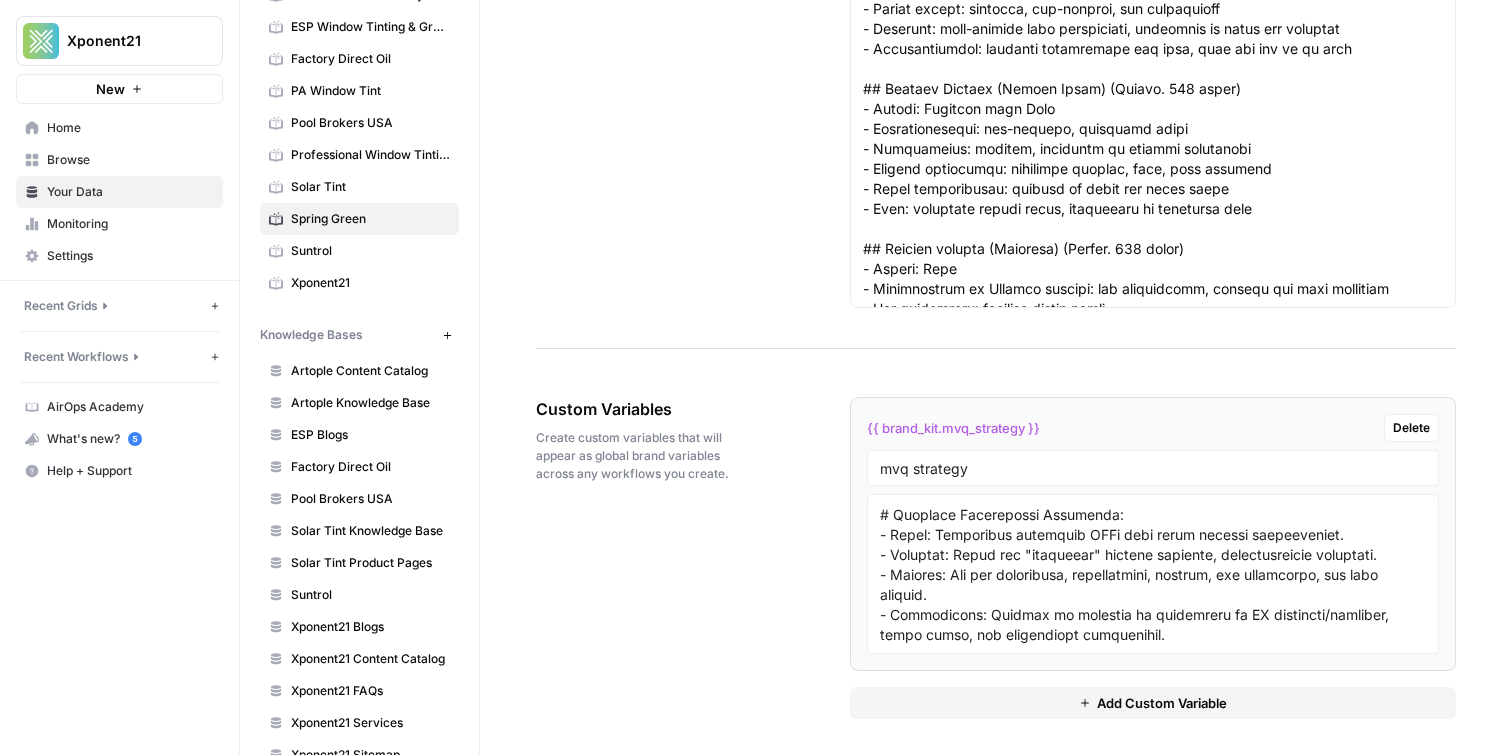 scroll, scrollTop: 0, scrollLeft: 0, axis: both 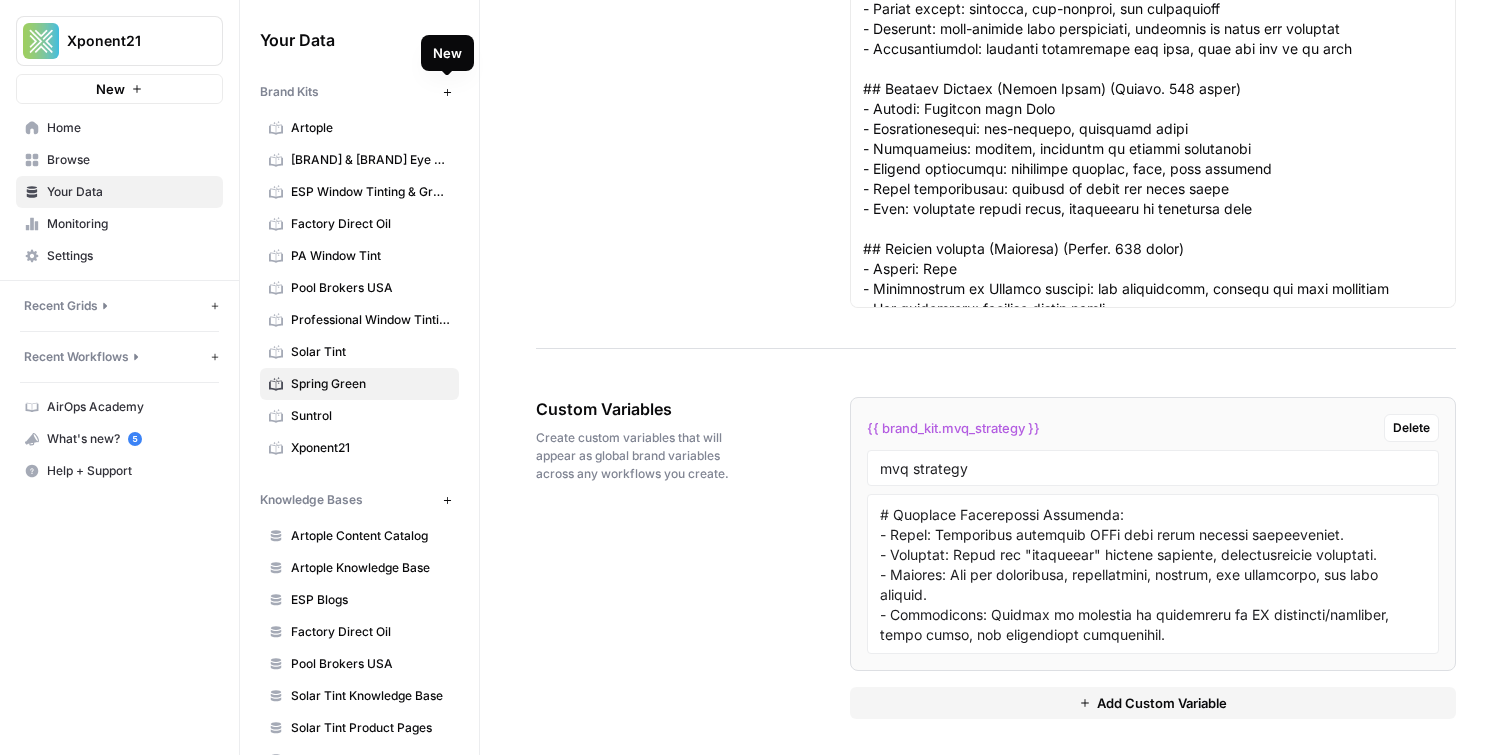 click 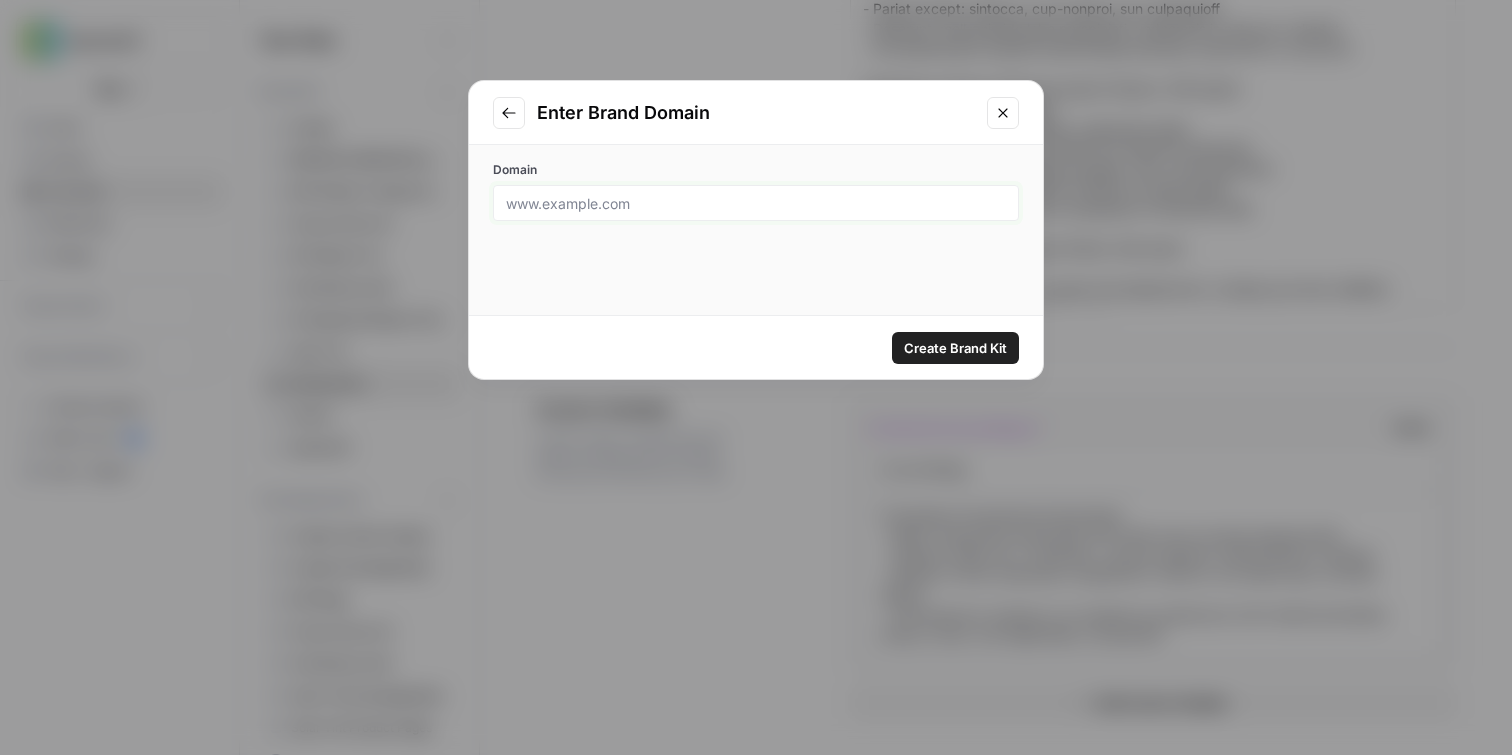 click on "Domain" at bounding box center (756, 203) 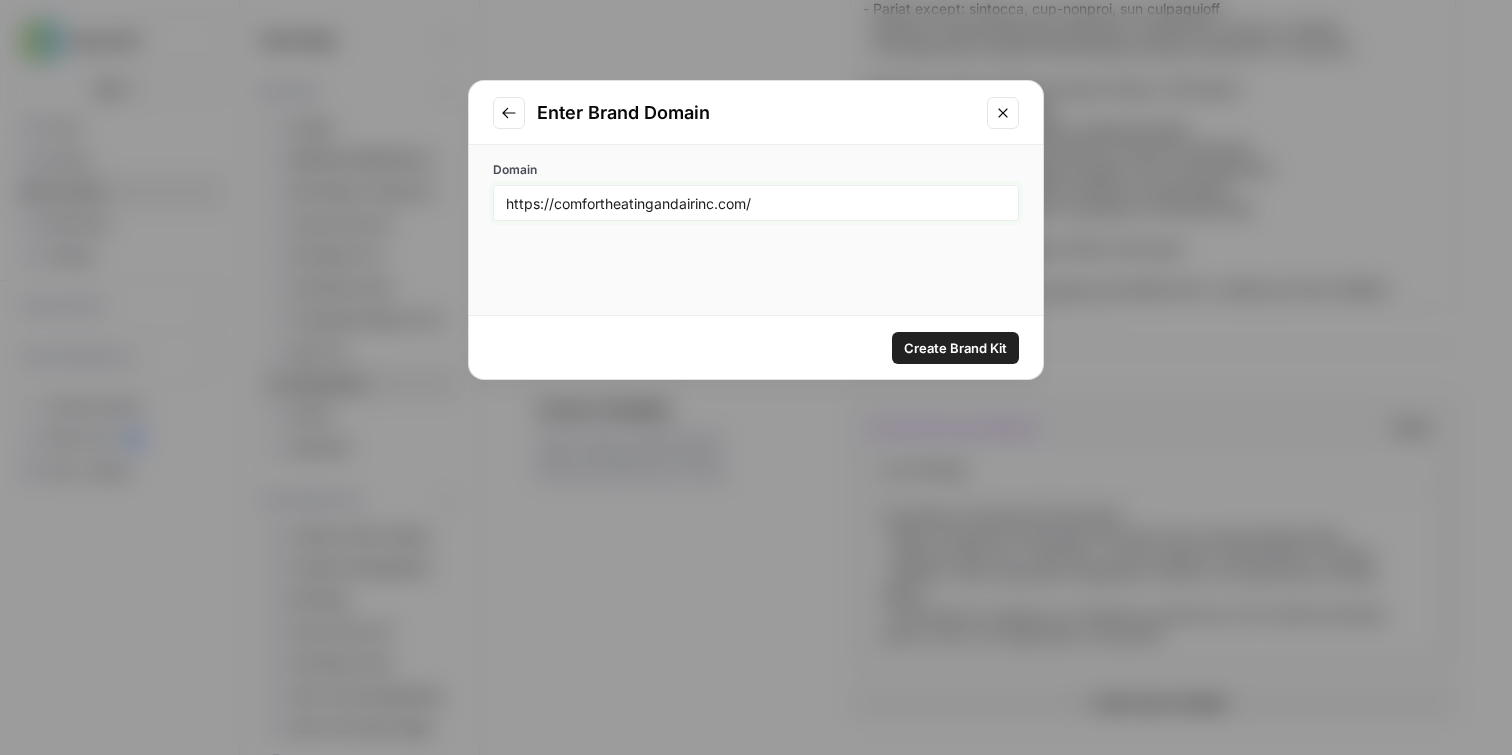 type on "https://comfortheatingandairinc.com/" 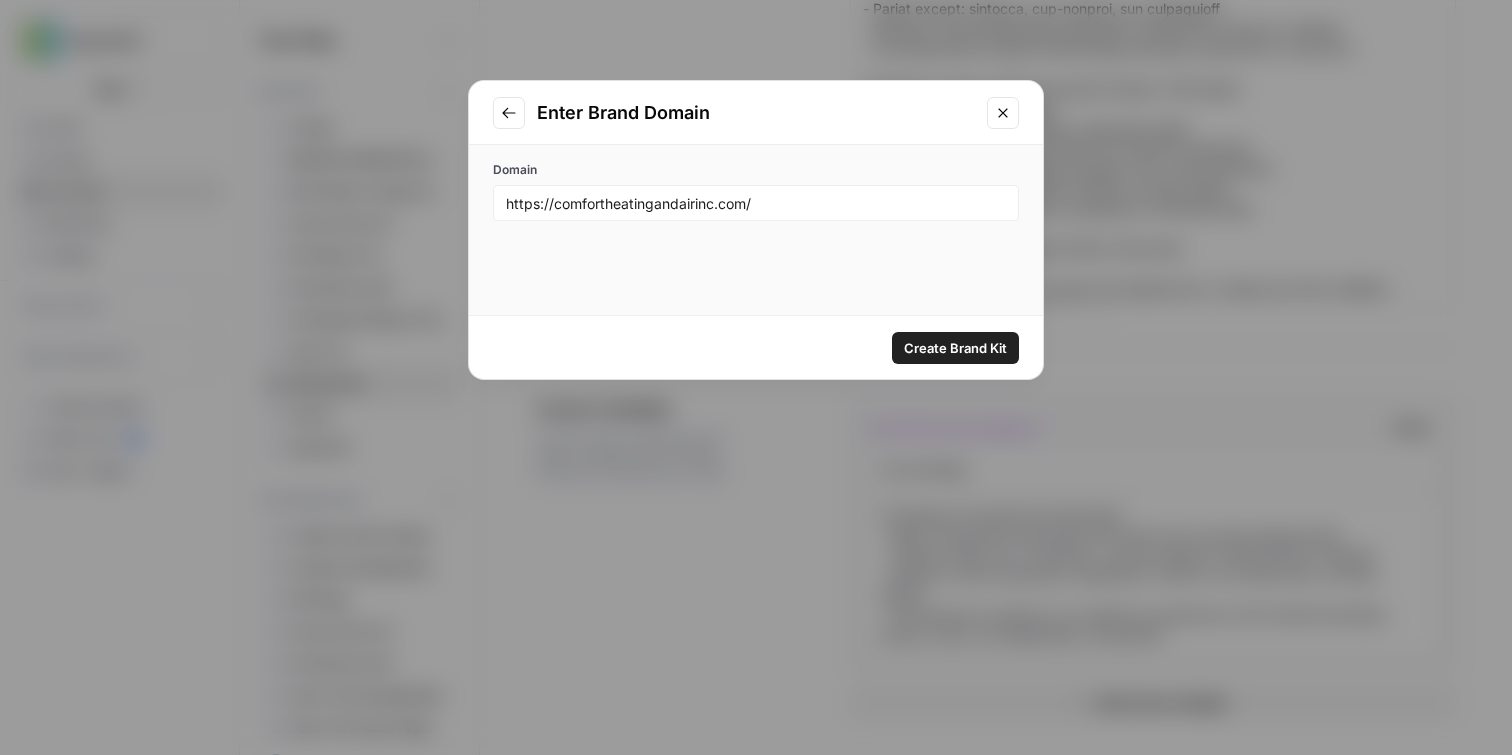 click on "Create Brand Kit" at bounding box center [955, 348] 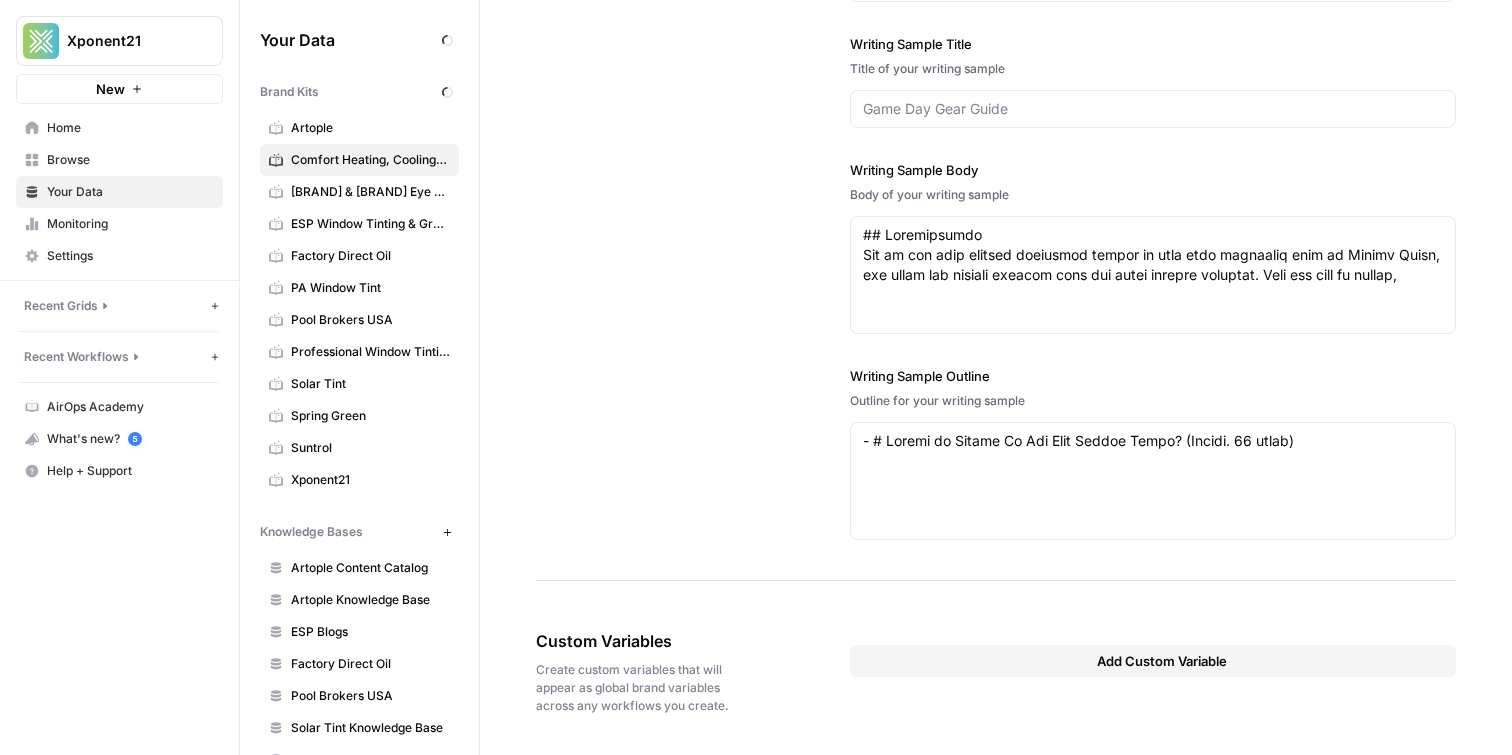 type 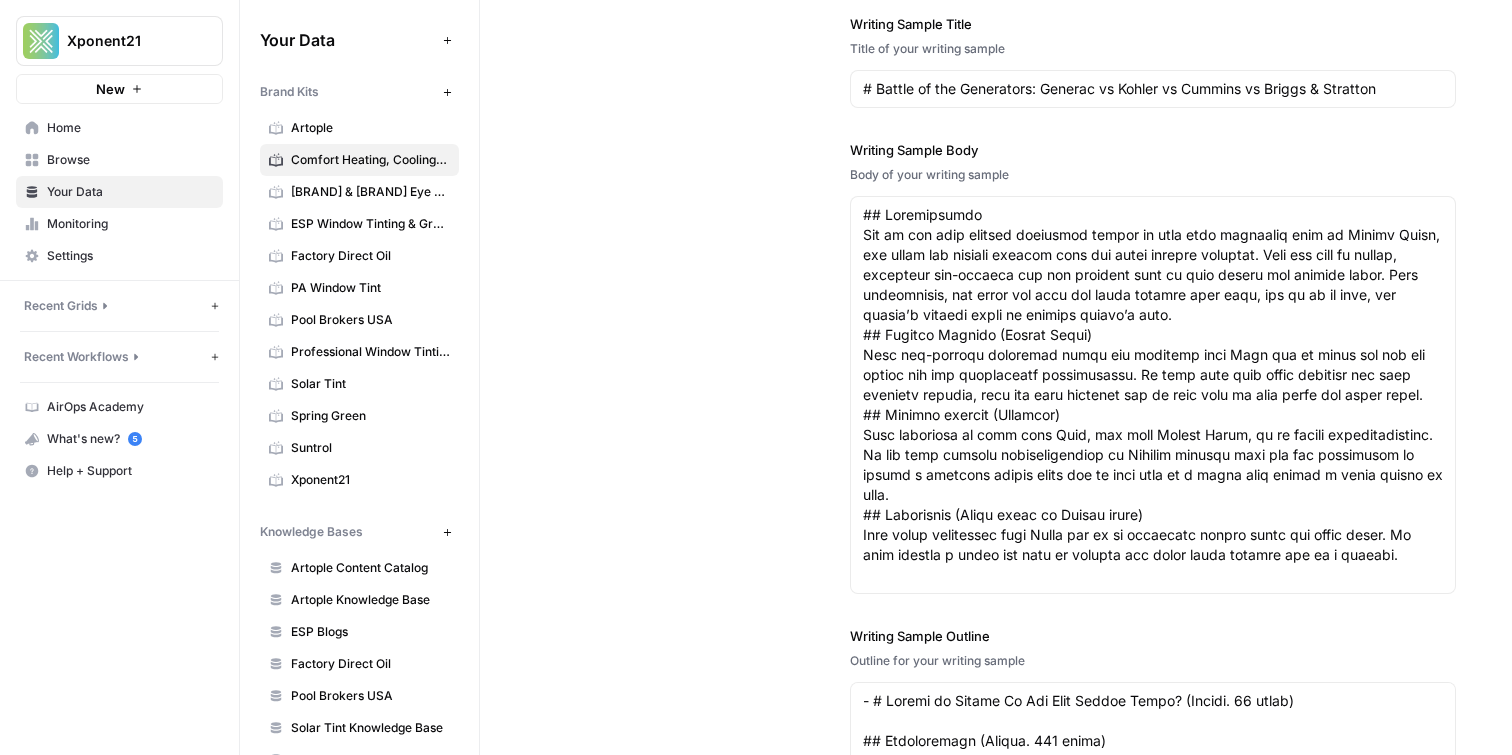 click on "Browse" at bounding box center [130, 160] 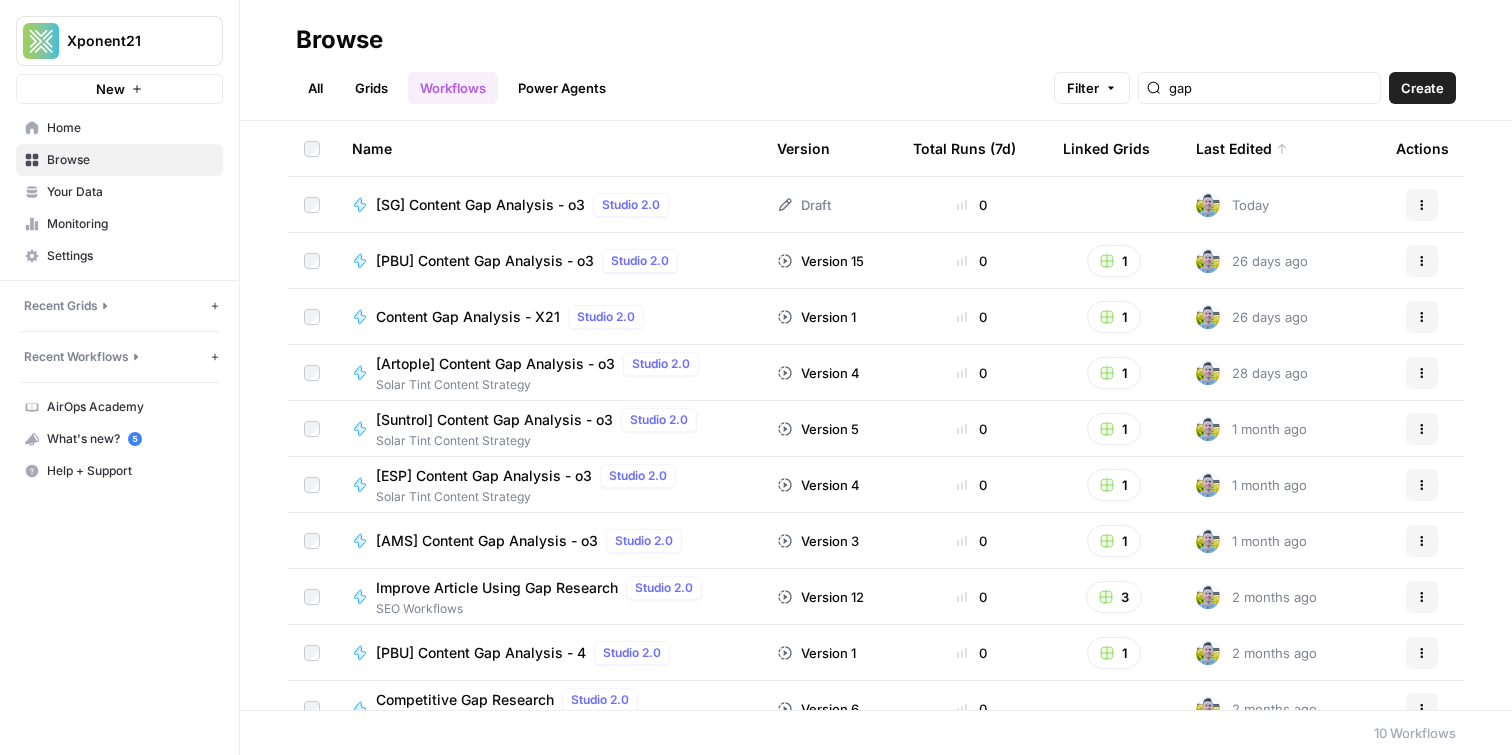 click on "Your Data" at bounding box center (119, 192) 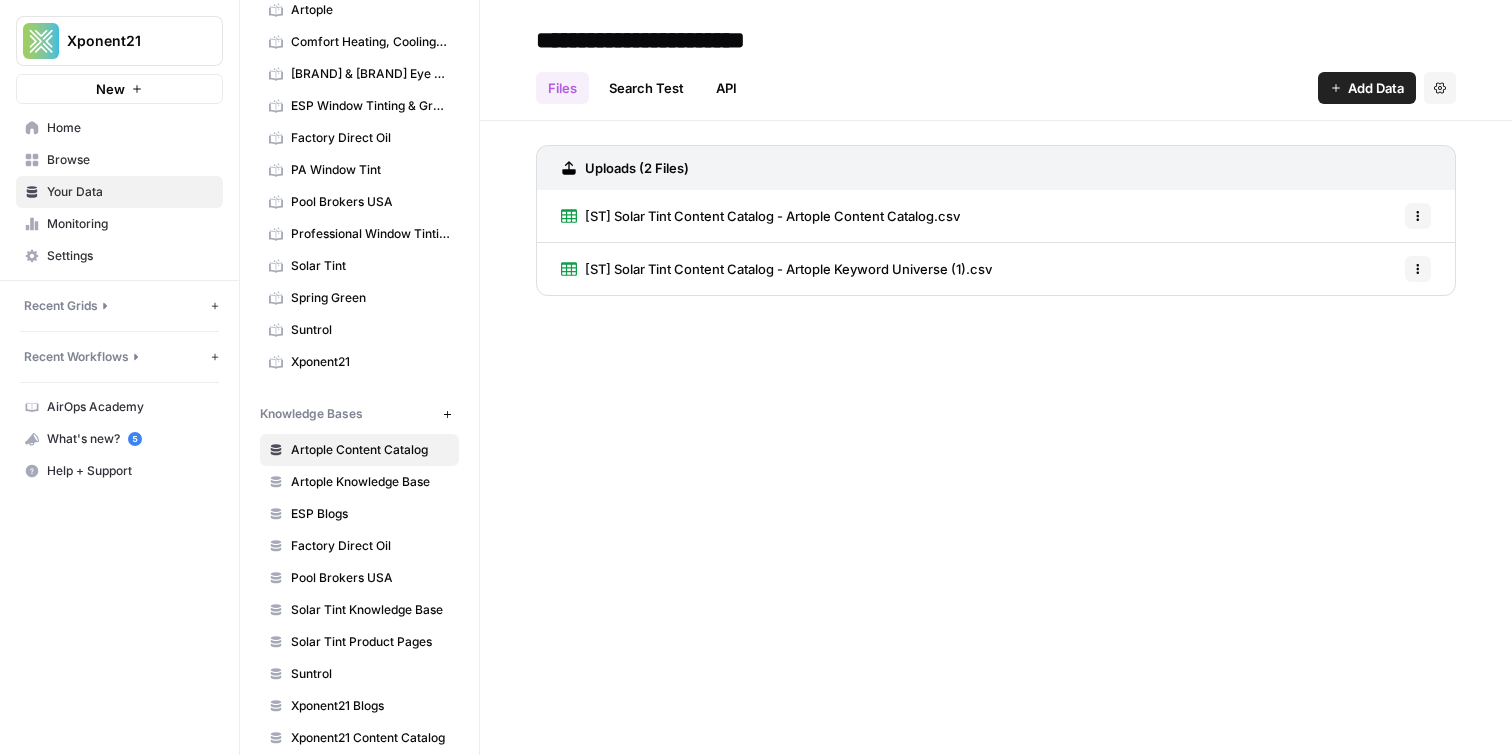 scroll, scrollTop: 237, scrollLeft: 0, axis: vertical 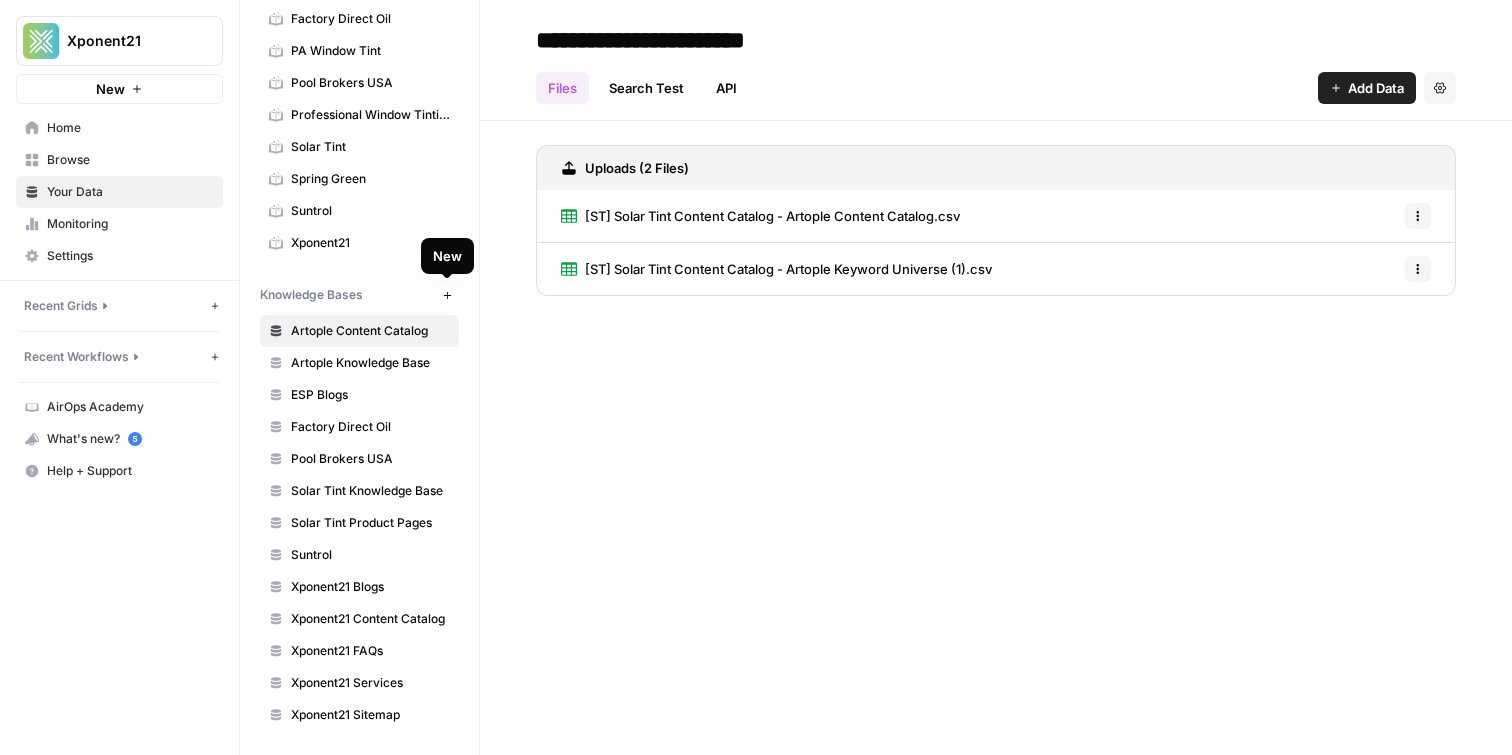 click 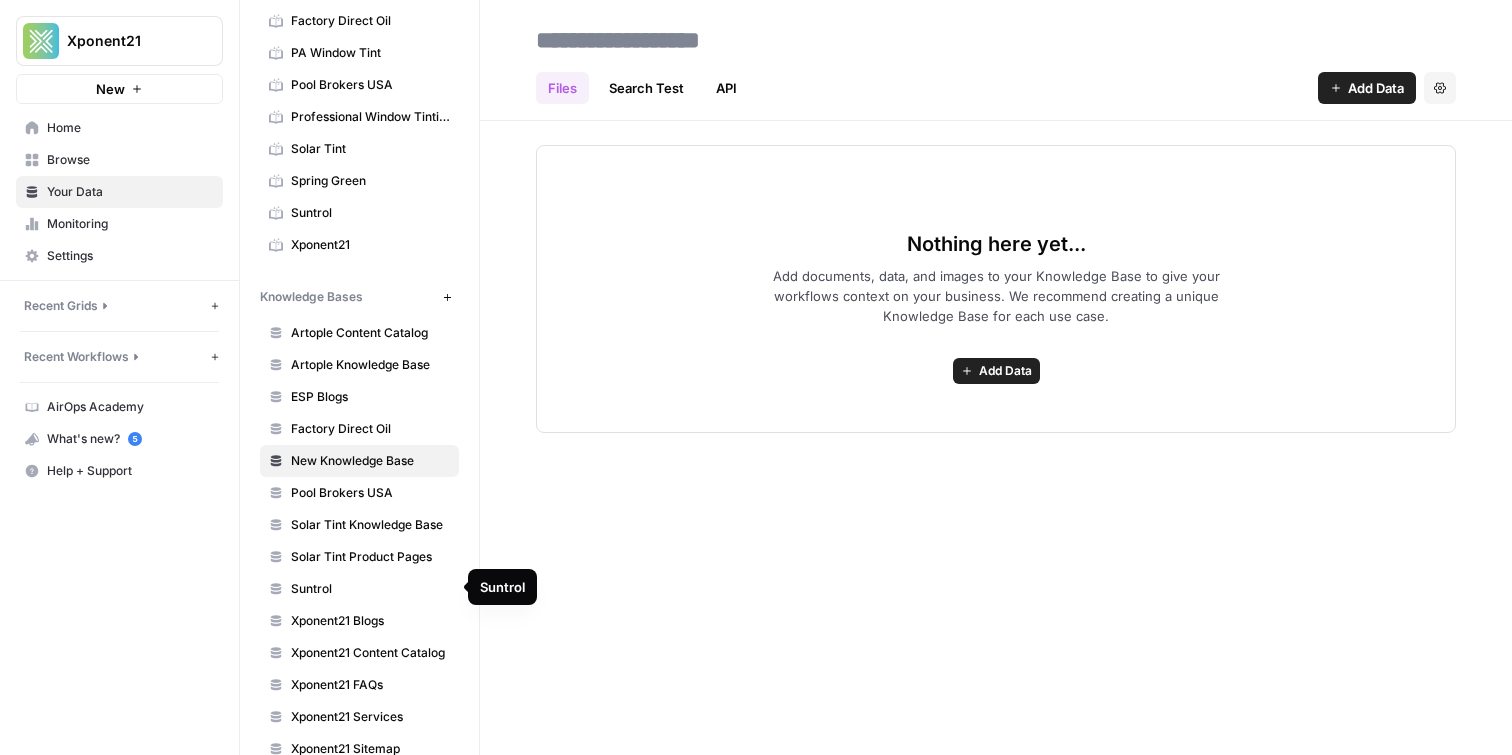scroll, scrollTop: 228, scrollLeft: 0, axis: vertical 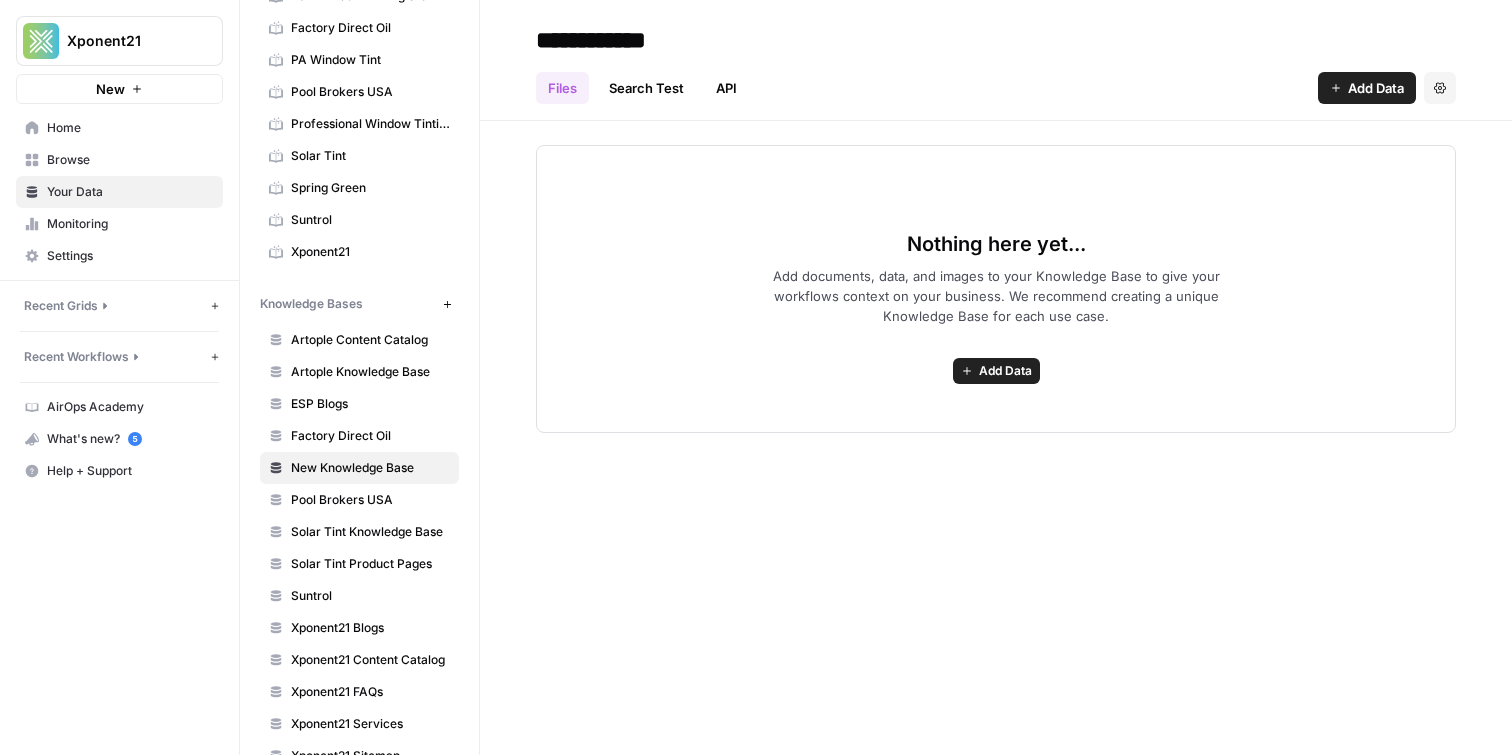 type on "**********" 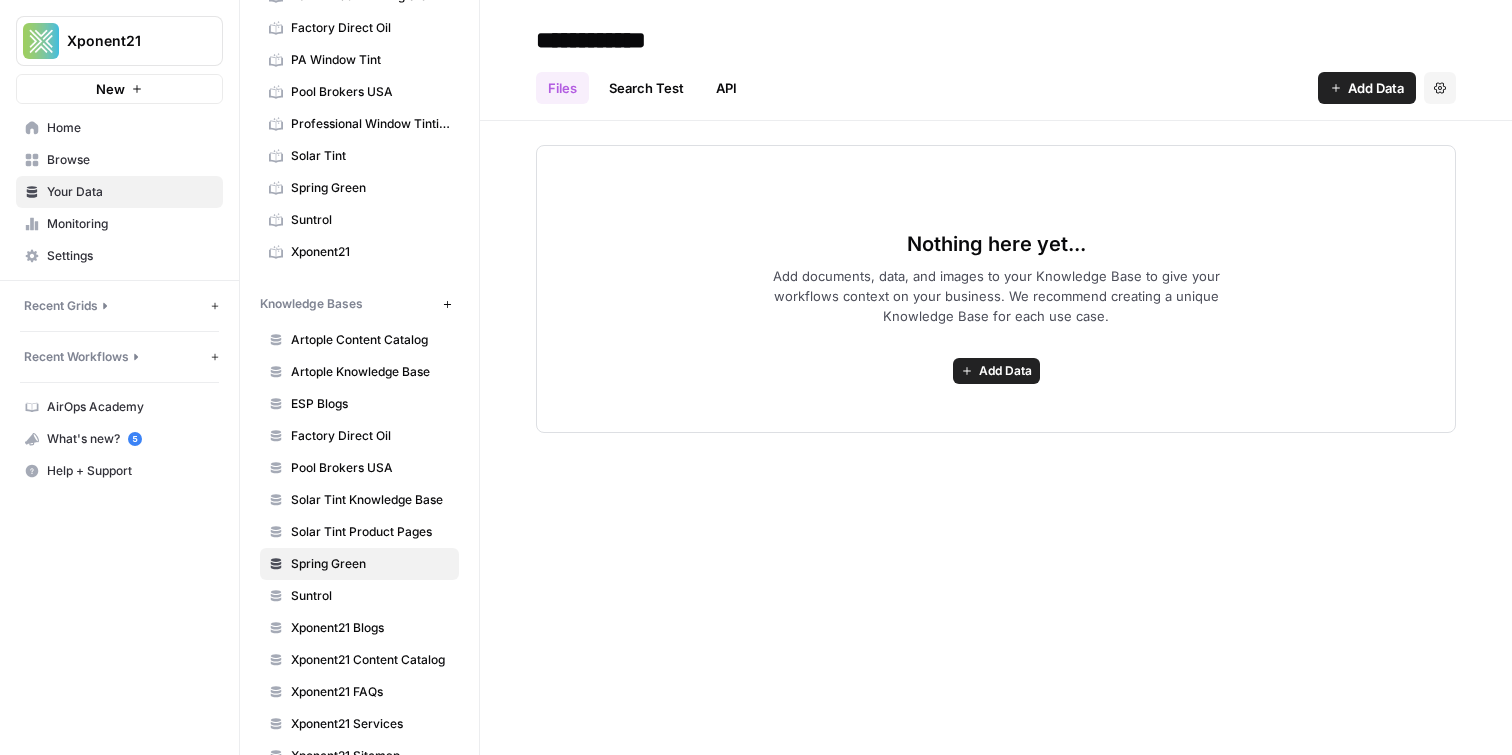 click on "Add Data" at bounding box center [996, 371] 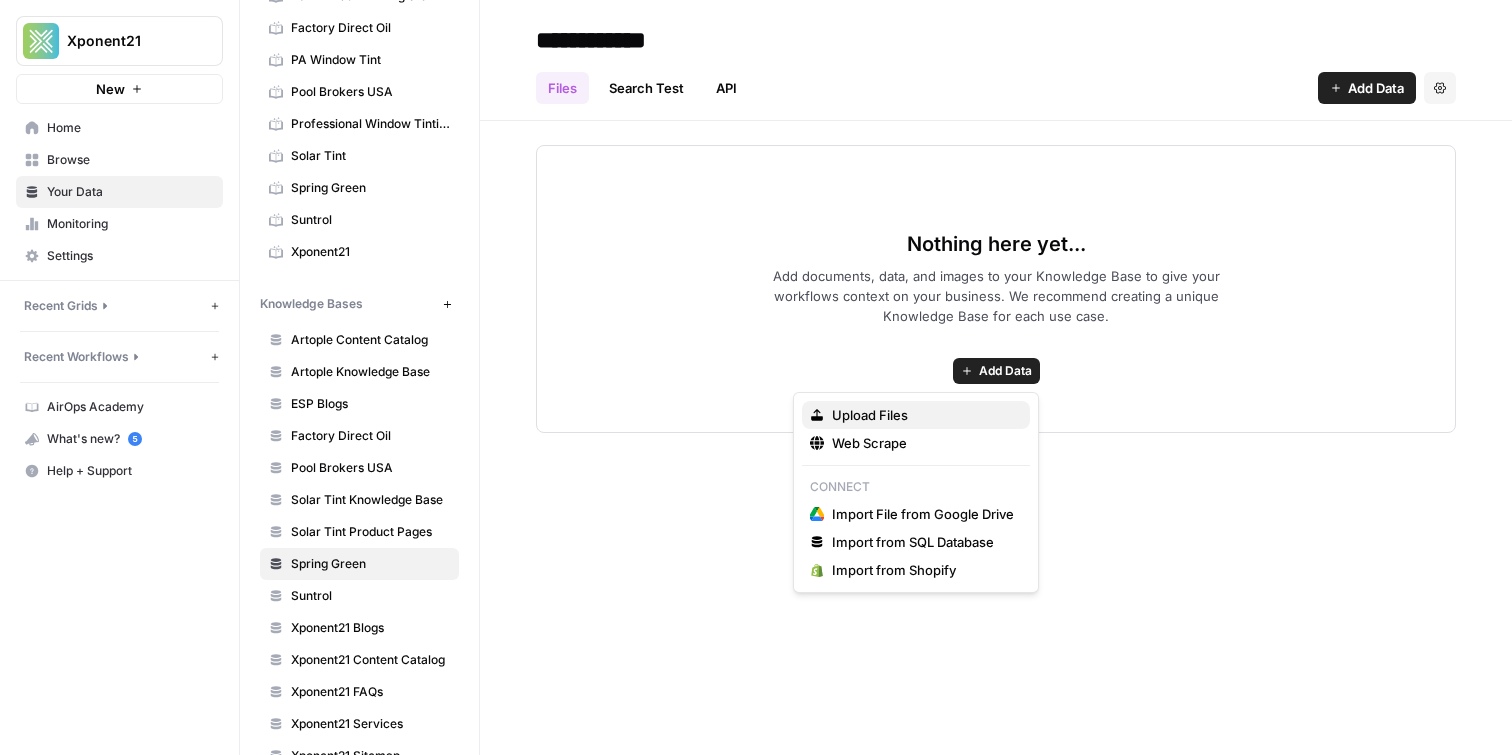 click on "Upload Files" at bounding box center (923, 415) 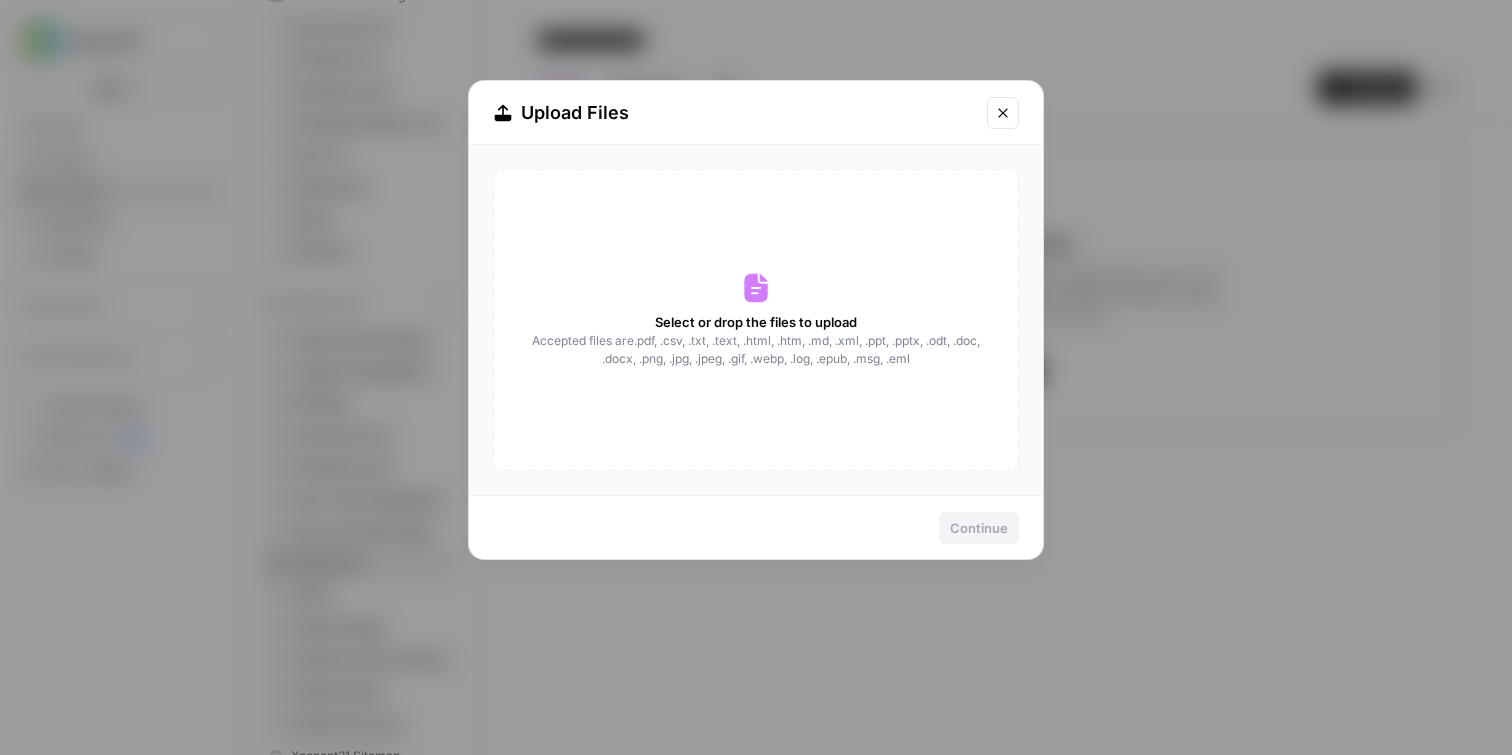 click on "Select or drop the files to upload" at bounding box center [756, 322] 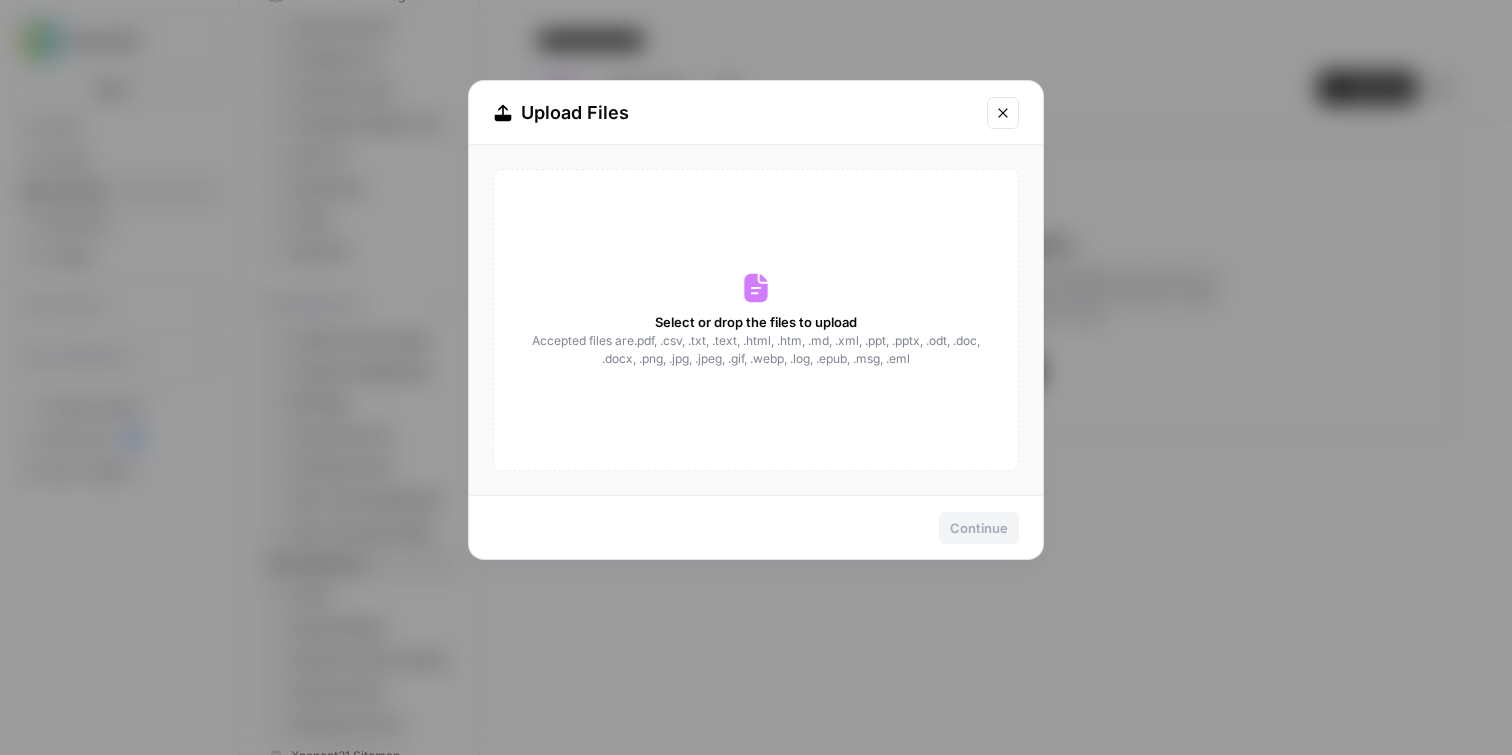 click at bounding box center (1003, 113) 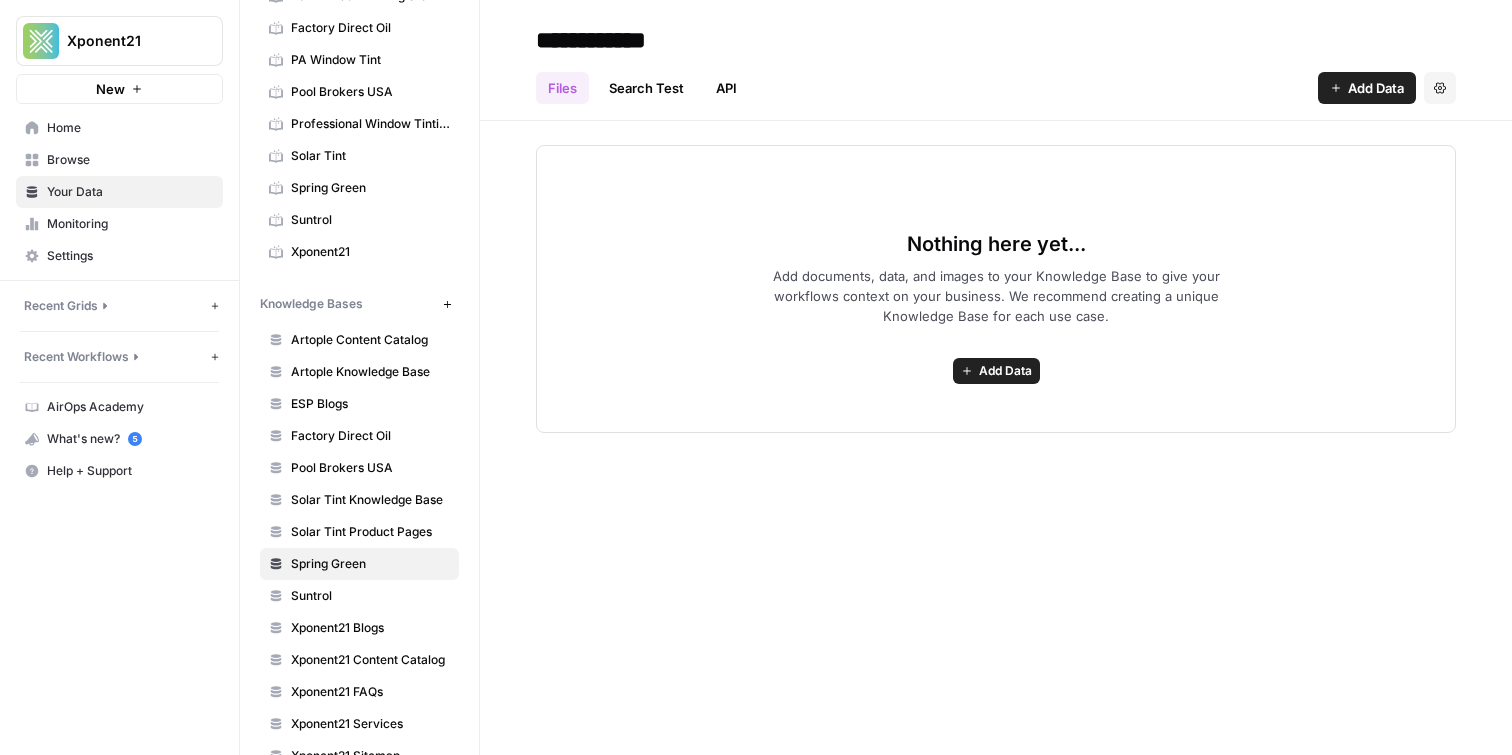 click on "Add Data" at bounding box center (1005, 371) 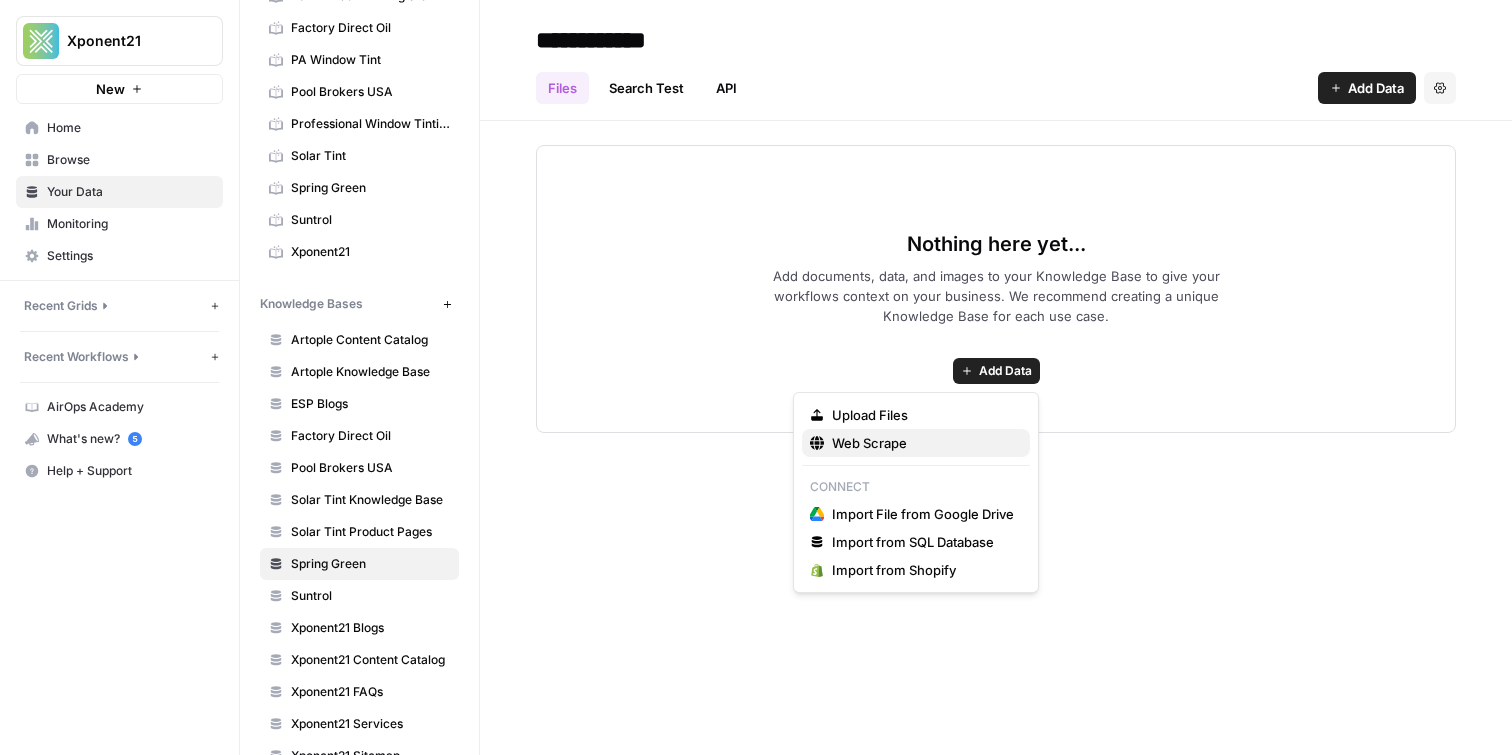 click on "Web Scrape" at bounding box center (923, 443) 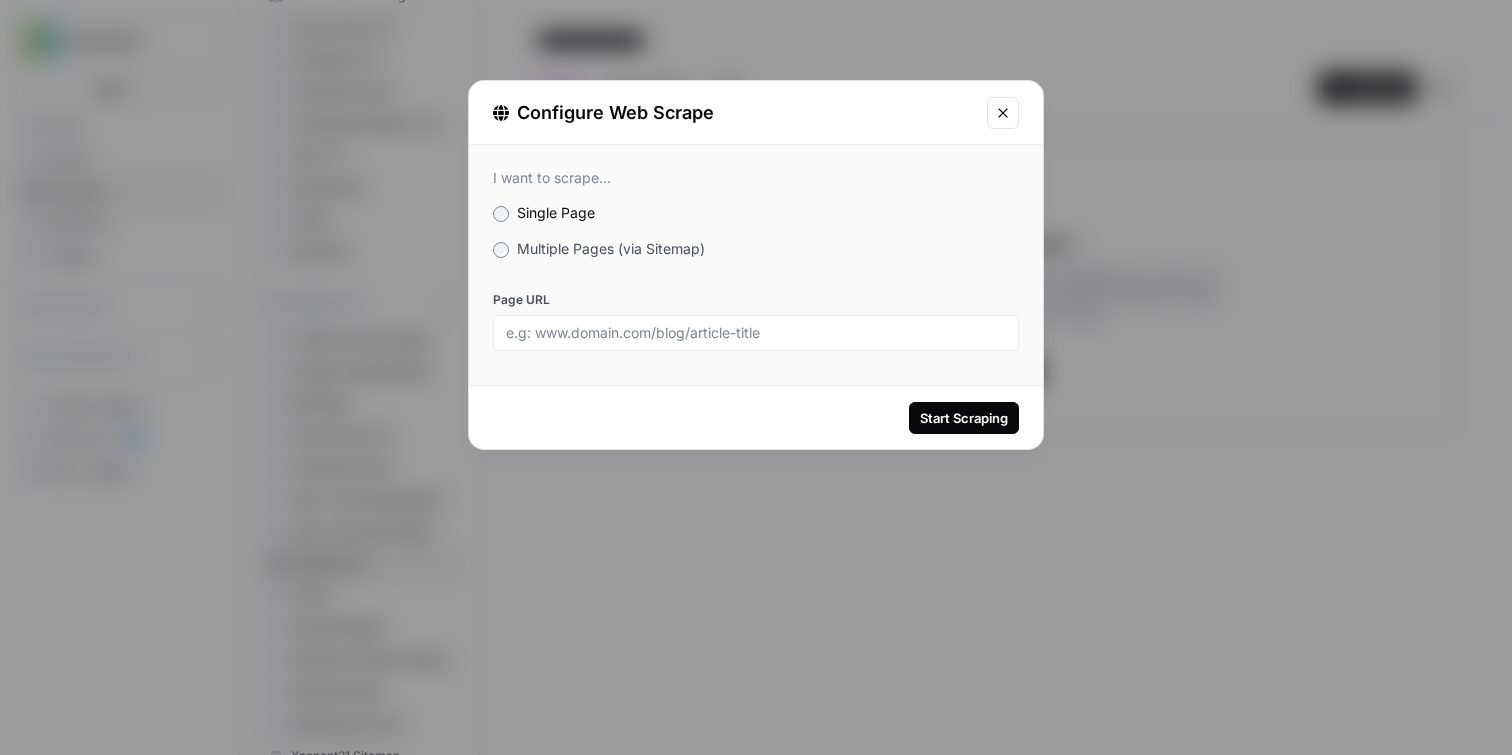 click 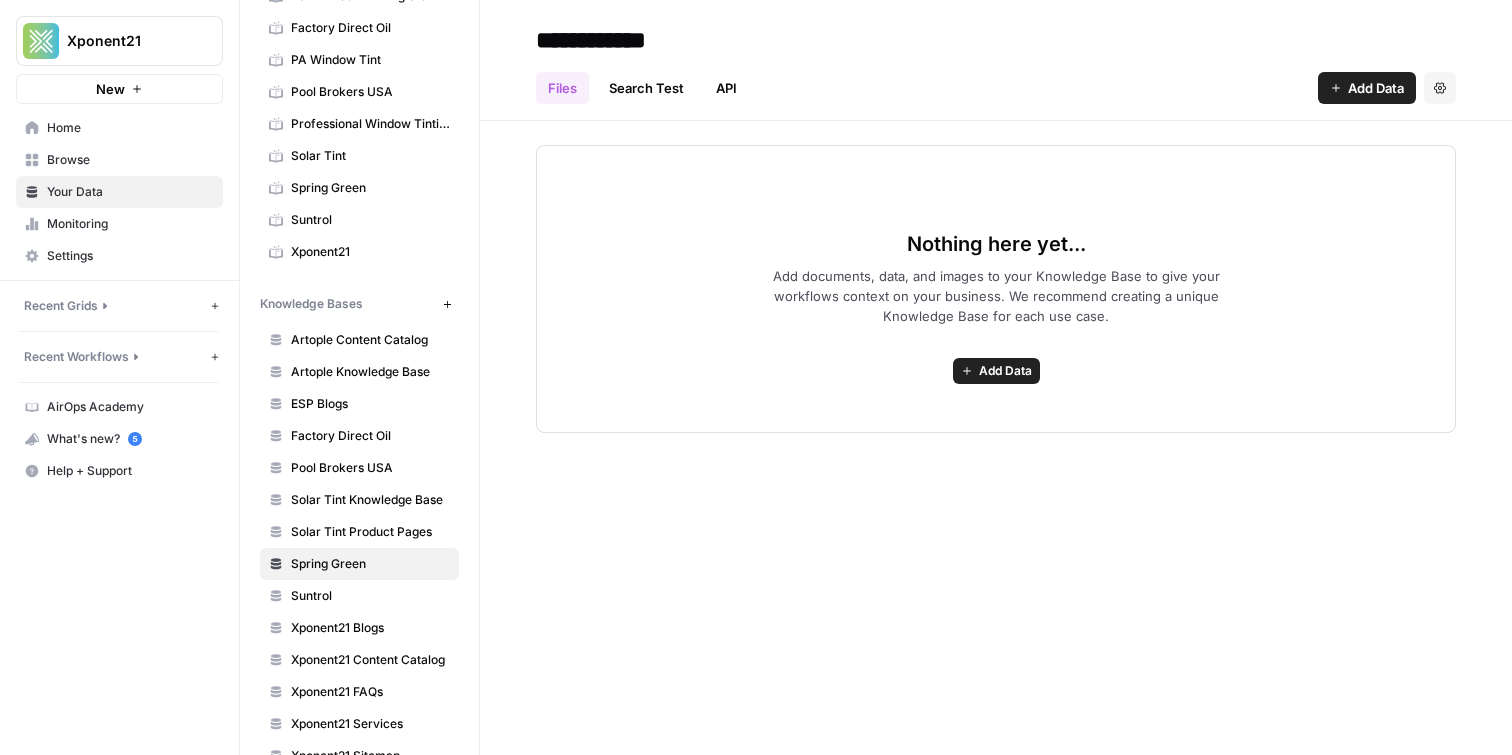 click on "Add Data" at bounding box center [1005, 371] 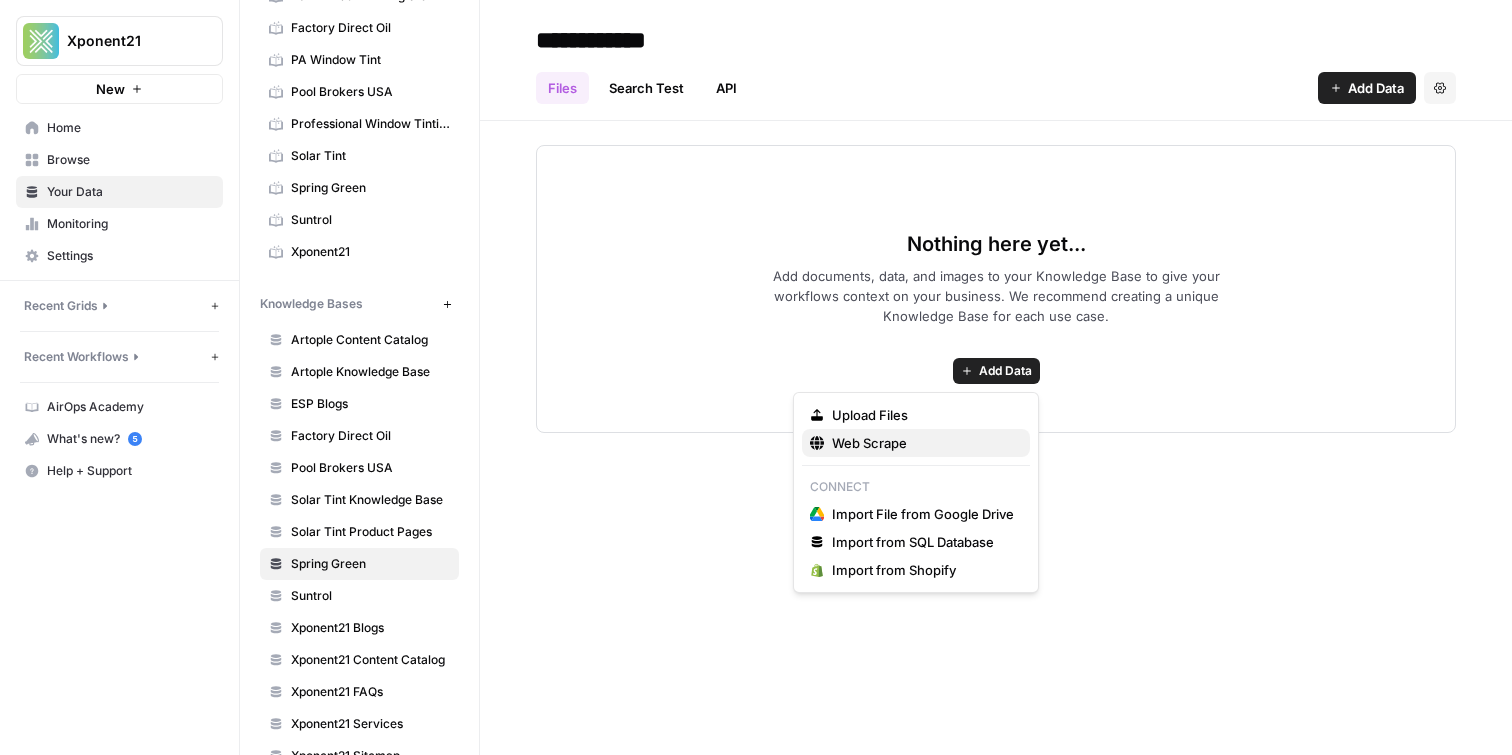 click on "Web Scrape" at bounding box center [923, 443] 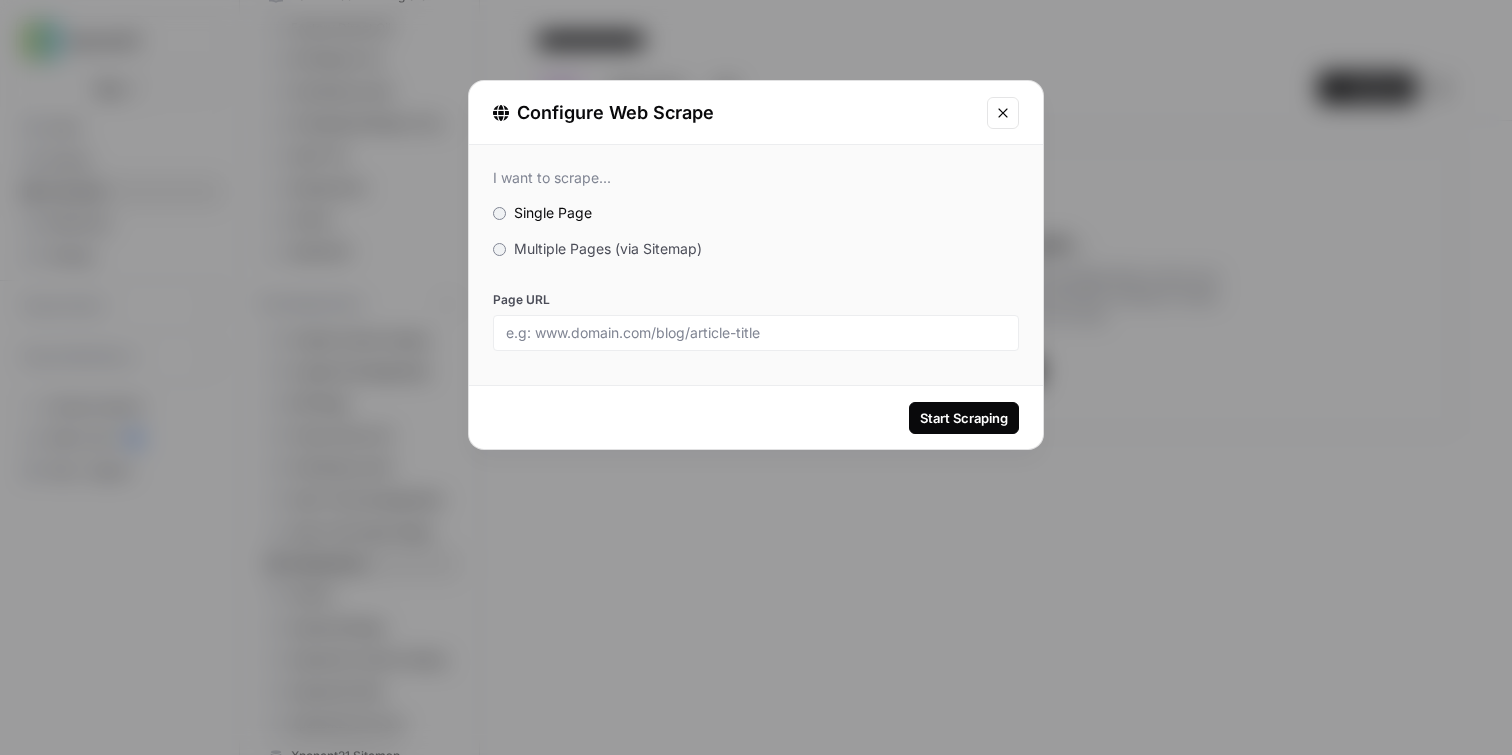 click on "Multiple Pages (via Sitemap)" at bounding box center [608, 248] 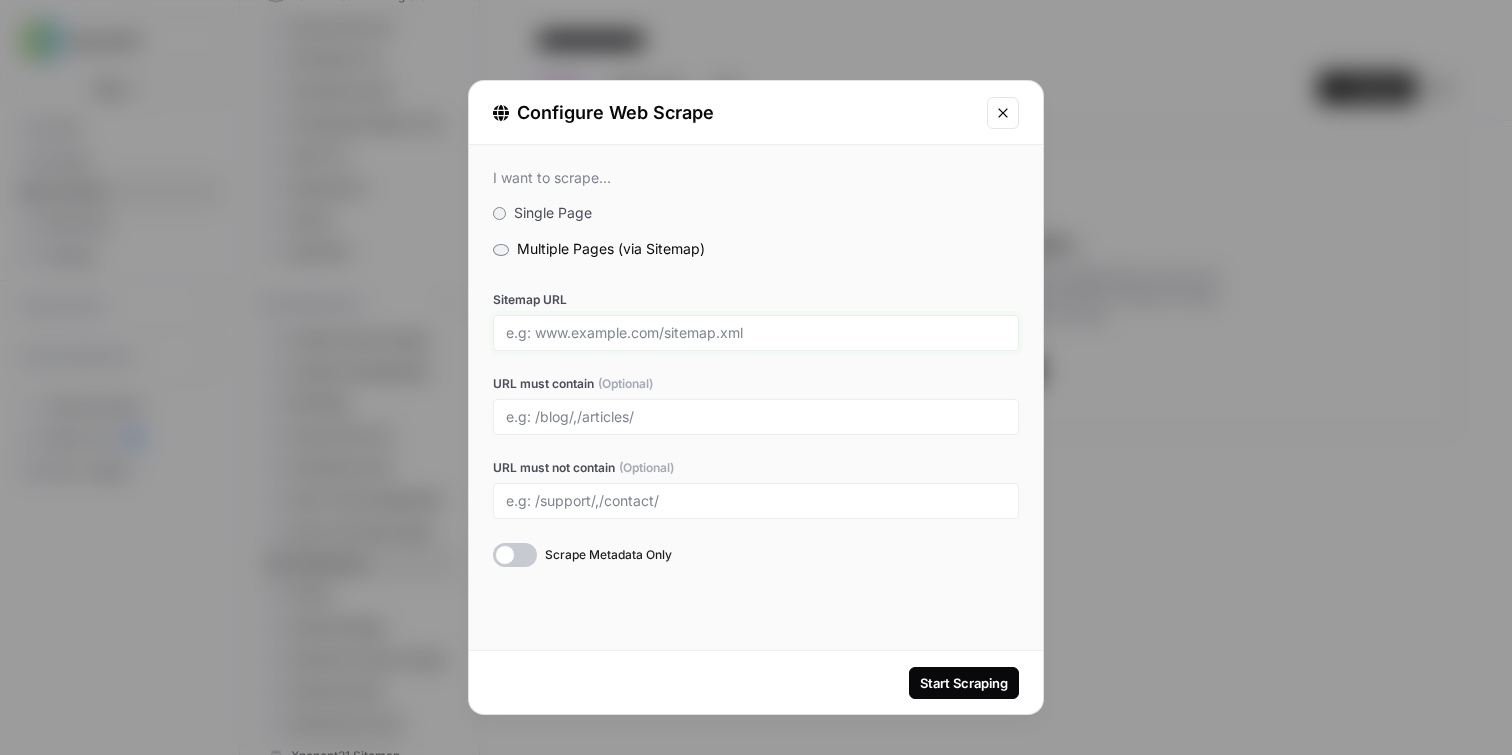 click on "Sitemap URL" at bounding box center (756, 333) 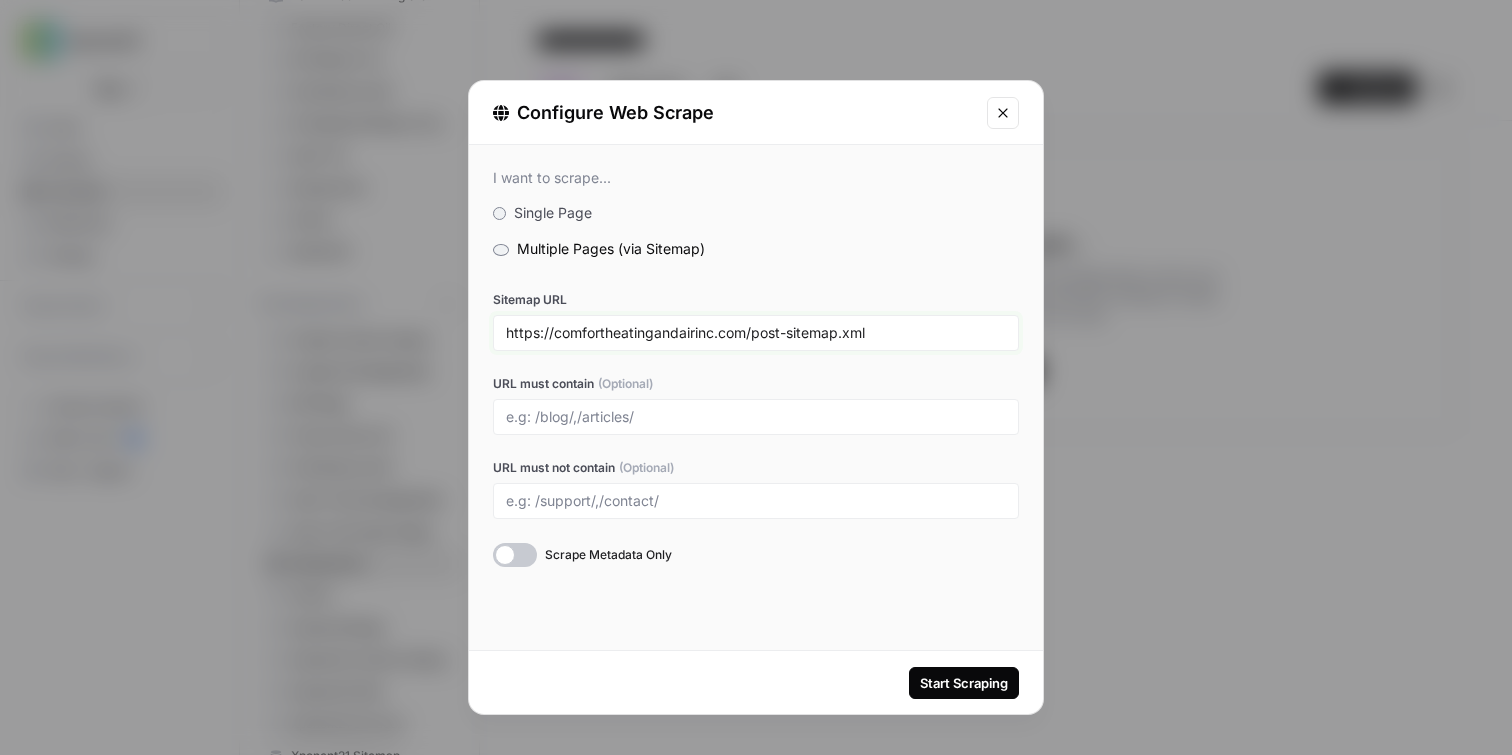 type on "https://comfortheatingandairinc.com/post-sitemap.xml" 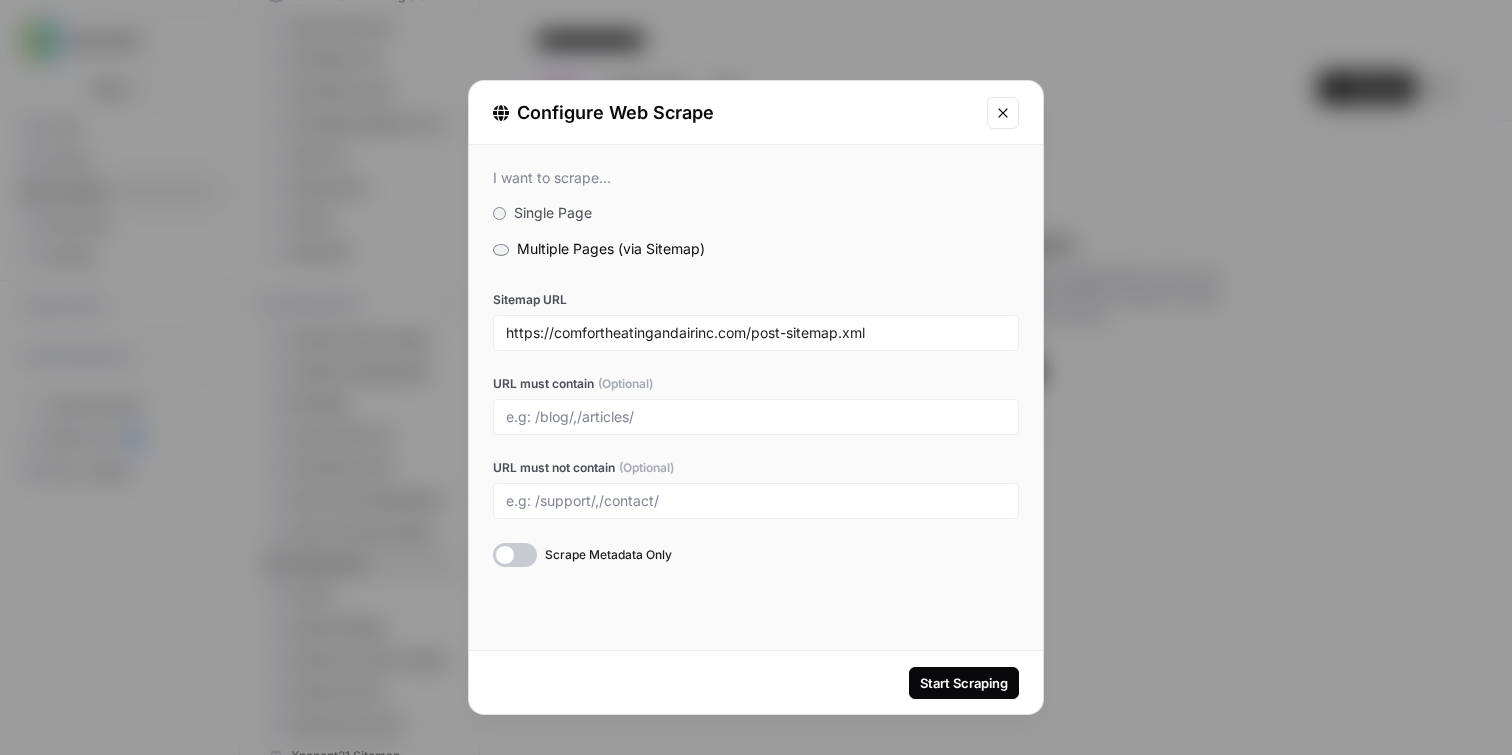 click on "Start Scraping" at bounding box center (964, 683) 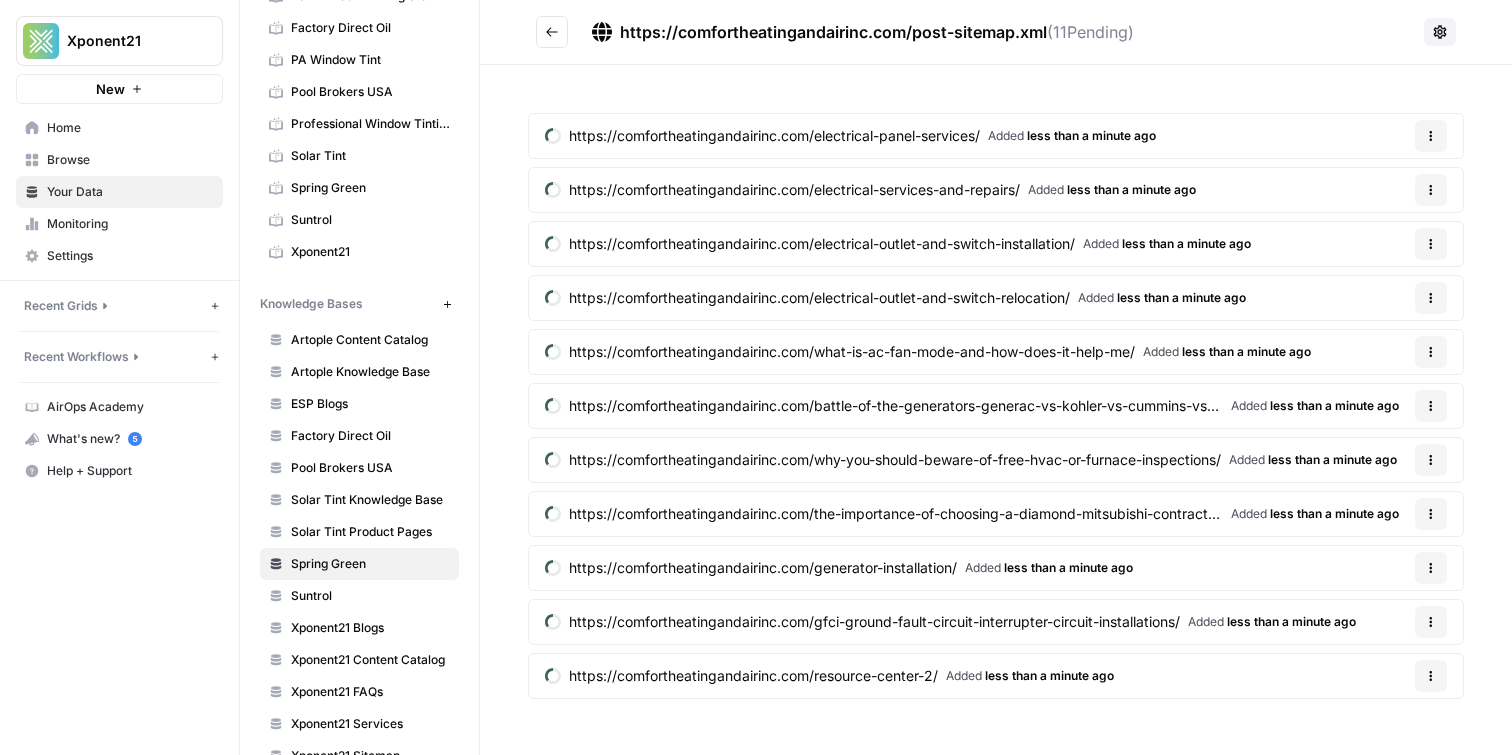 click 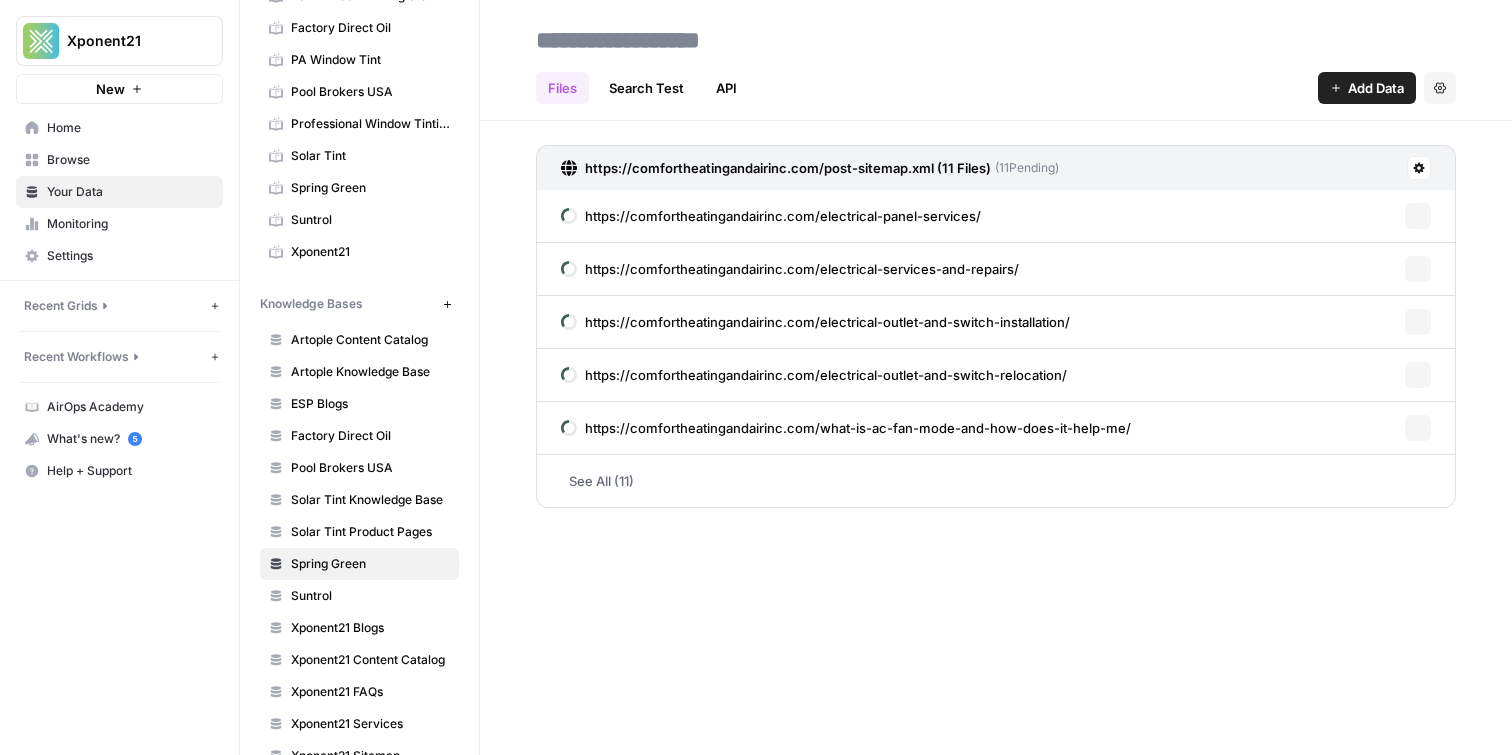 click on "https://comfortheatingandairinc.com/electrical-outlet-and-switch-relocation/" at bounding box center [826, 375] 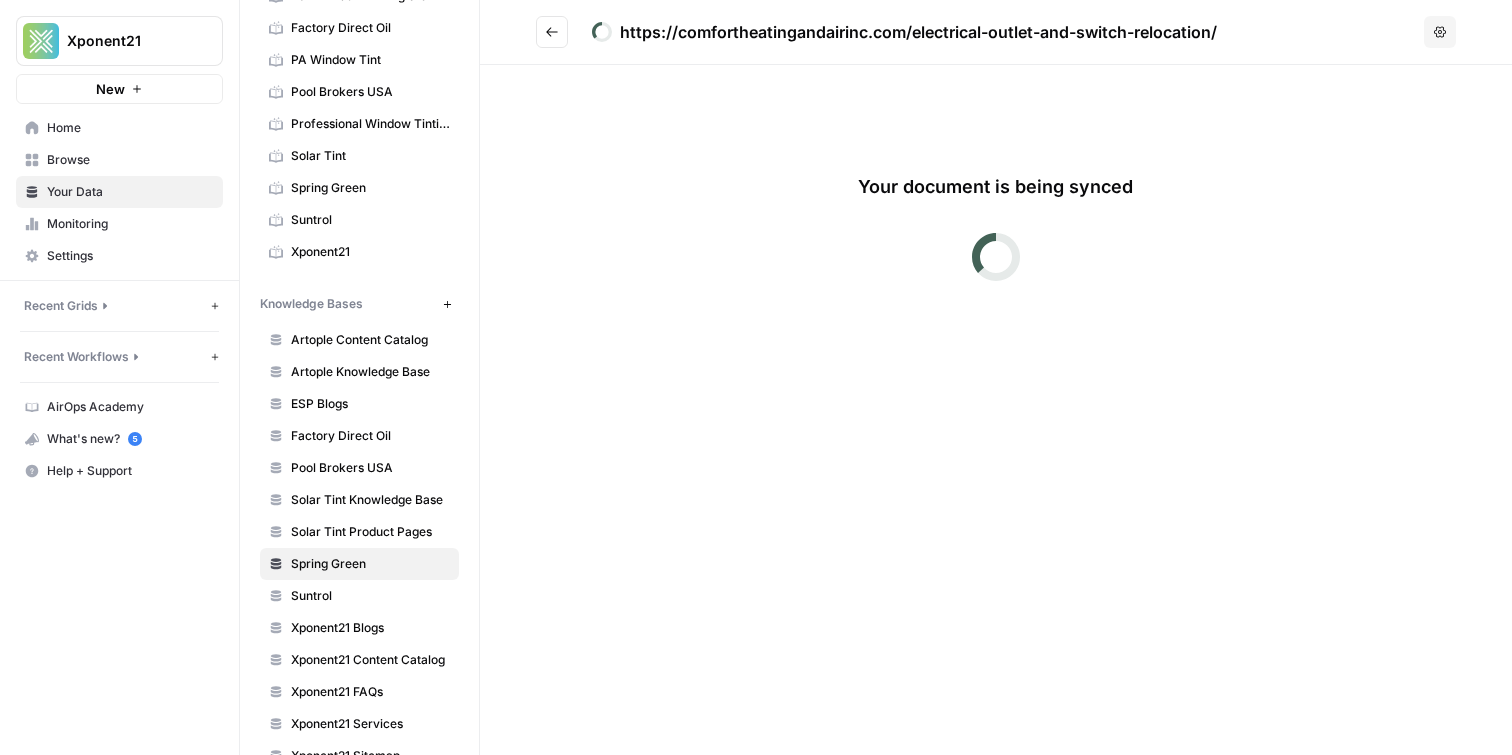 click 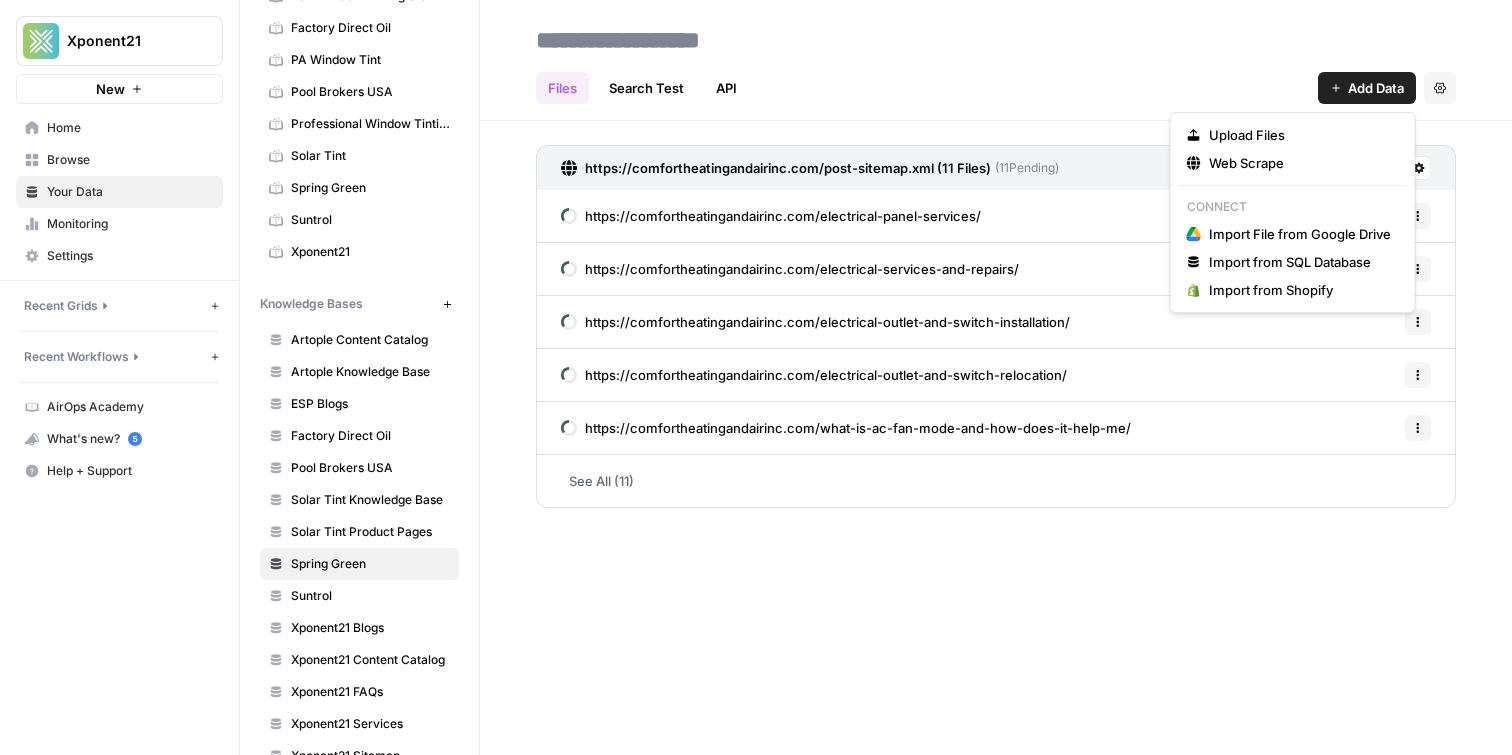 click on "Add Data" at bounding box center [1367, 88] 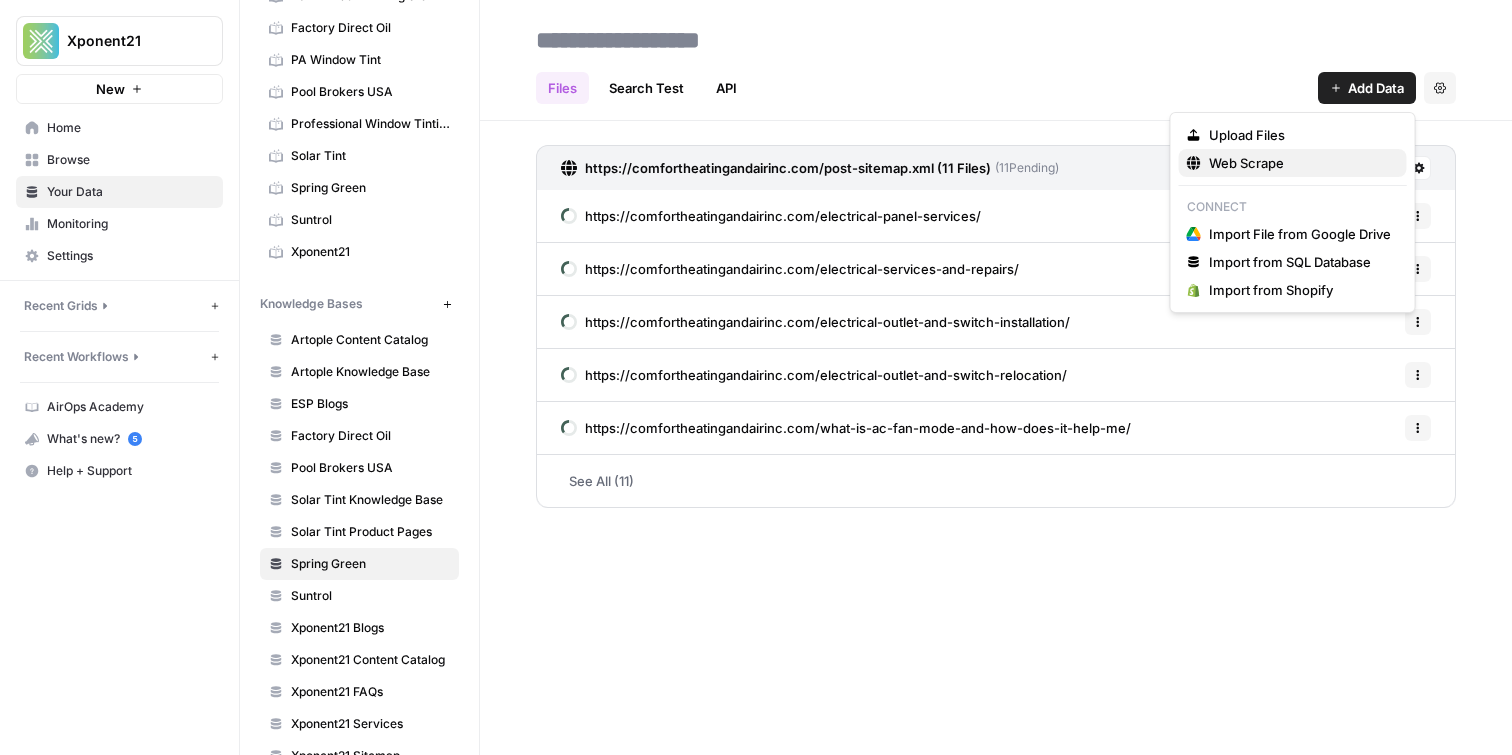 click on "Web Scrape" at bounding box center (1300, 163) 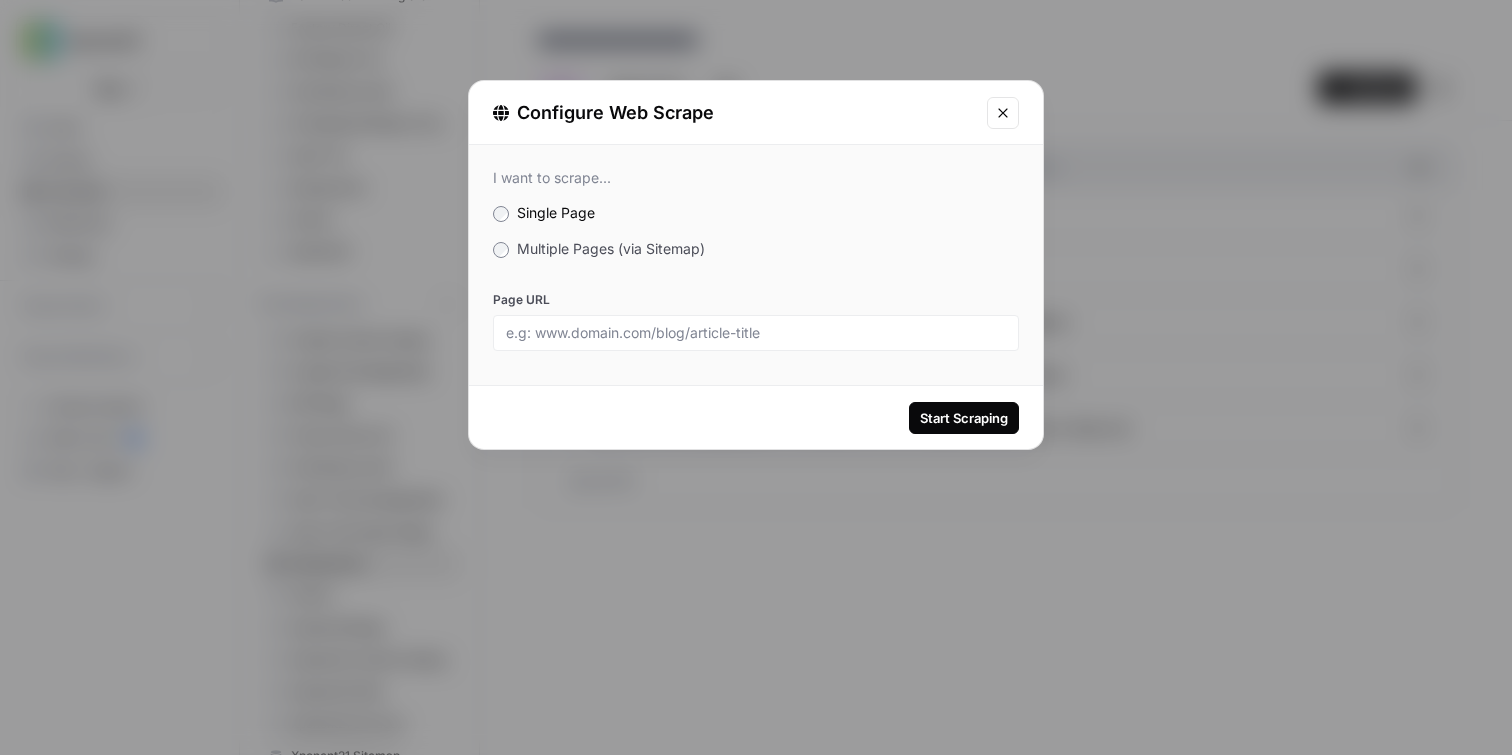 click on "I want to scrape... Single Page Multiple Pages (via Sitemap) Page URL" at bounding box center (756, 260) 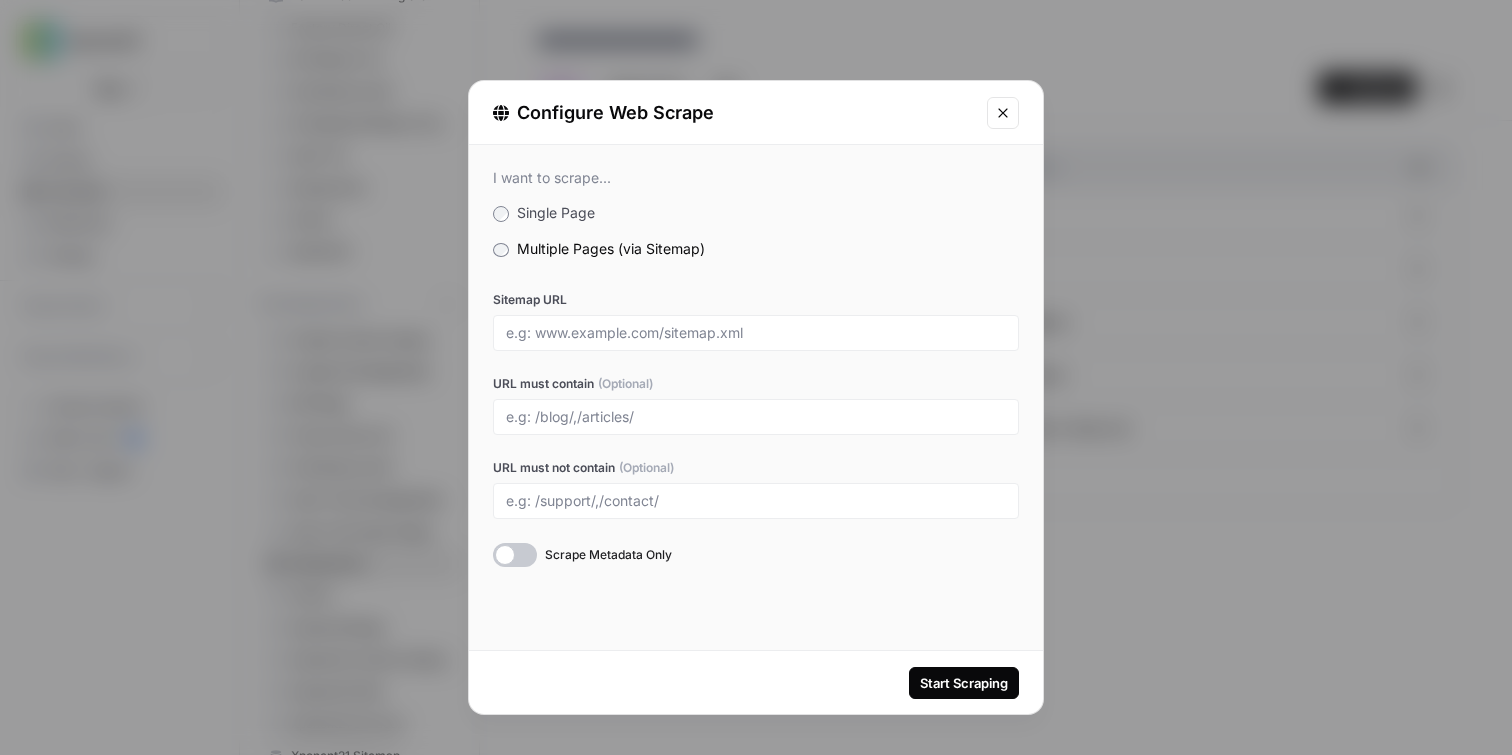 click at bounding box center (756, 333) 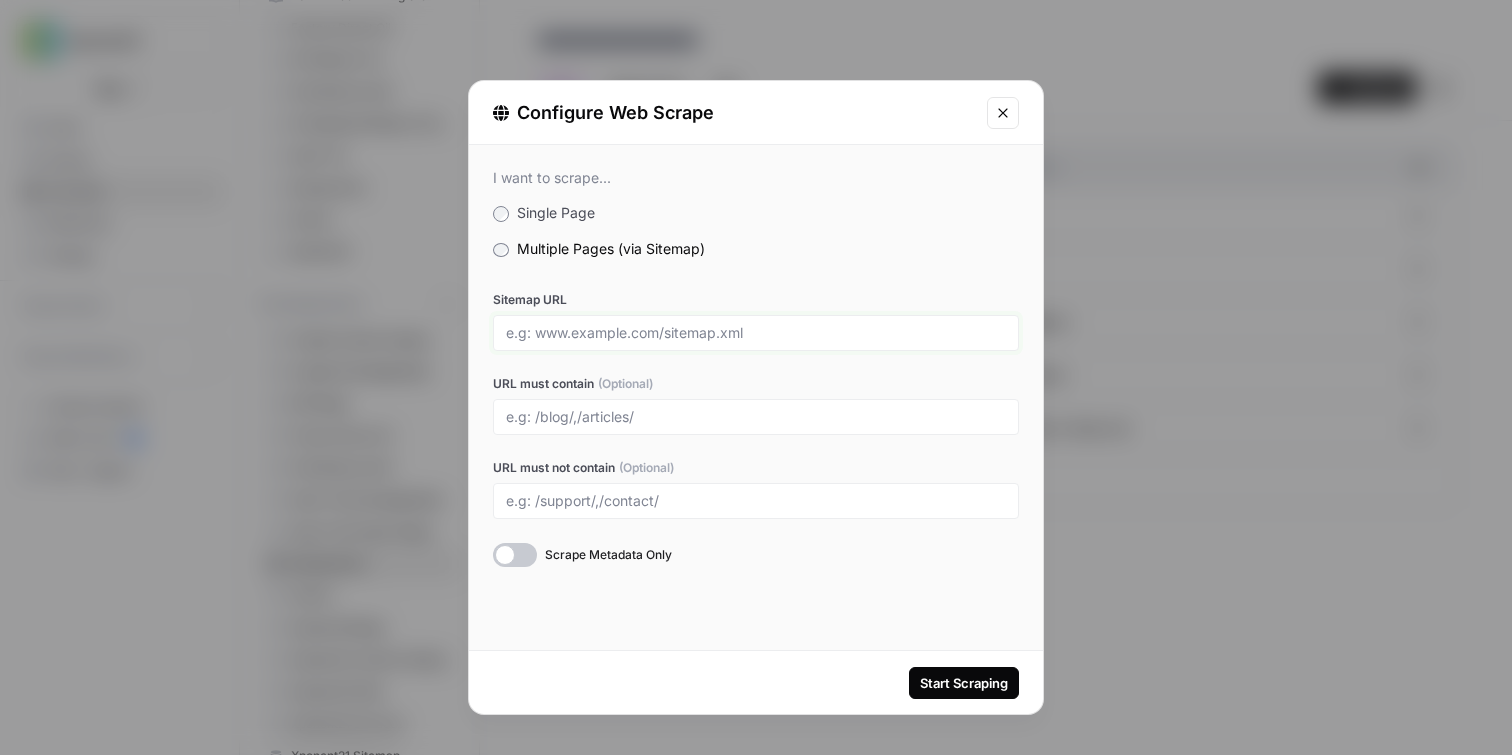 click on "Sitemap URL" at bounding box center (756, 333) 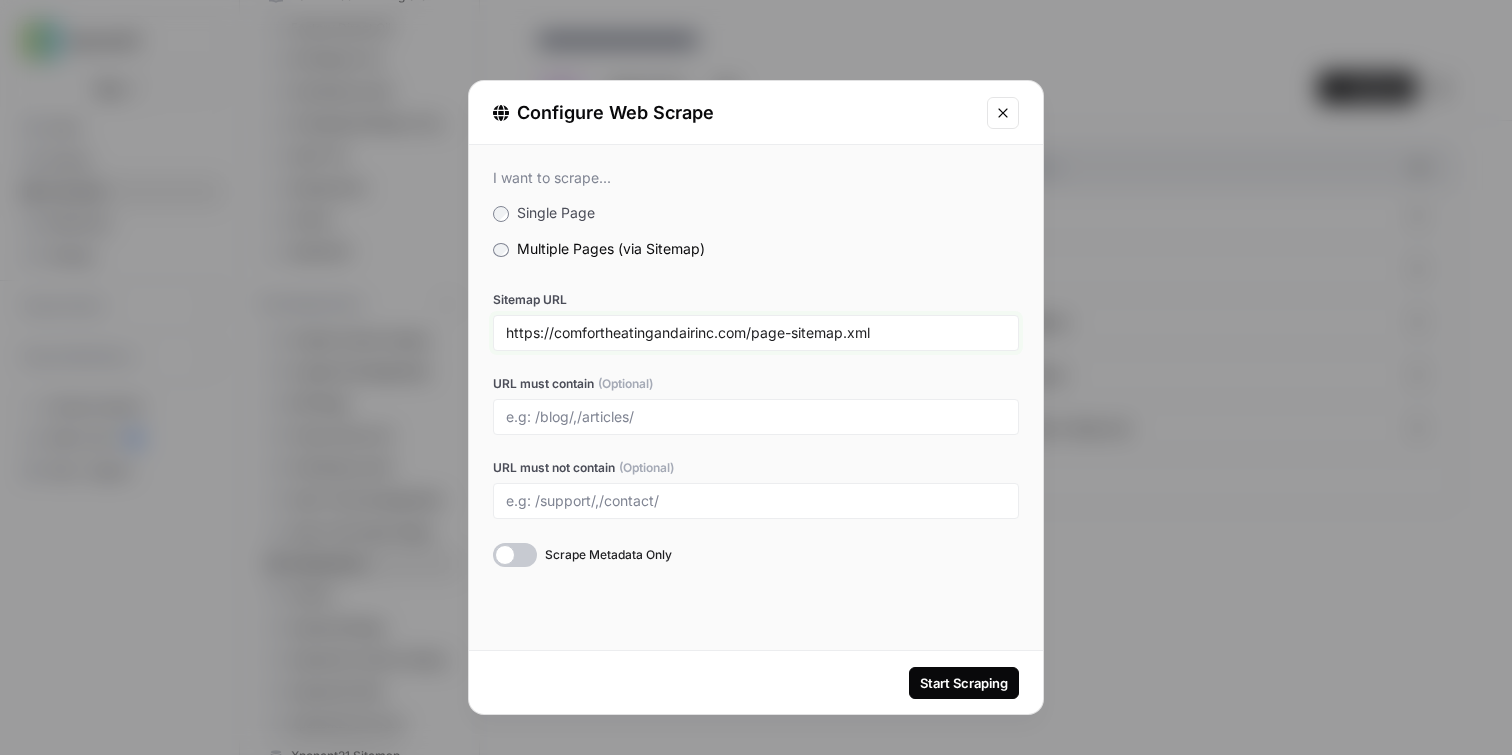 type on "https://comfortheatingandairinc.com/page-sitemap.xml" 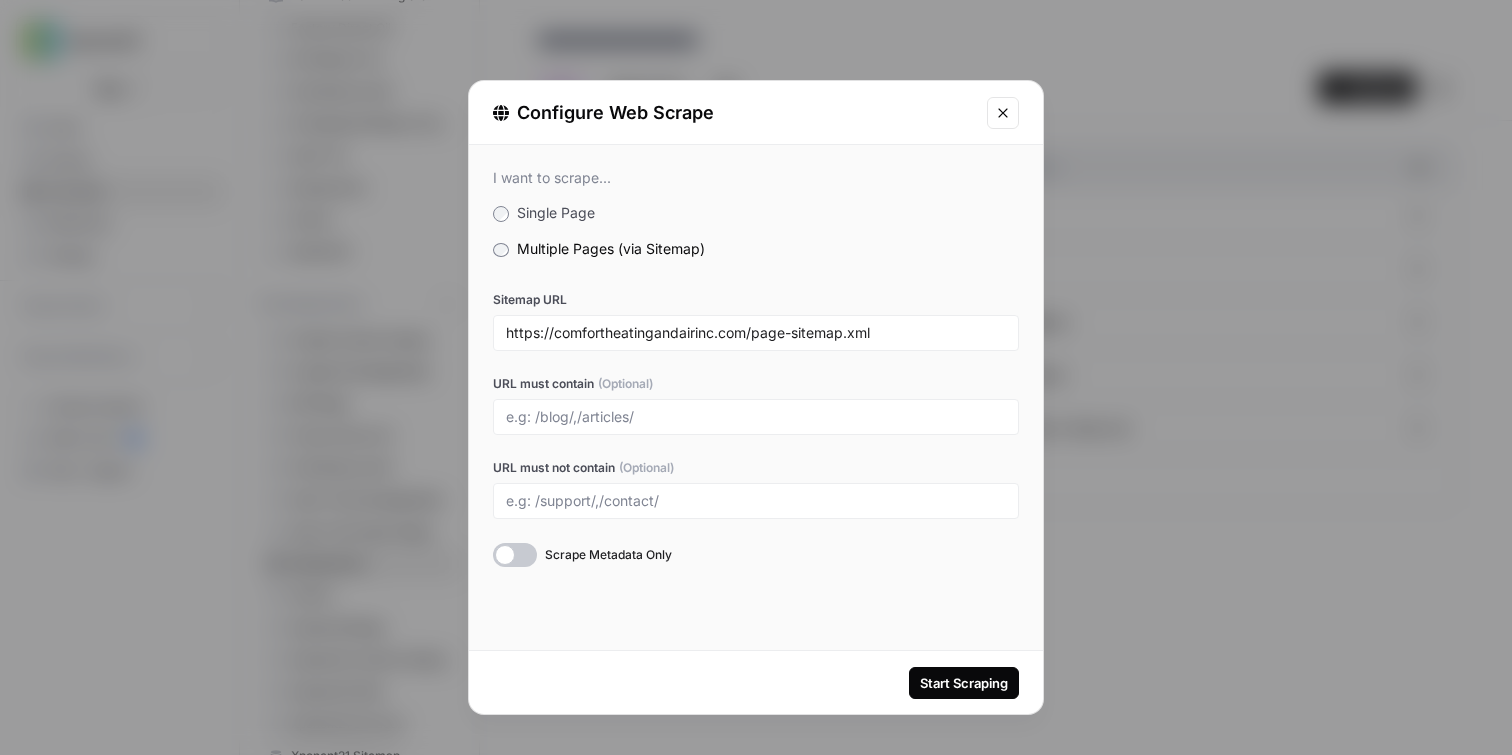 click on "Start Scraping" at bounding box center (964, 683) 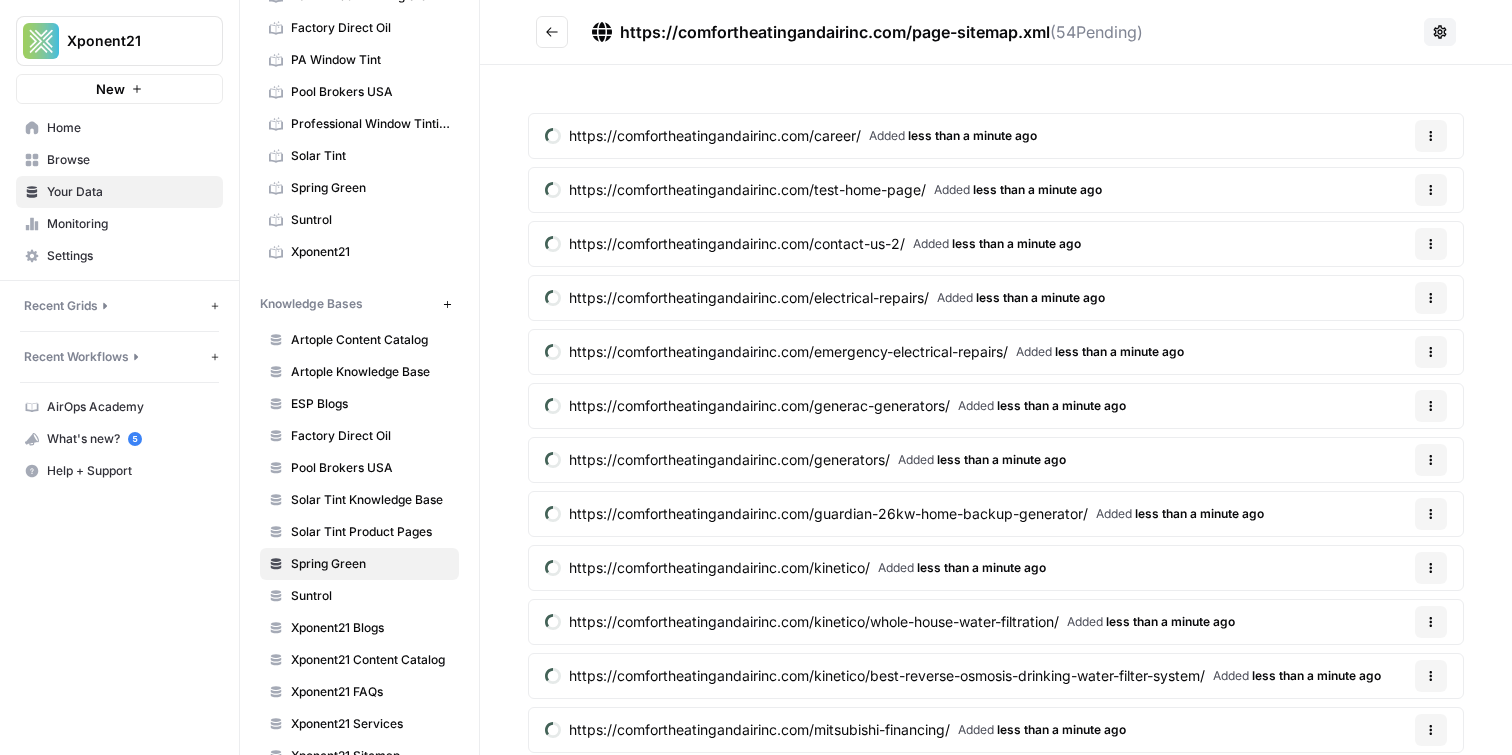 click 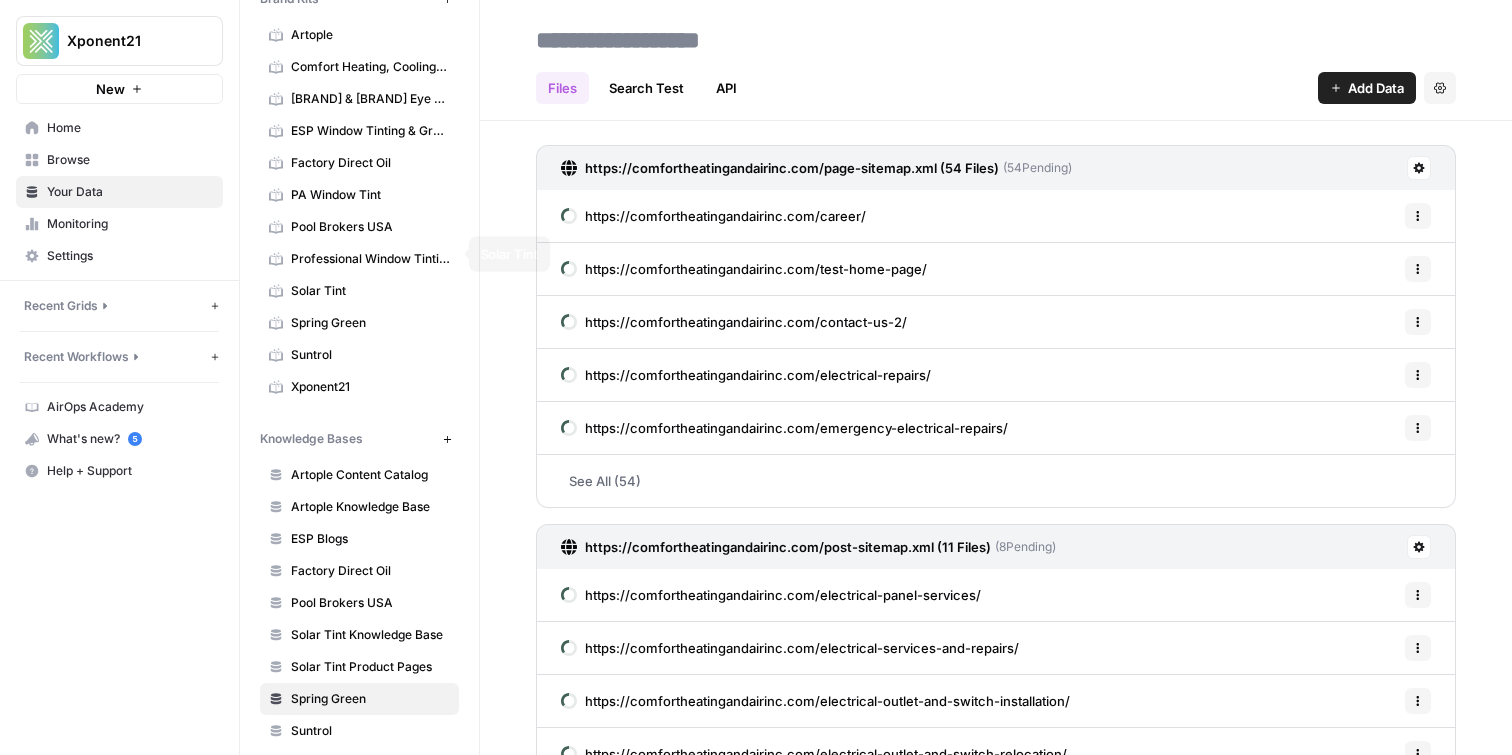 scroll, scrollTop: 92, scrollLeft: 0, axis: vertical 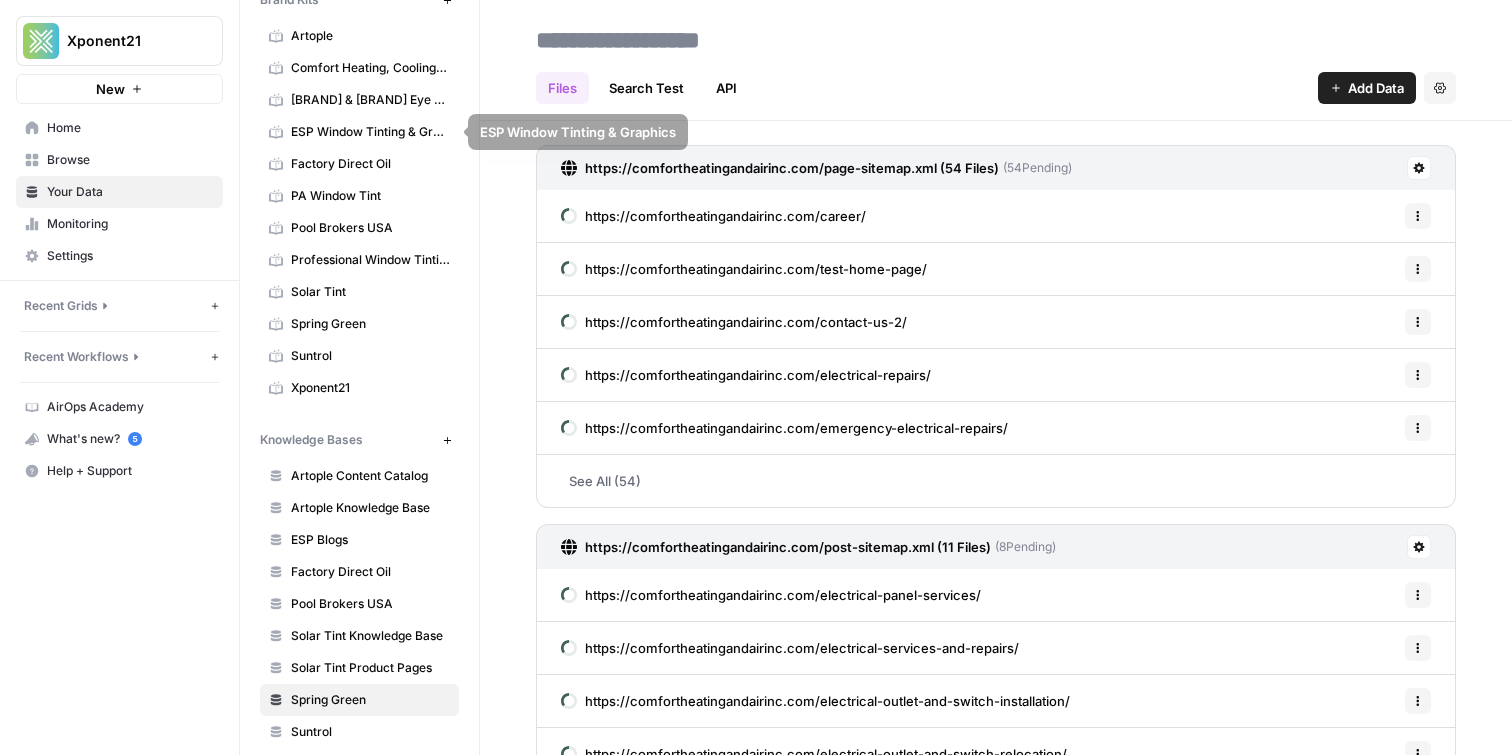 click on "Comfort Heating, Cooling, Electrical & Plumbing" at bounding box center [370, 68] 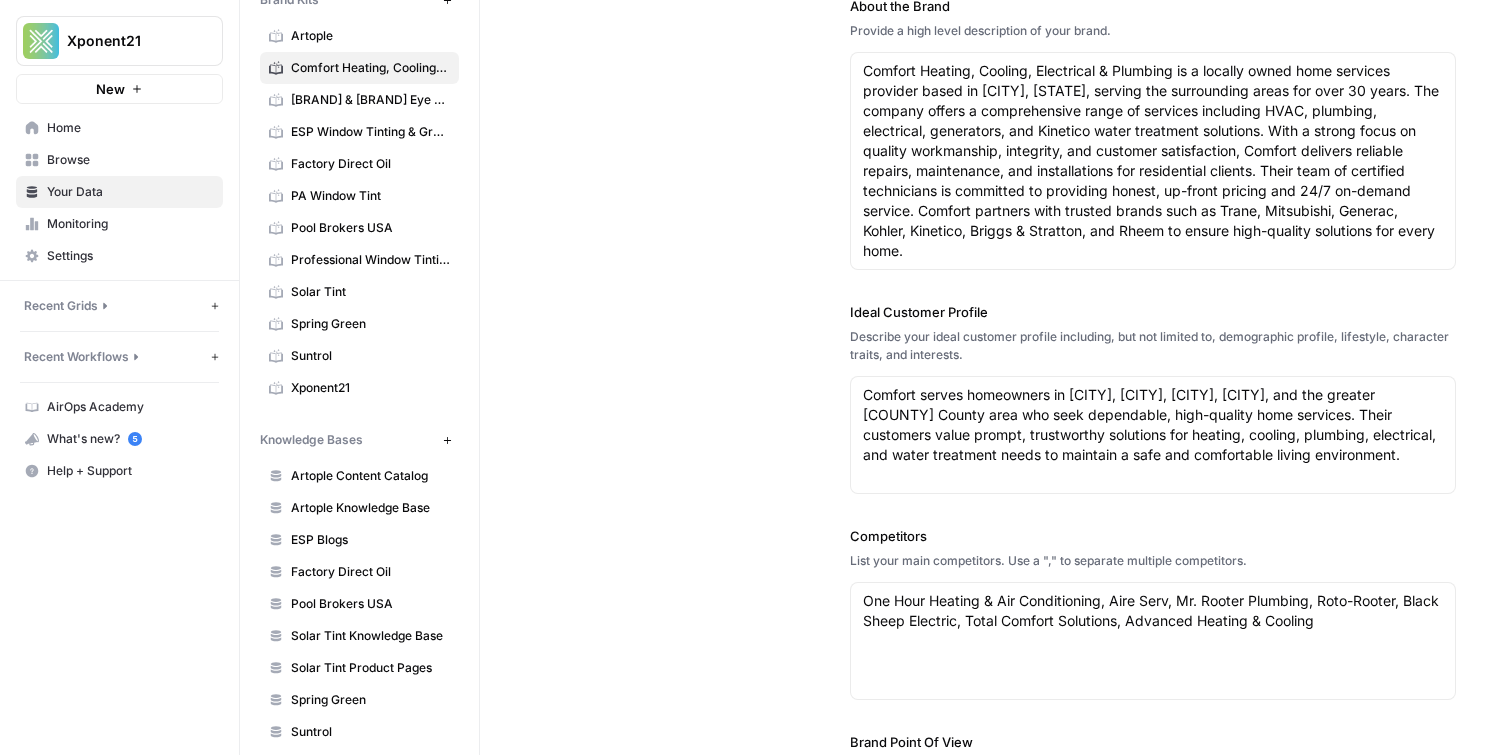 scroll, scrollTop: 0, scrollLeft: 0, axis: both 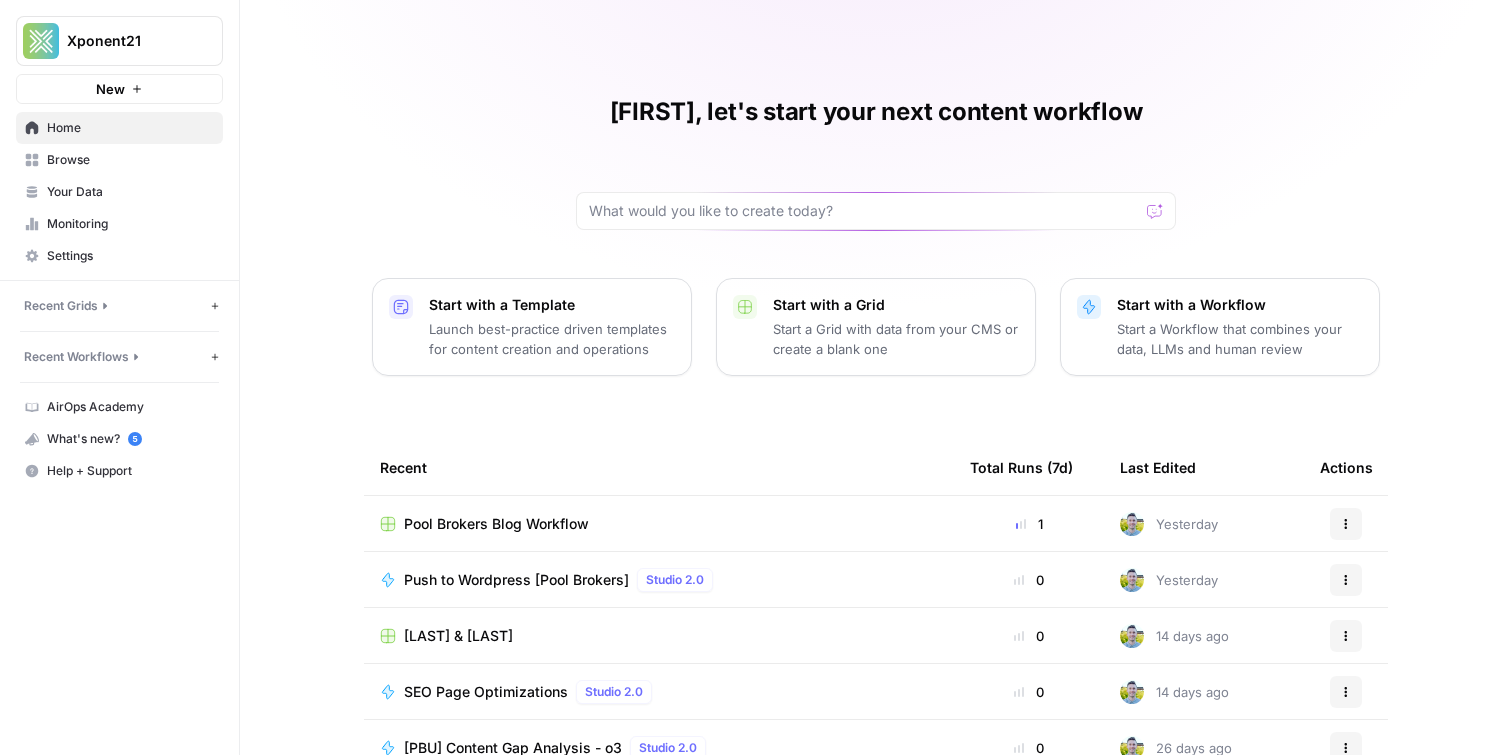 click on "Your Data" at bounding box center (130, 192) 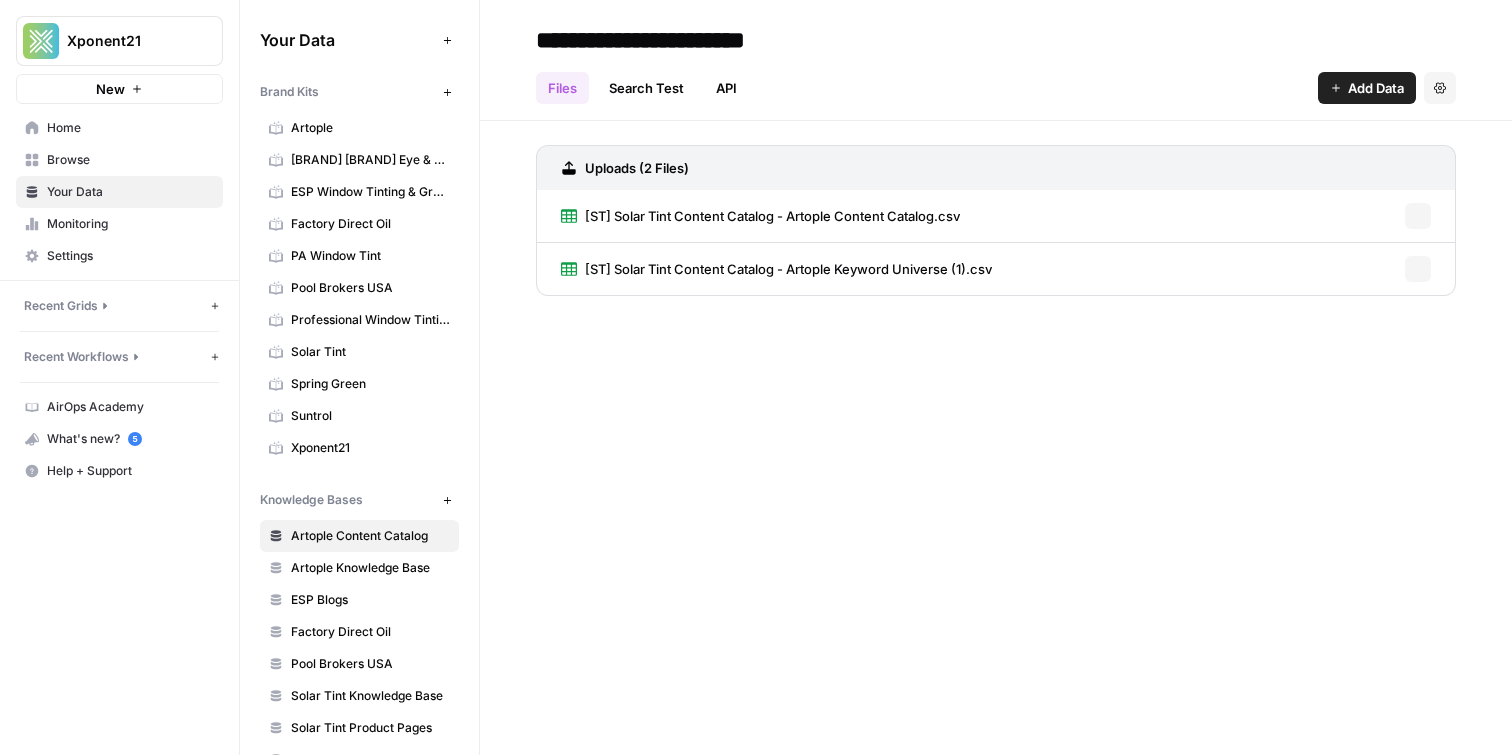 click on "Solar Tint" at bounding box center [370, 352] 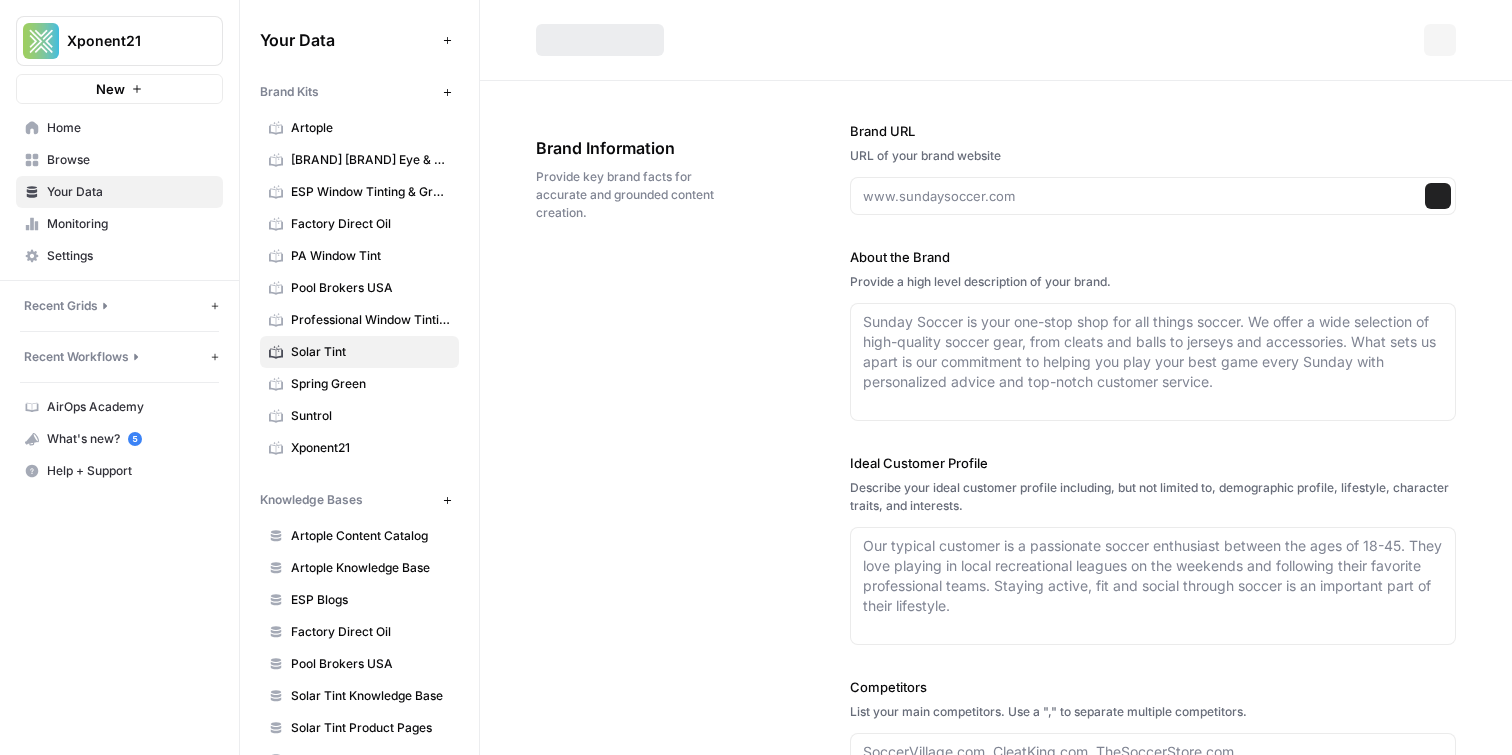 type on "https://solartint.com/" 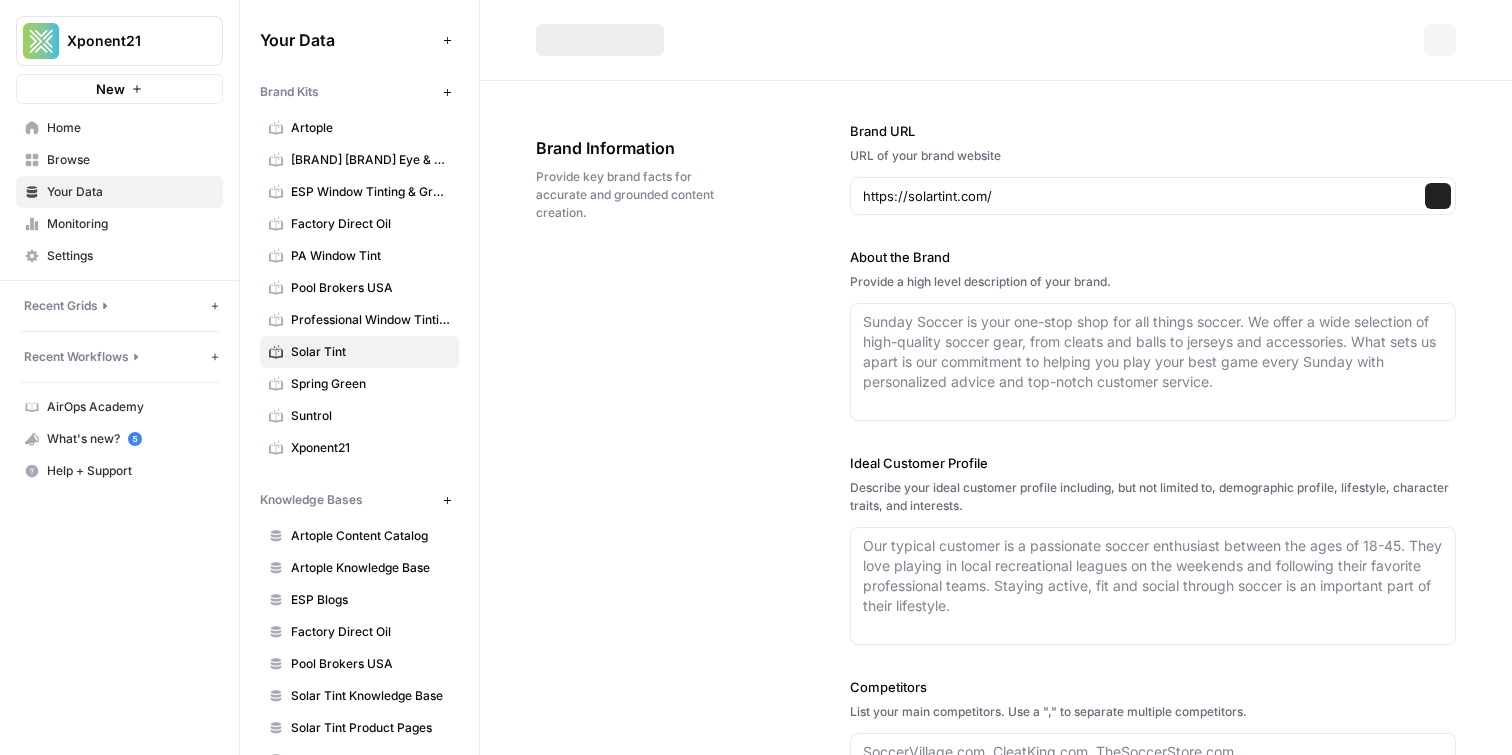type on "Solar Tint is a 3M Window Film Dealer, serving customers since [YEAR] with high-quality window films and graphics that enhance comfort, energy efficiency, and security for commercial buildings, schools, and homes. As an industry leader, Solar Tint is dedicated to transforming the window film and graphics industry through innovation, expertise, and strategic growth. By unifying its network of trusted local brands and introducing Artople, a new designer film brand, the company is strengthening its authority while positioning its installers as the go-to experts in their respective markets. With a strong focus on customer satisfaction, Solar Tint offers a wide range of solutions, including decorative films, privacy films, sun control films, safety and security films, architectural finishes and custom graphics.
Unlike most dealers who focus solely on window film, Solar Tint also specializes in high-quality custom graphics and signage, setting it apart in the industry. With over 50 years of experience, the comp..." 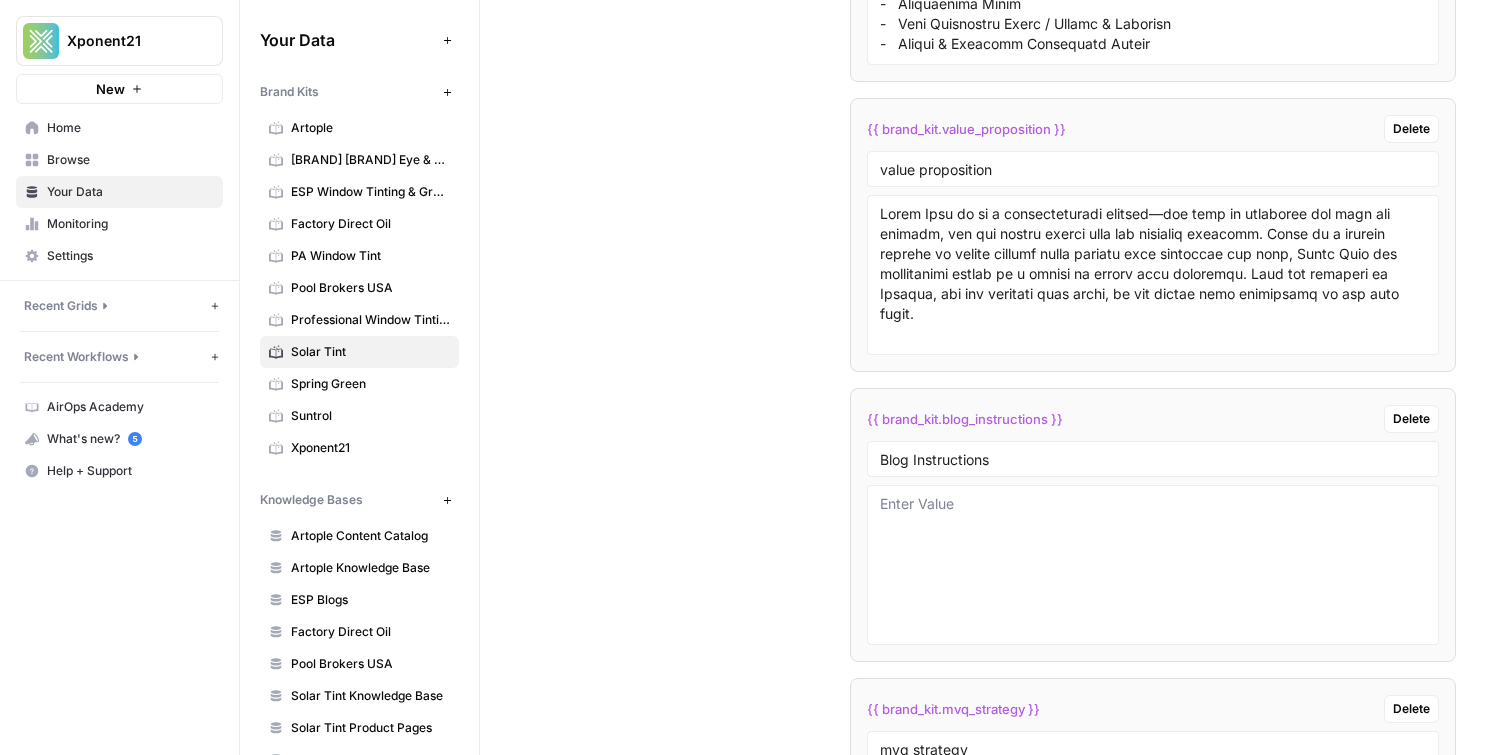 scroll, scrollTop: 7171, scrollLeft: 0, axis: vertical 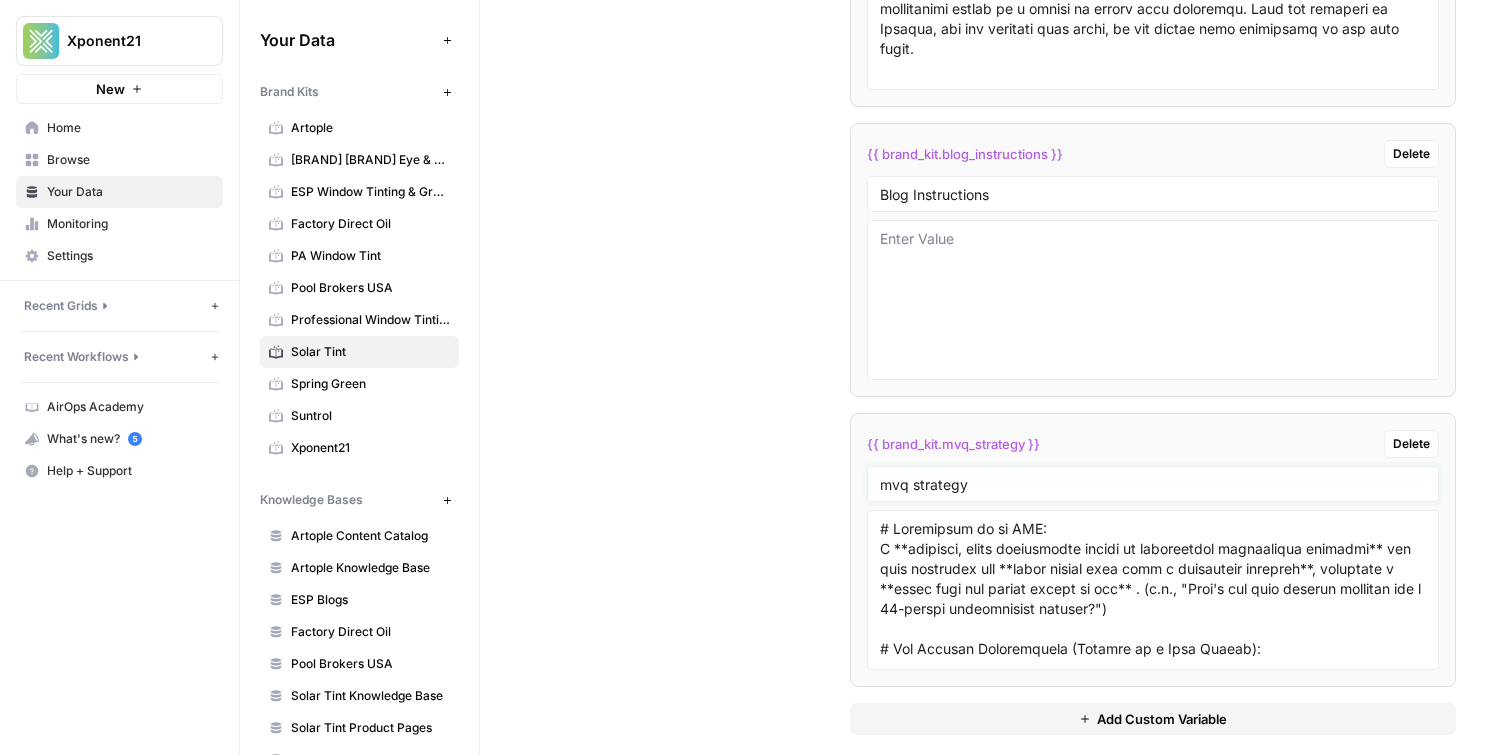 click on "mvq strategy" at bounding box center (1153, 484) 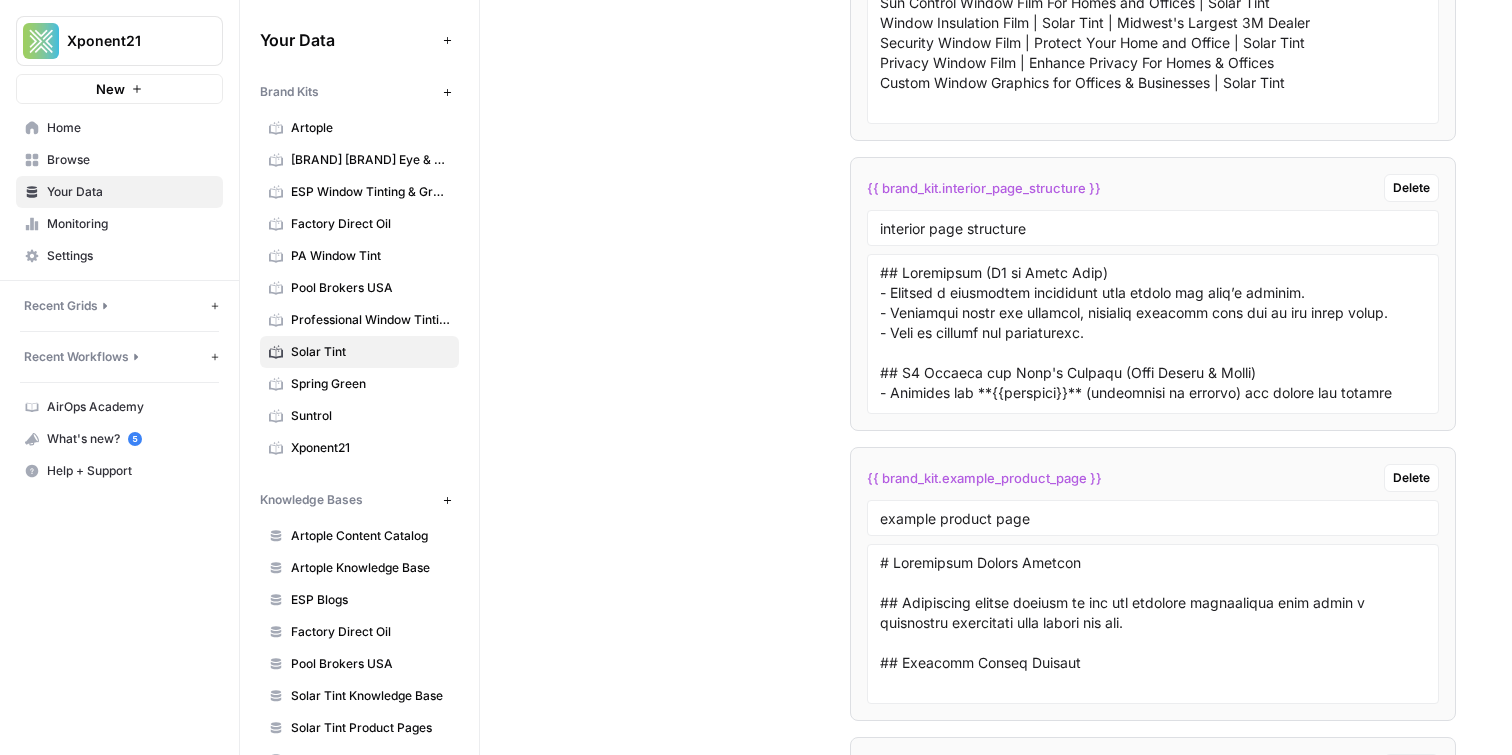 scroll, scrollTop: 5142, scrollLeft: 0, axis: vertical 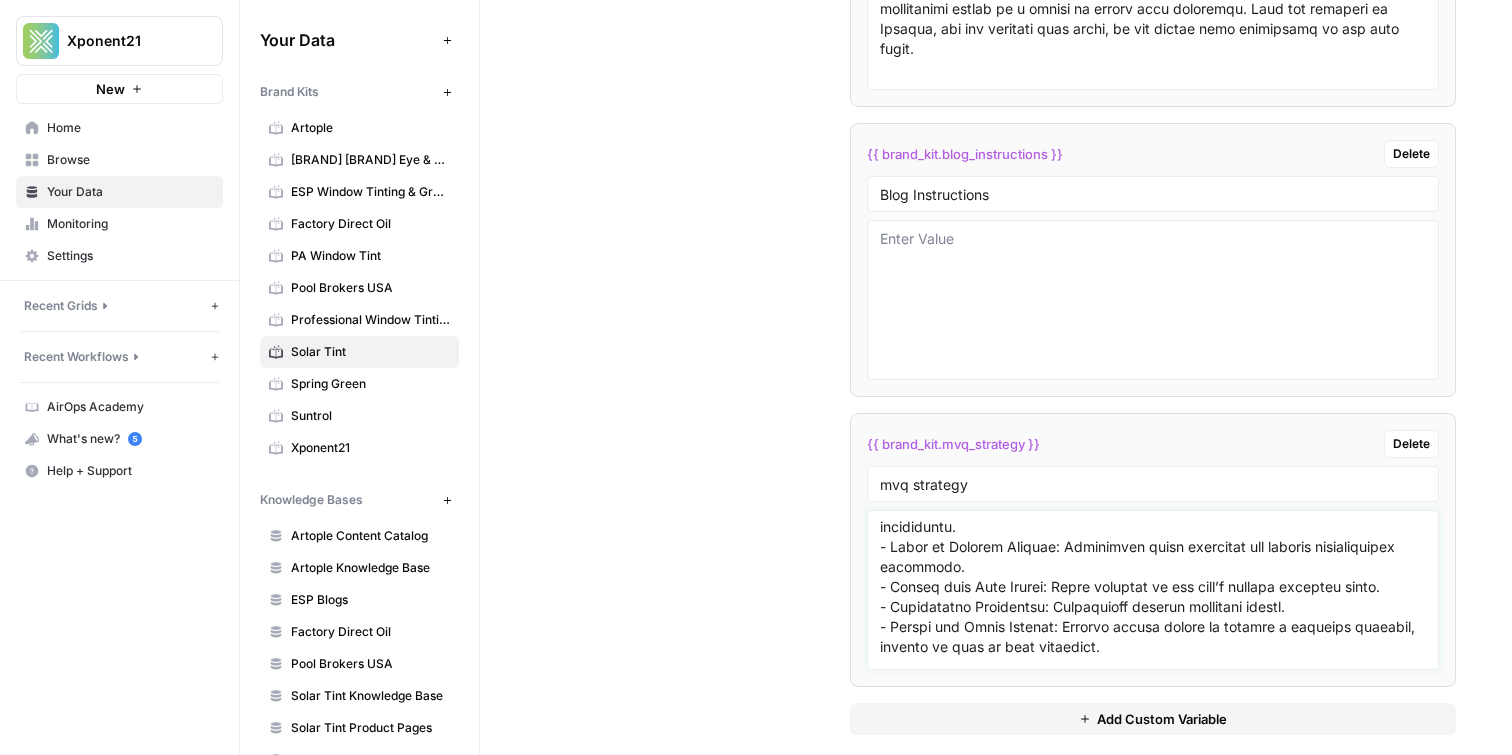 click at bounding box center [1153, 590] 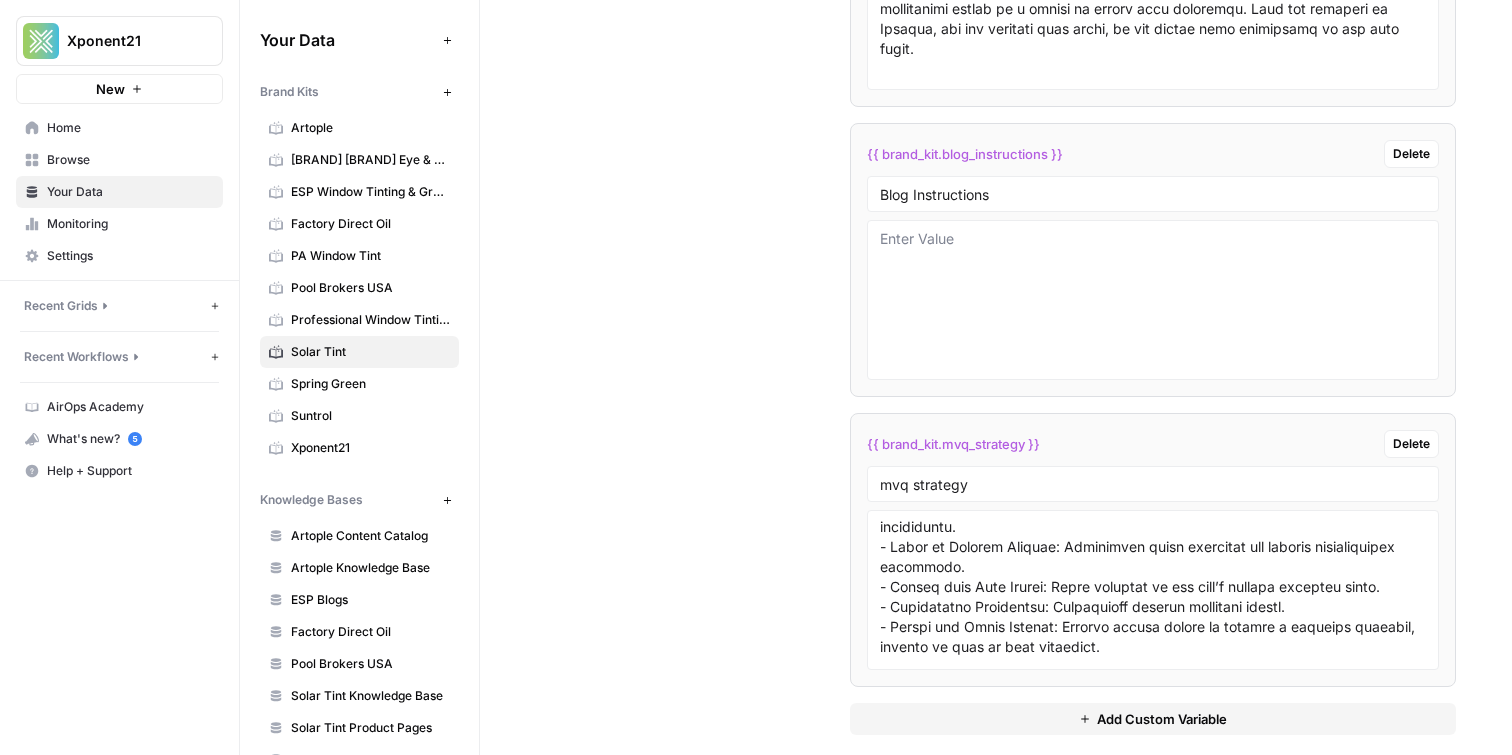 click on "Custom Variables Create custom variables that will appear as global brand variables across any workflows you create. {{ brand_kit.cornerstone_content_outline }} Delete cornerstone content outline {{ brand_kit.writing_rules }} Delete Writing Rules {{ brand_kit.faqs }} Delete FAQs {{ brand_kit.solutions }} Delete Solutions Decorative Window Film | Enhance Your Space | Solar Tint
Sun Control Window Film For Homes and Offices | Solar Tint
Window Insulation Film | Solar Tint | Midwest's Largest 3M Dealer
Security Window Film | Protect Your Home and Office | Solar Tint
Privacy Window Film | Enhance Privacy For Homes & Offices
Custom Window Graphics for Offices & Businesses | Solar Tint {{ brand_kit.interior_page_structure }} Delete interior page structure {{ brand_kit.example_product_page }} Delete example product page {{ brand_kit.example_product_content }} Delete example product content {{ brand_kit.example_product_outline }} Delete example product outline {{ brand_kit.products_by_pillar }} Delete Delete Delete" at bounding box center [996, -1021] 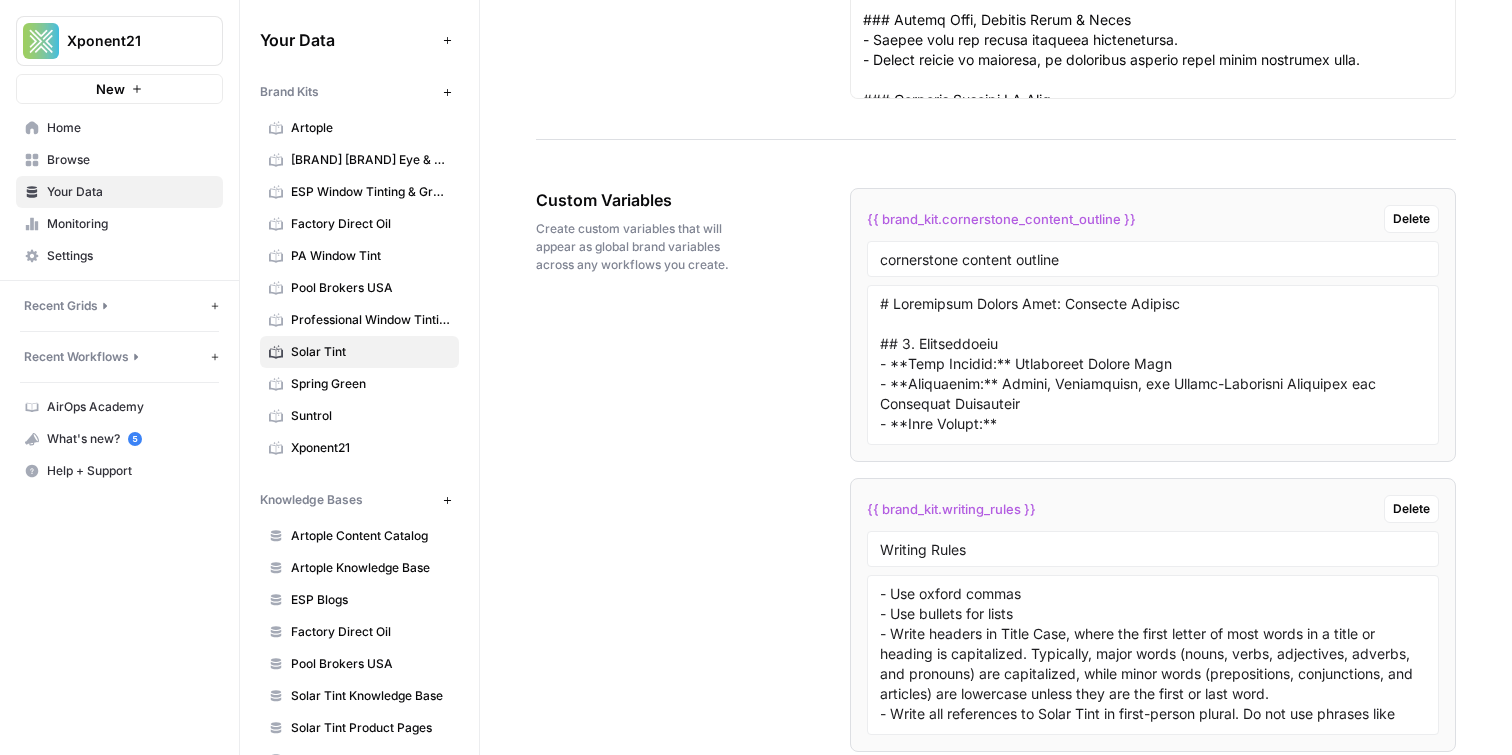 scroll, scrollTop: 4203, scrollLeft: 0, axis: vertical 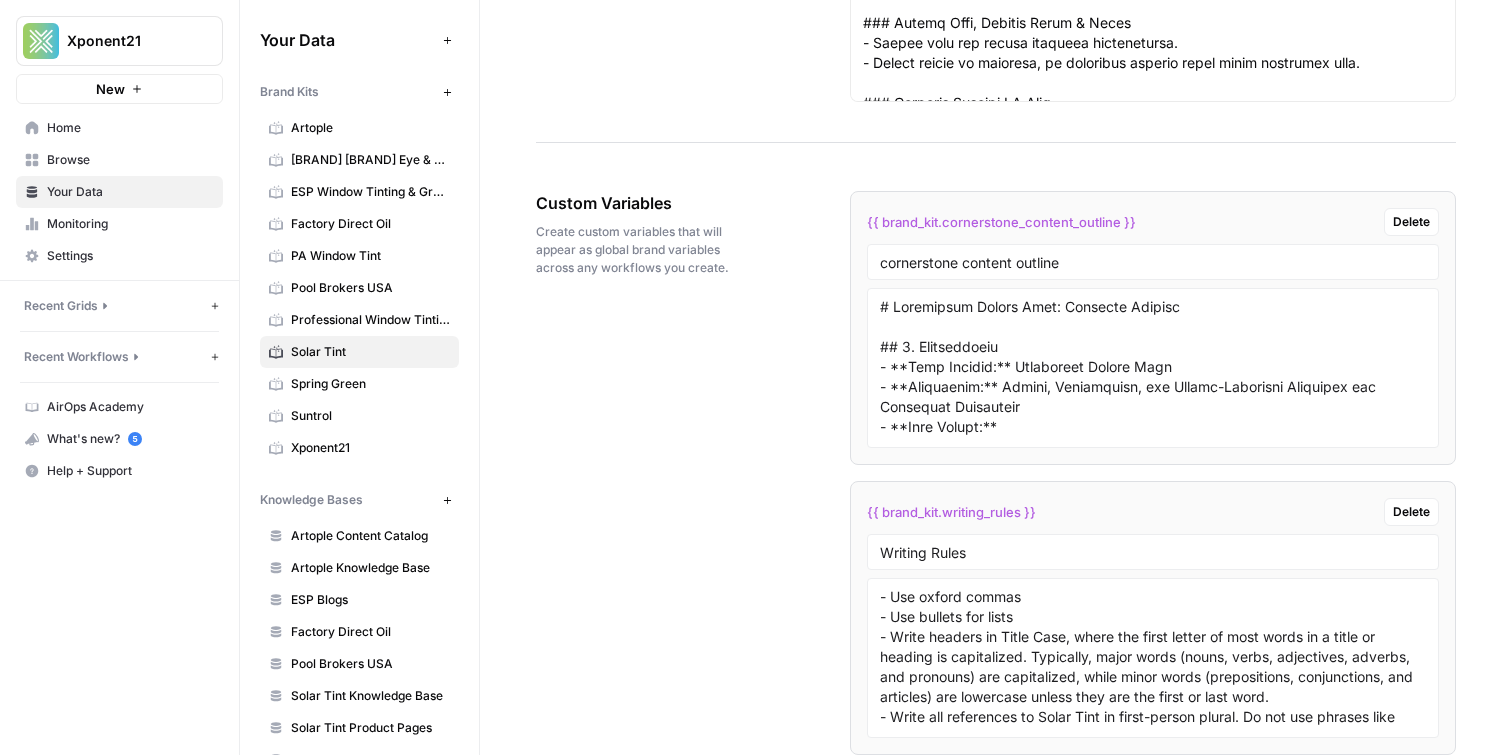 click on "Browse" at bounding box center [119, 160] 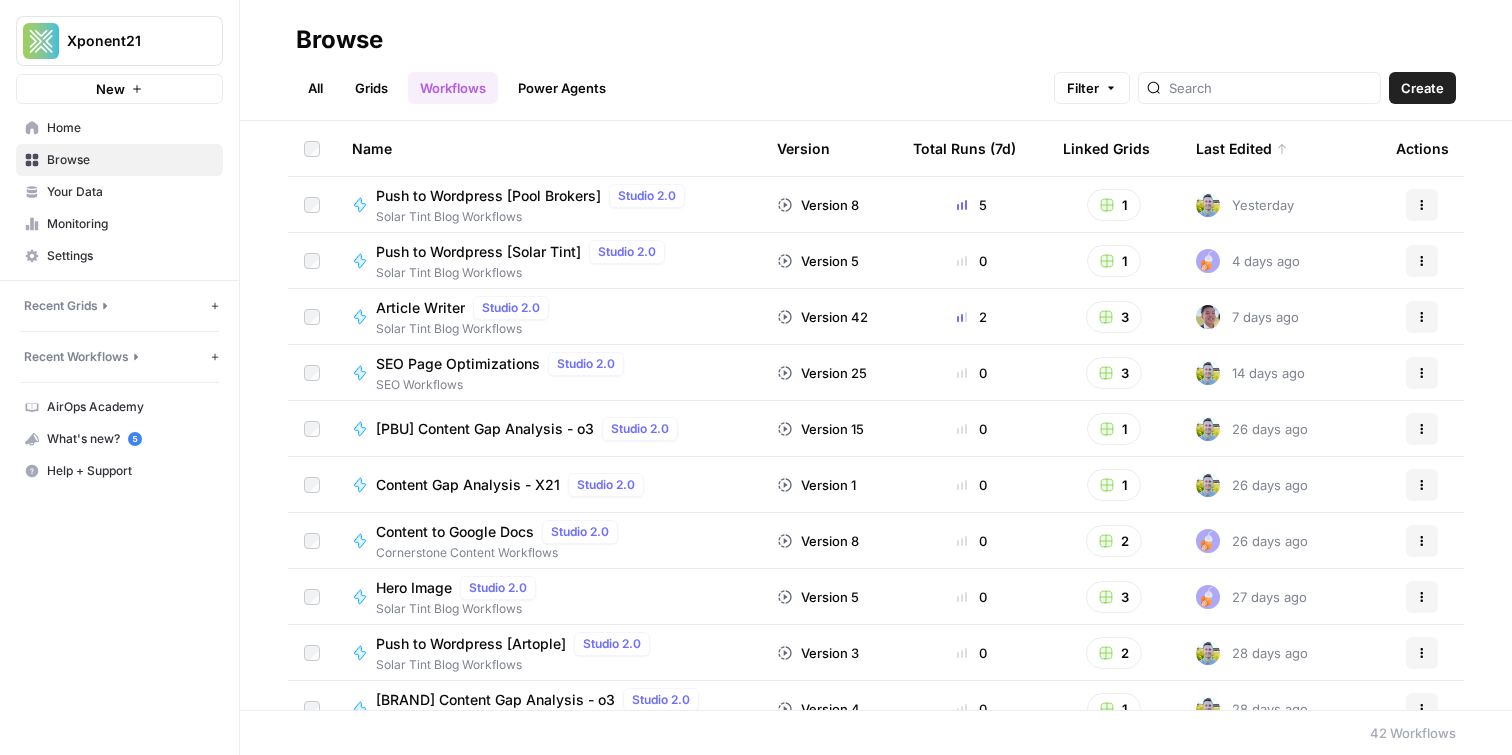 click on "Grids" at bounding box center (371, 88) 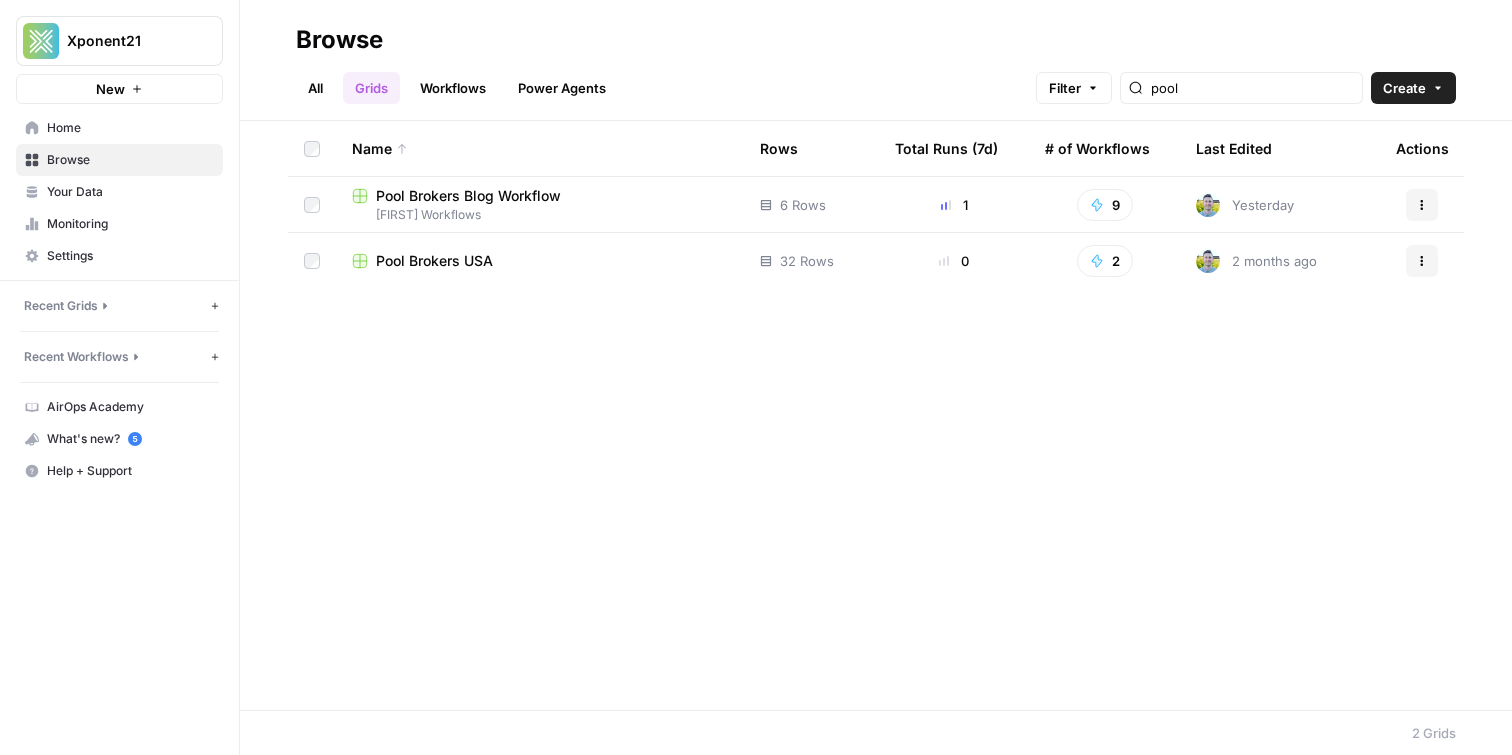 click on "Create" at bounding box center [1404, 88] 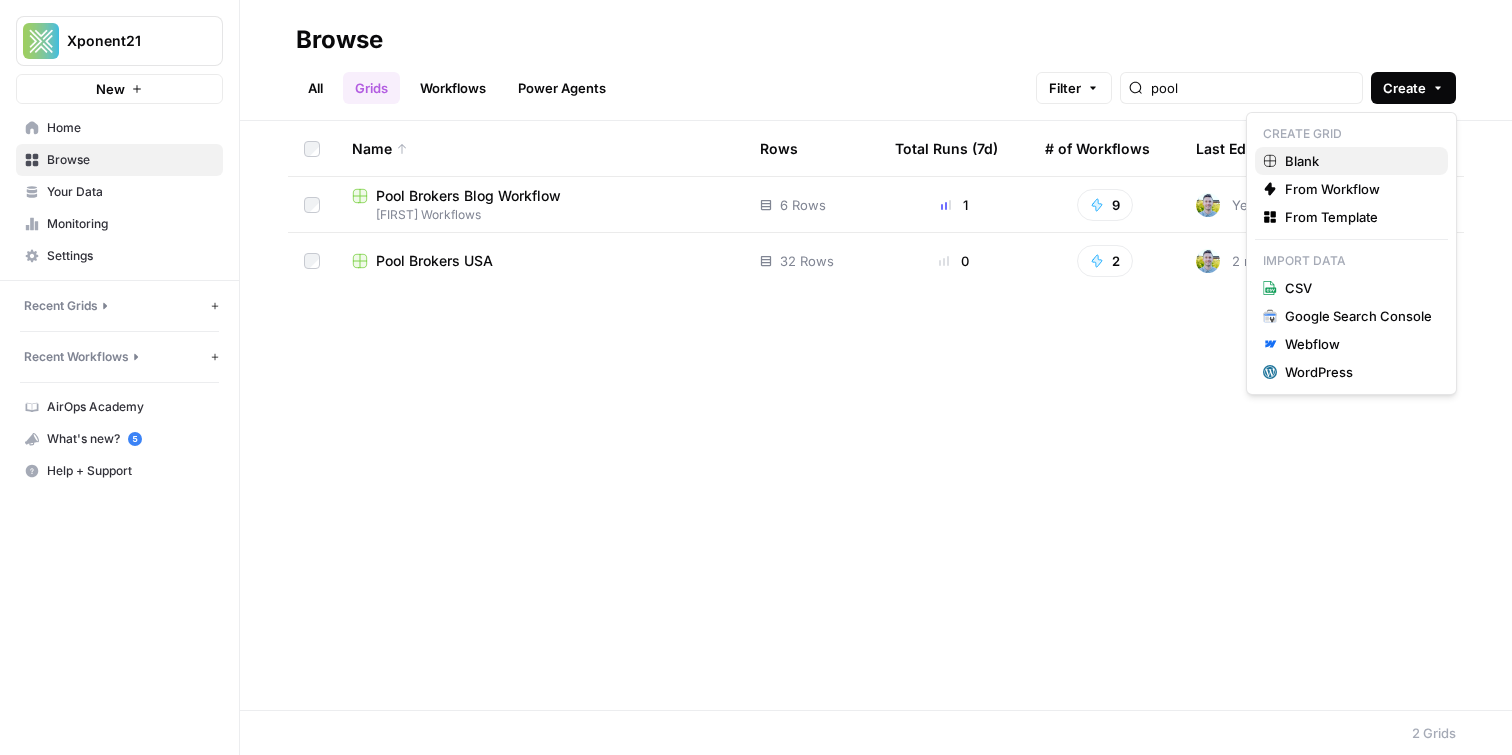 click on "Blank" at bounding box center [1358, 161] 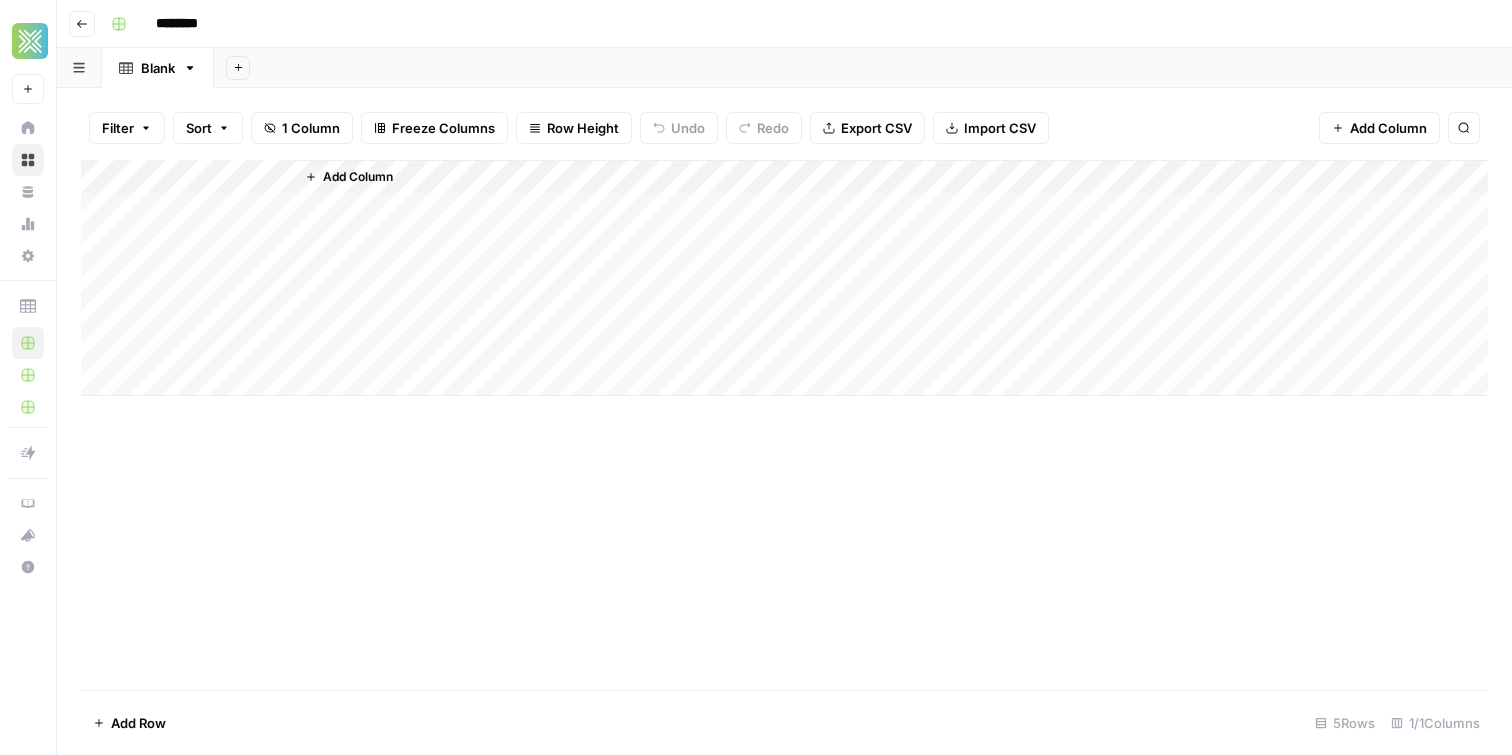 click on "********" at bounding box center [203, 24] 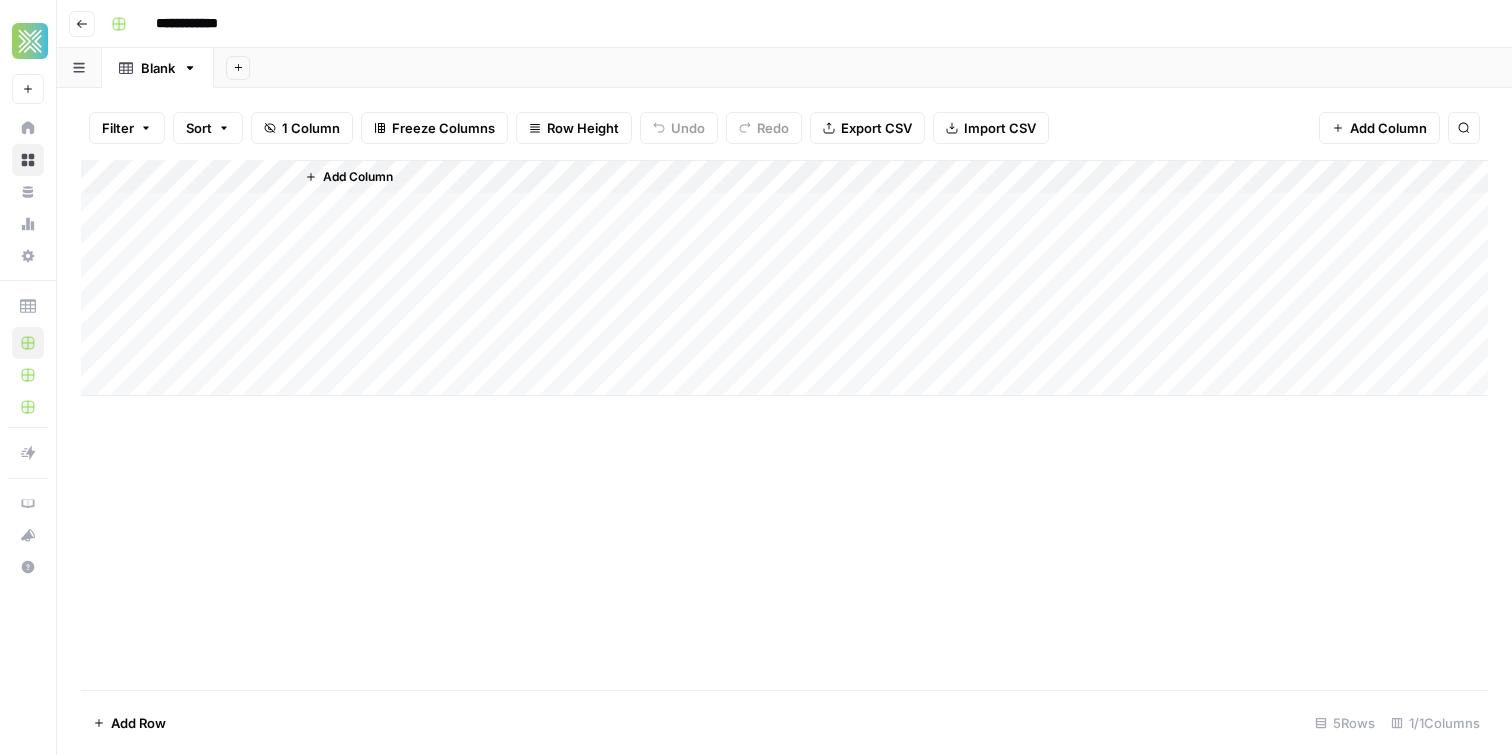 type on "**********" 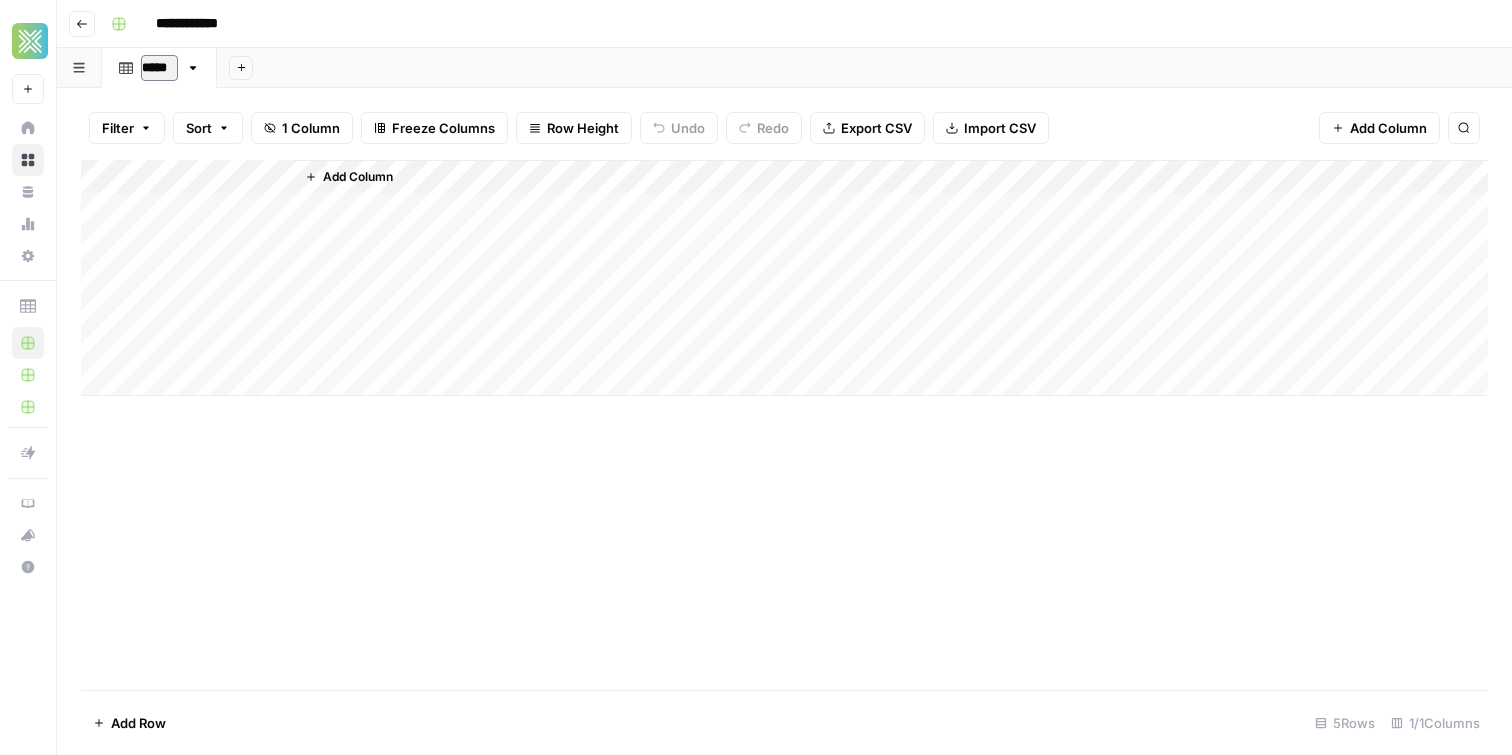 click on "*****" at bounding box center (159, 68) 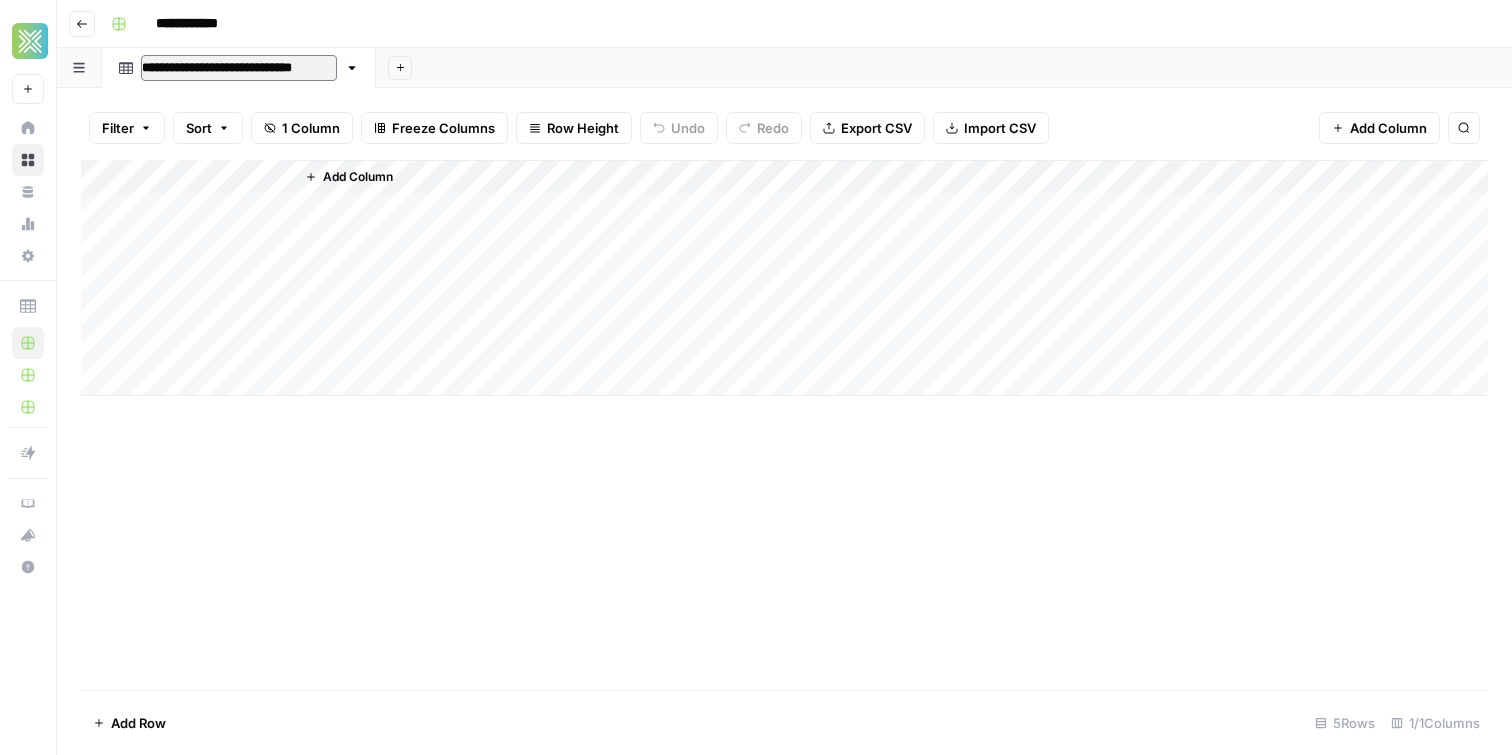 type on "**********" 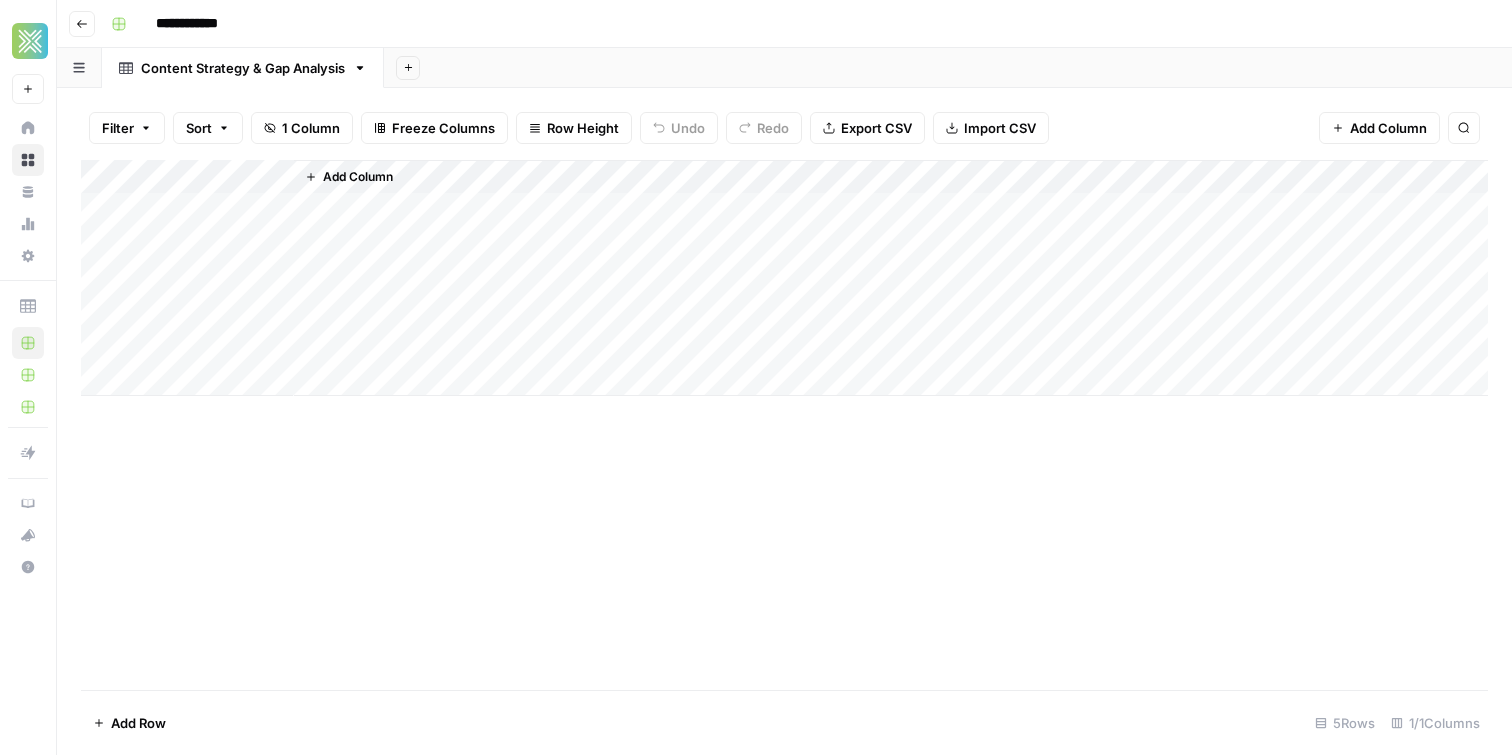 click on "Add Column" at bounding box center (784, 278) 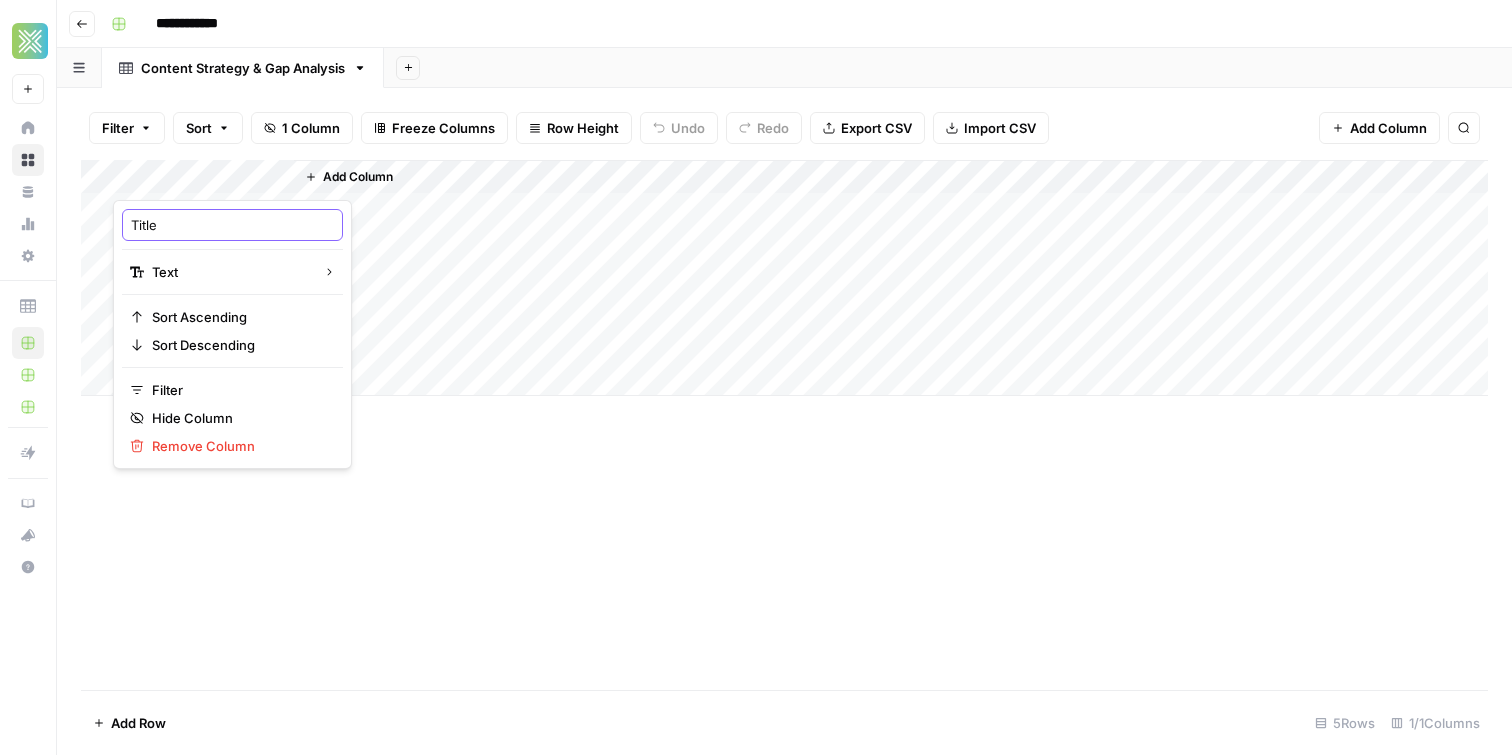 click on "Title" at bounding box center [232, 225] 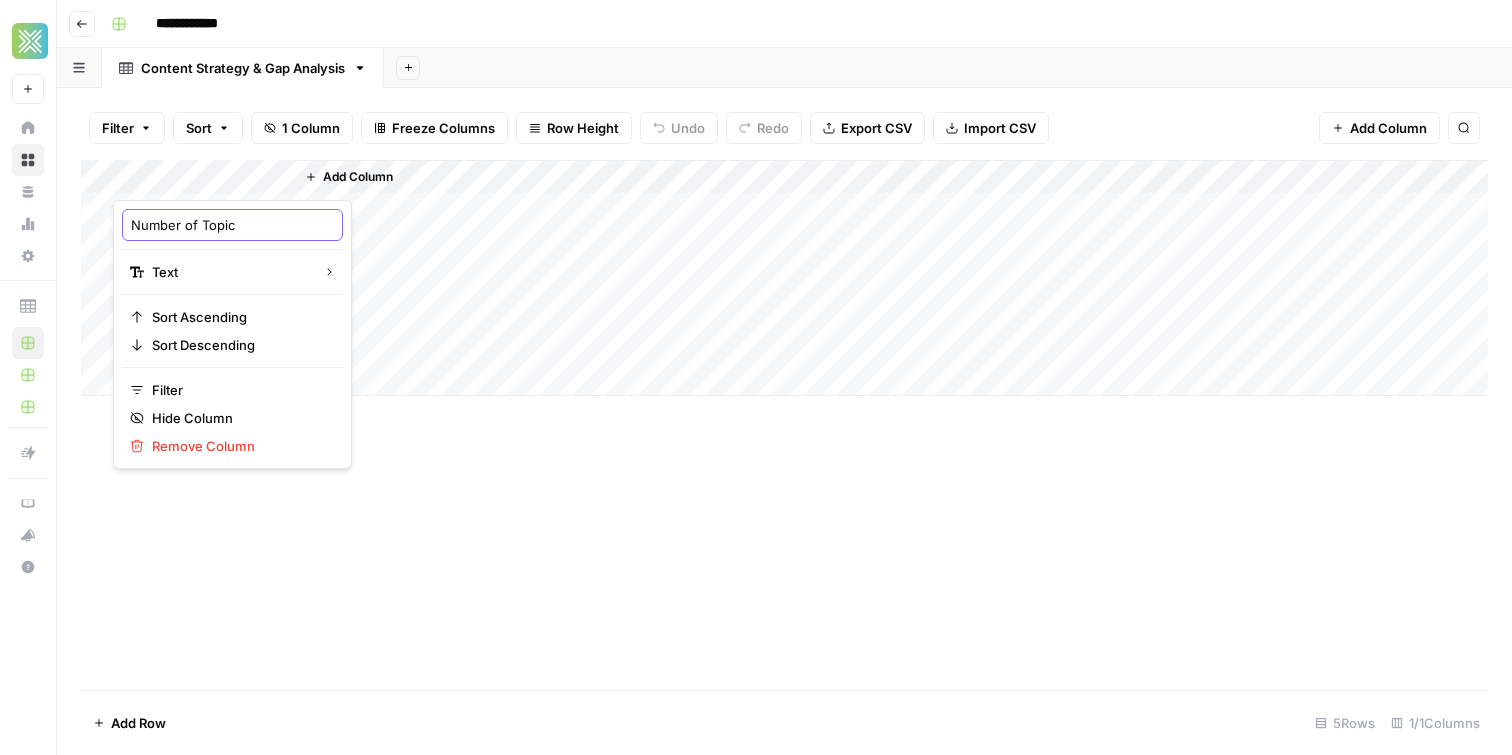 type on "Number of Topics" 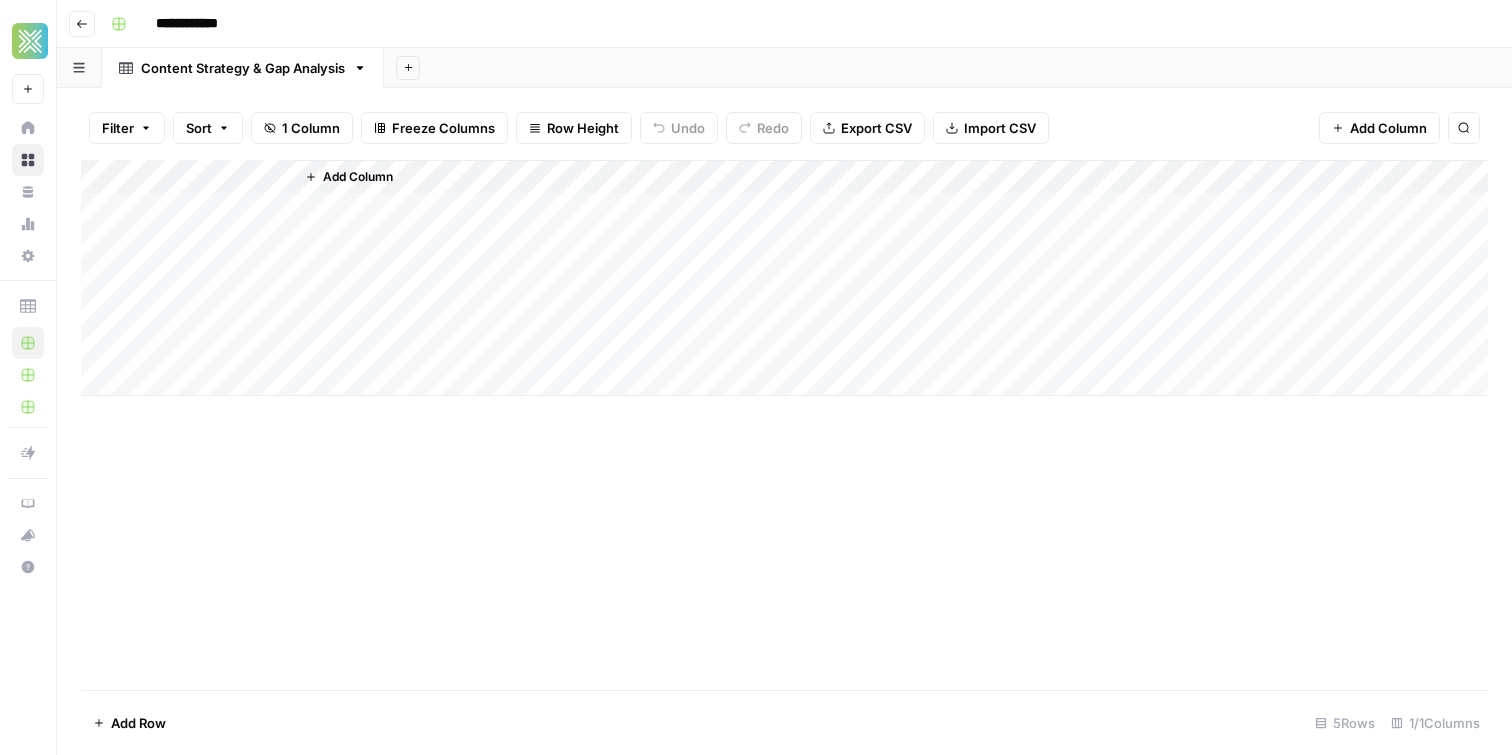 click on "Add Column" at bounding box center [349, 177] 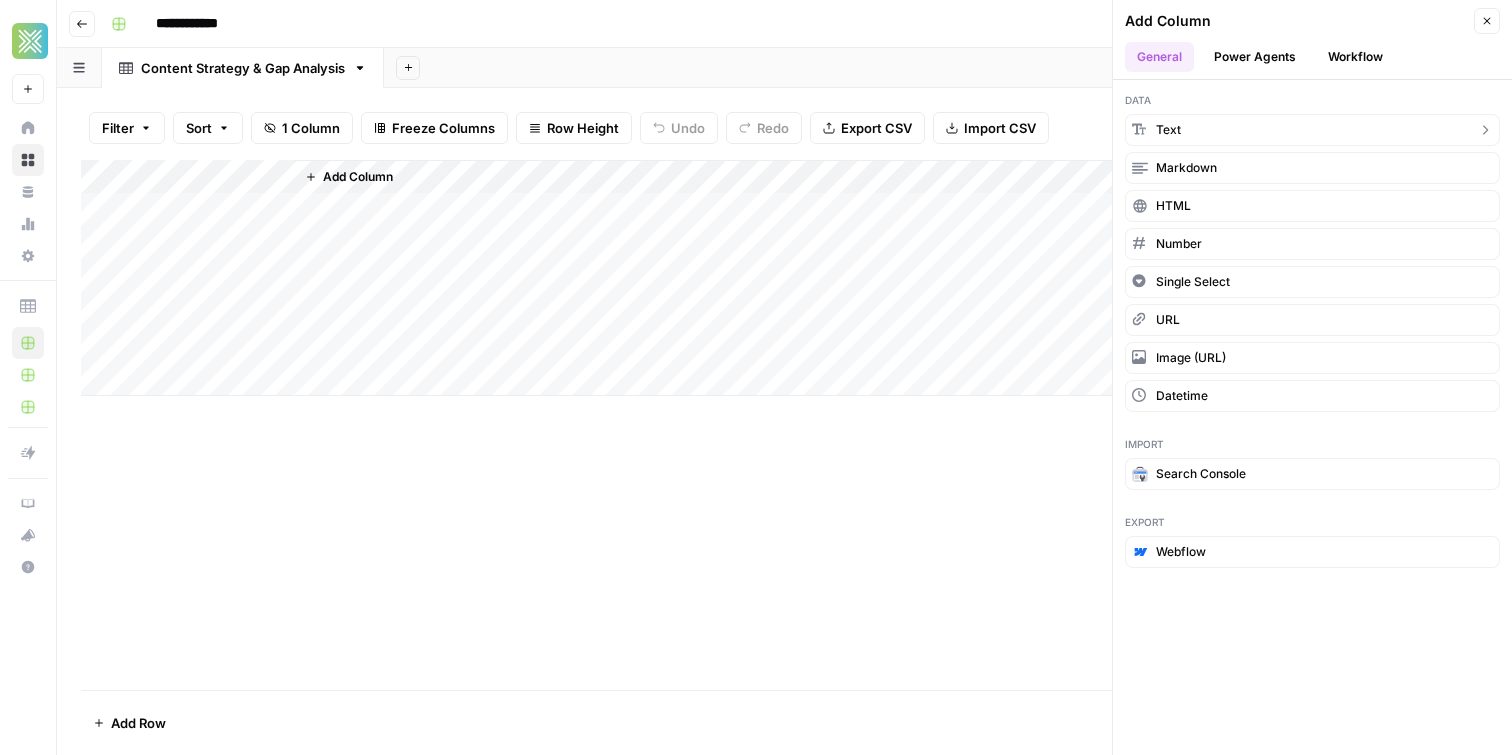 click on "text" at bounding box center (1312, 130) 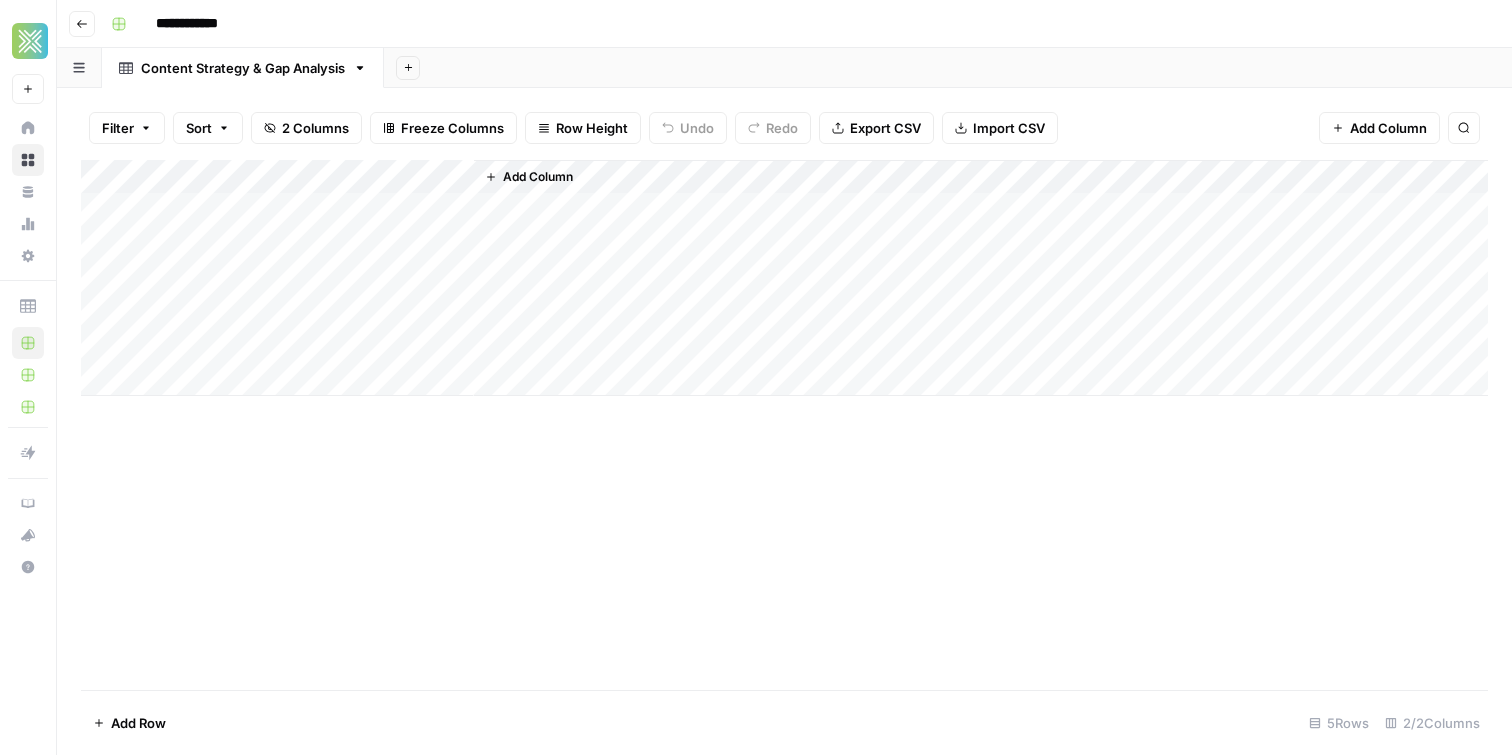 click on "Add Column" at bounding box center (784, 278) 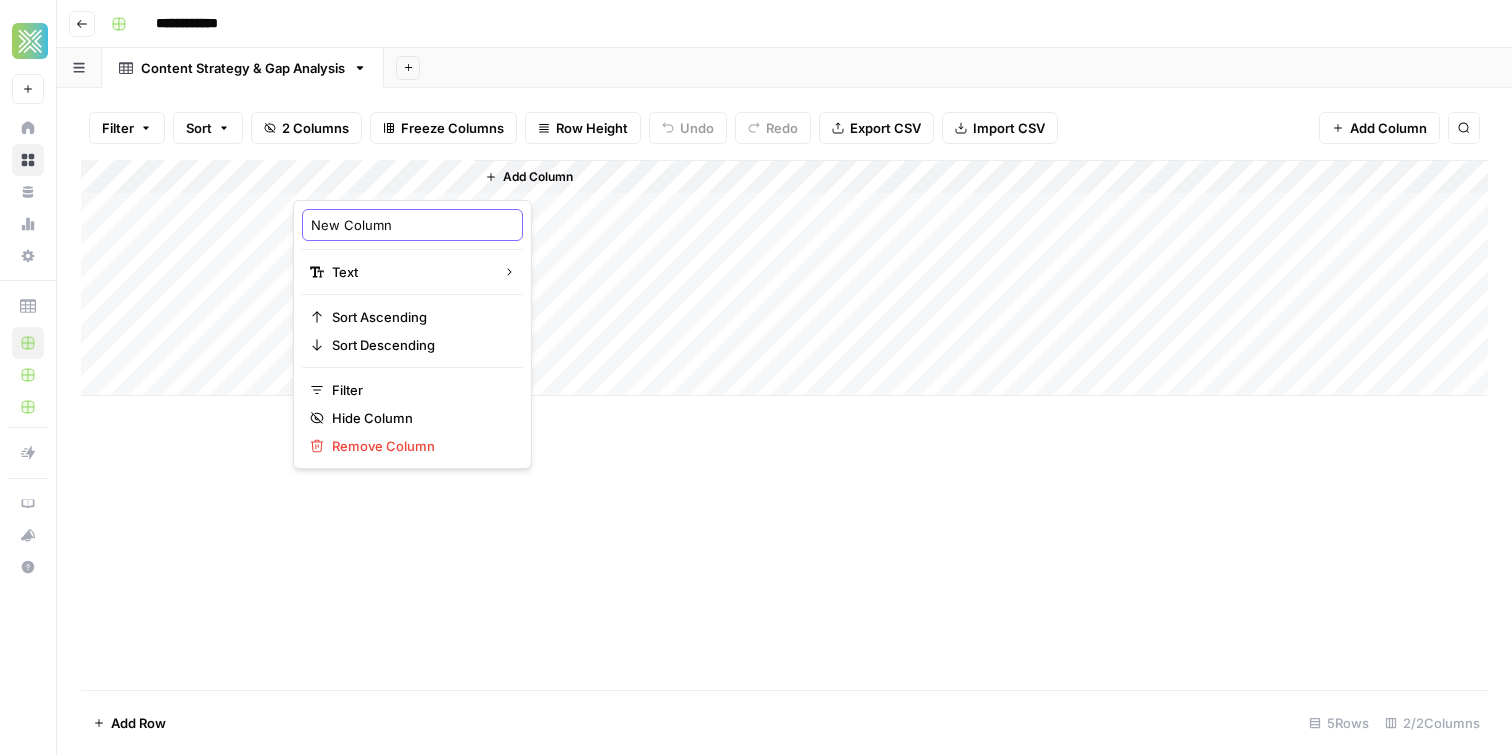 click on "New Column" at bounding box center (412, 225) 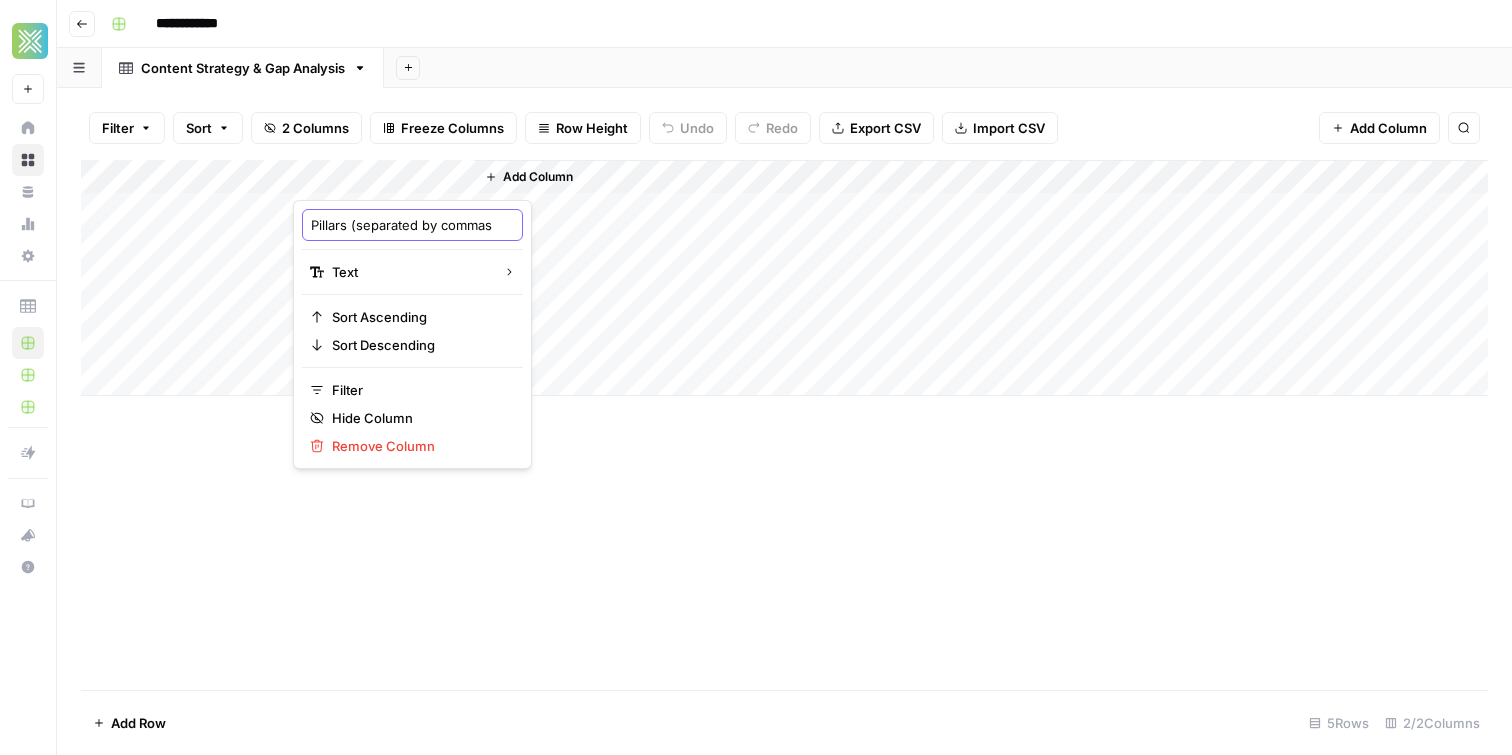 type on "Pillars (separated by commas)" 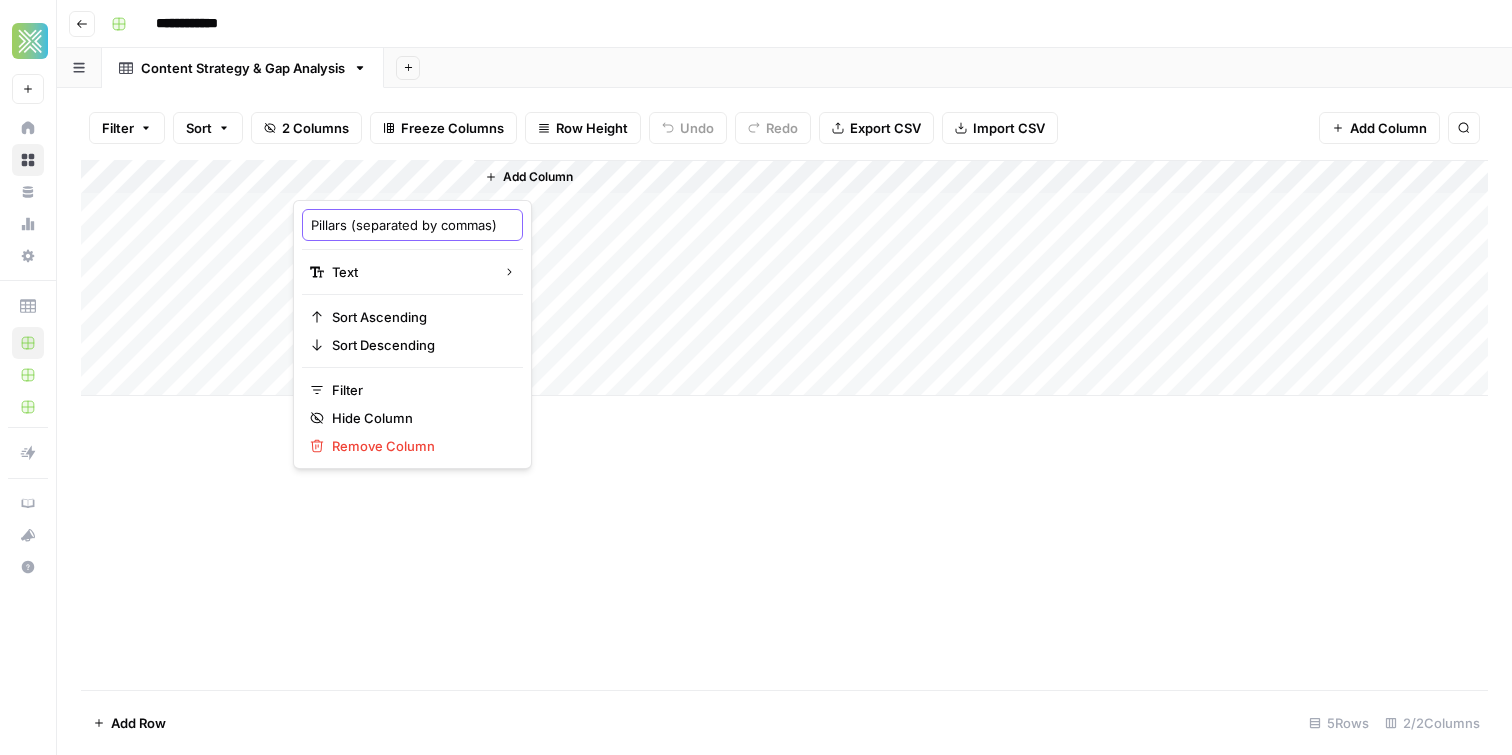 scroll, scrollTop: 0, scrollLeft: 38, axis: horizontal 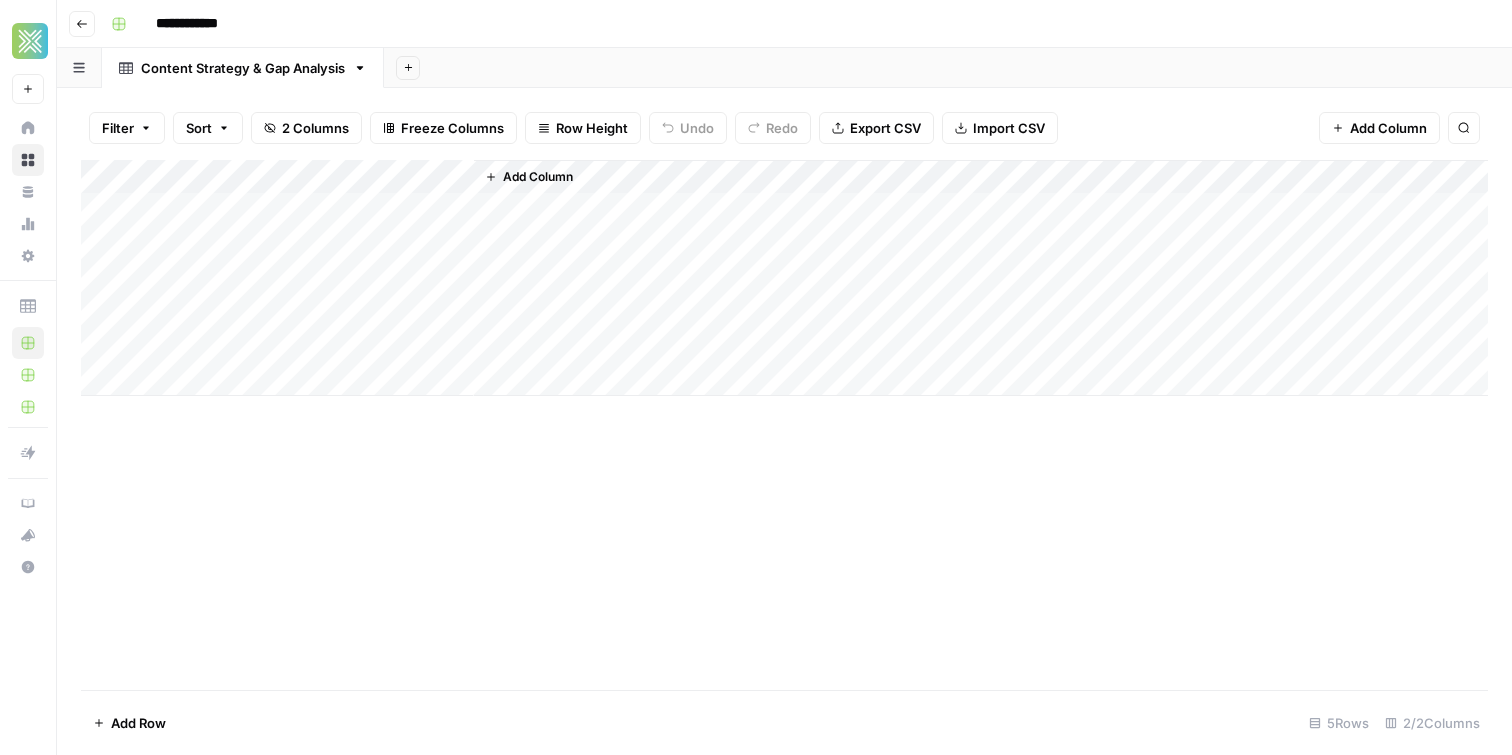 click on "Add Column" at bounding box center (529, 177) 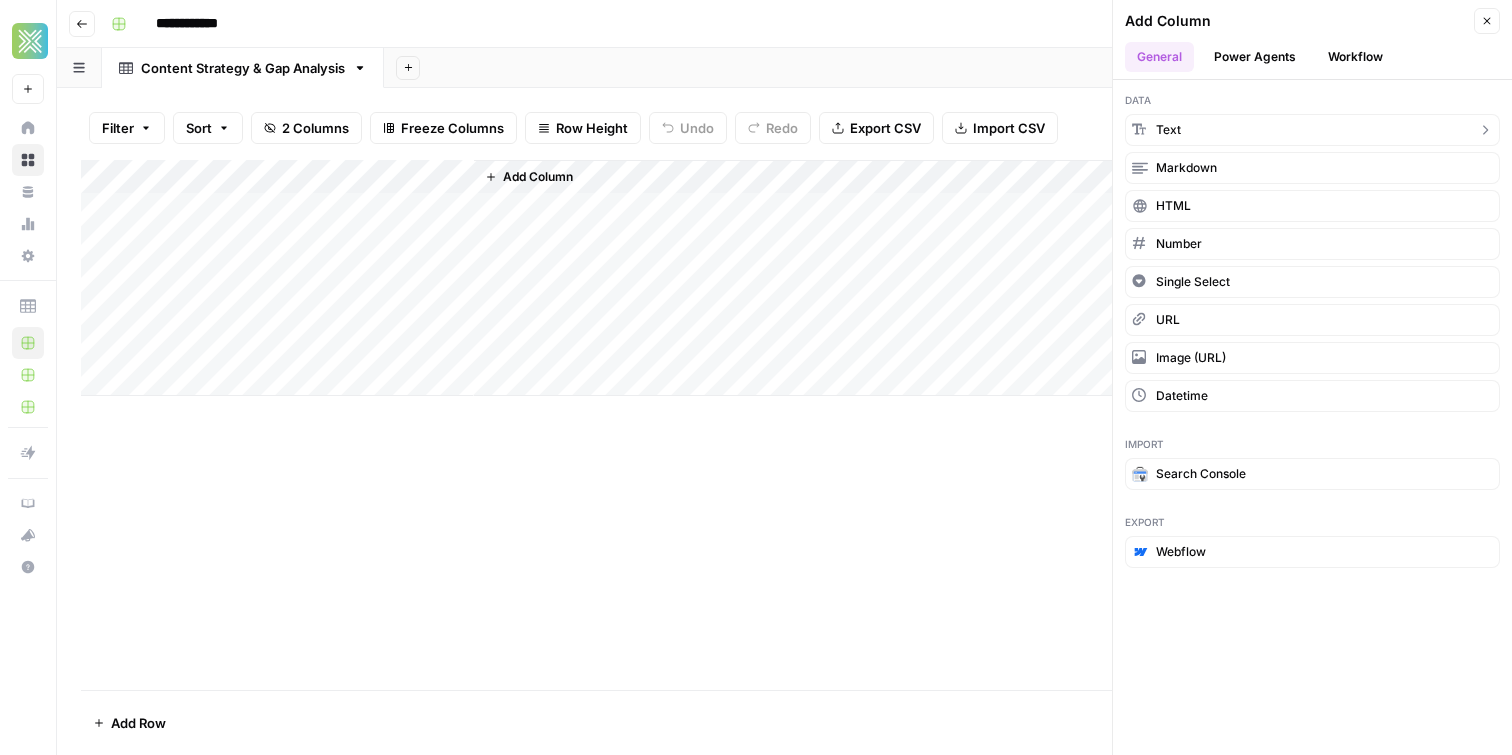 click on "text" at bounding box center [1168, 130] 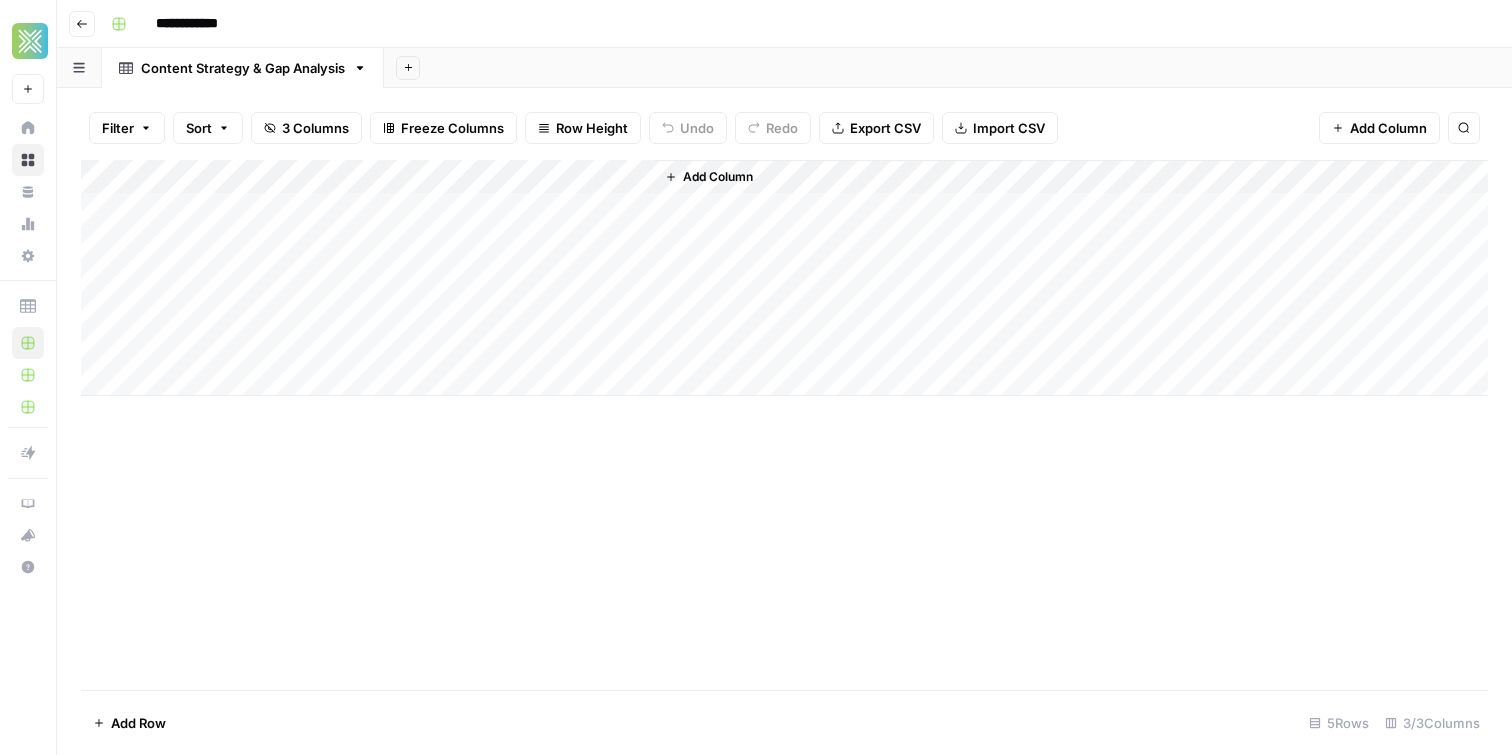 click on "Add Column" at bounding box center (784, 278) 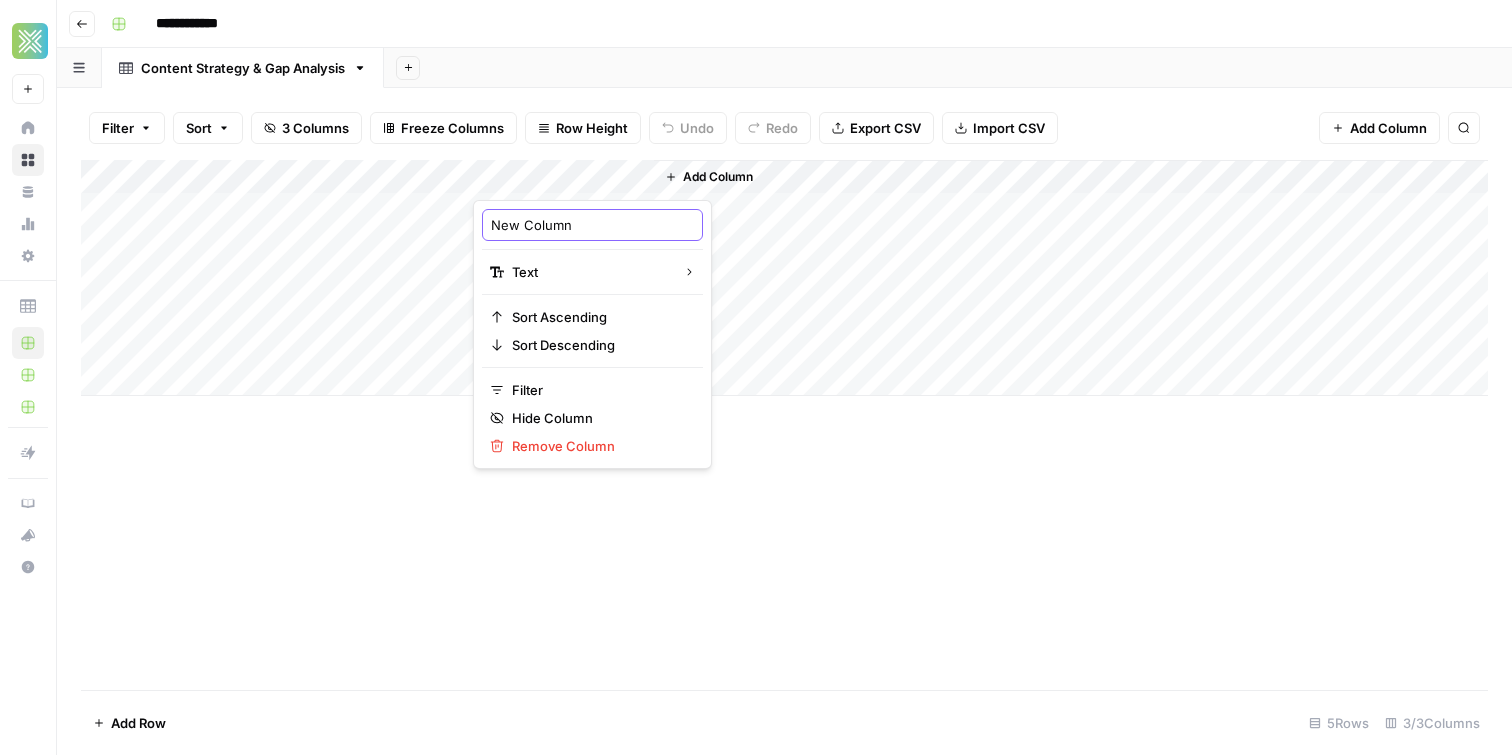 click on "New Column" at bounding box center (592, 225) 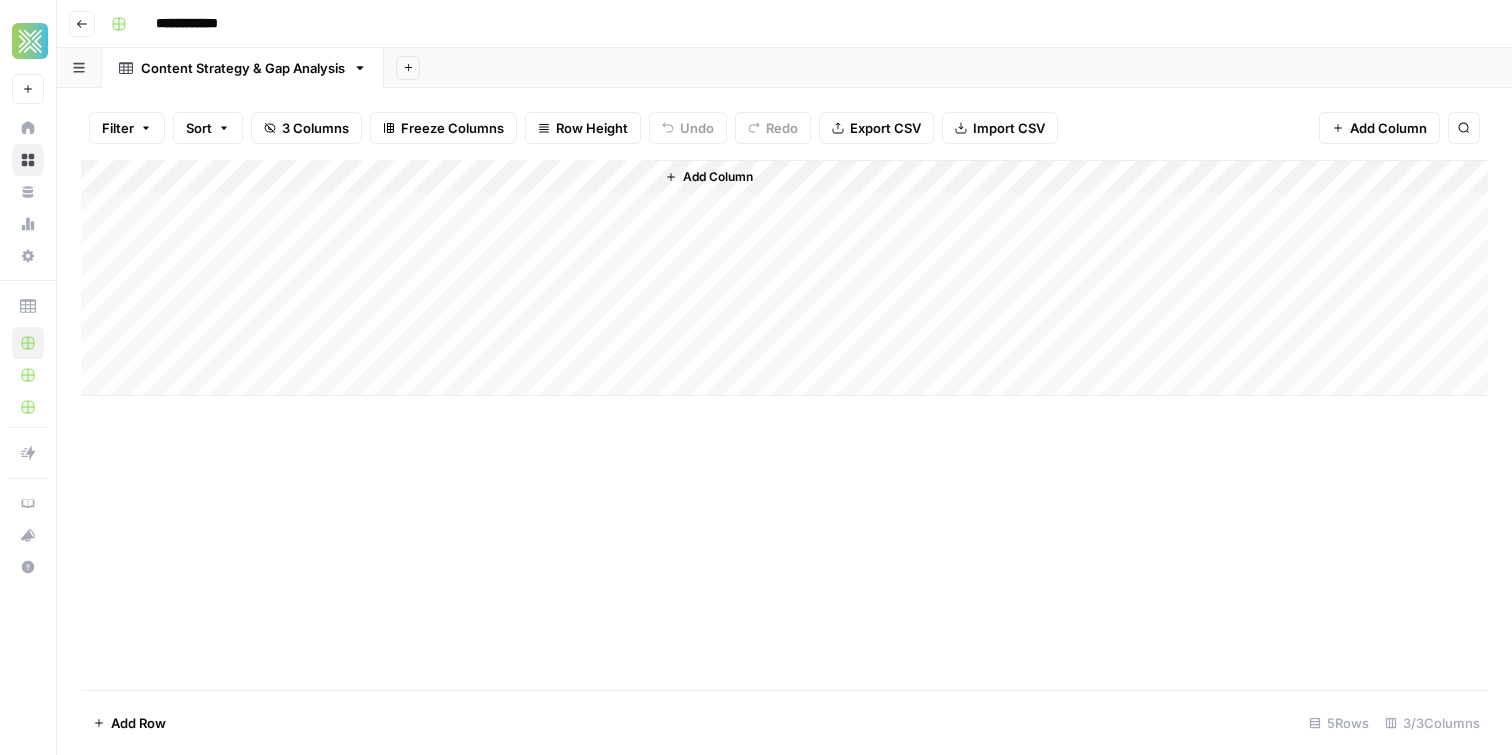 click on "Add Column" at bounding box center (784, 278) 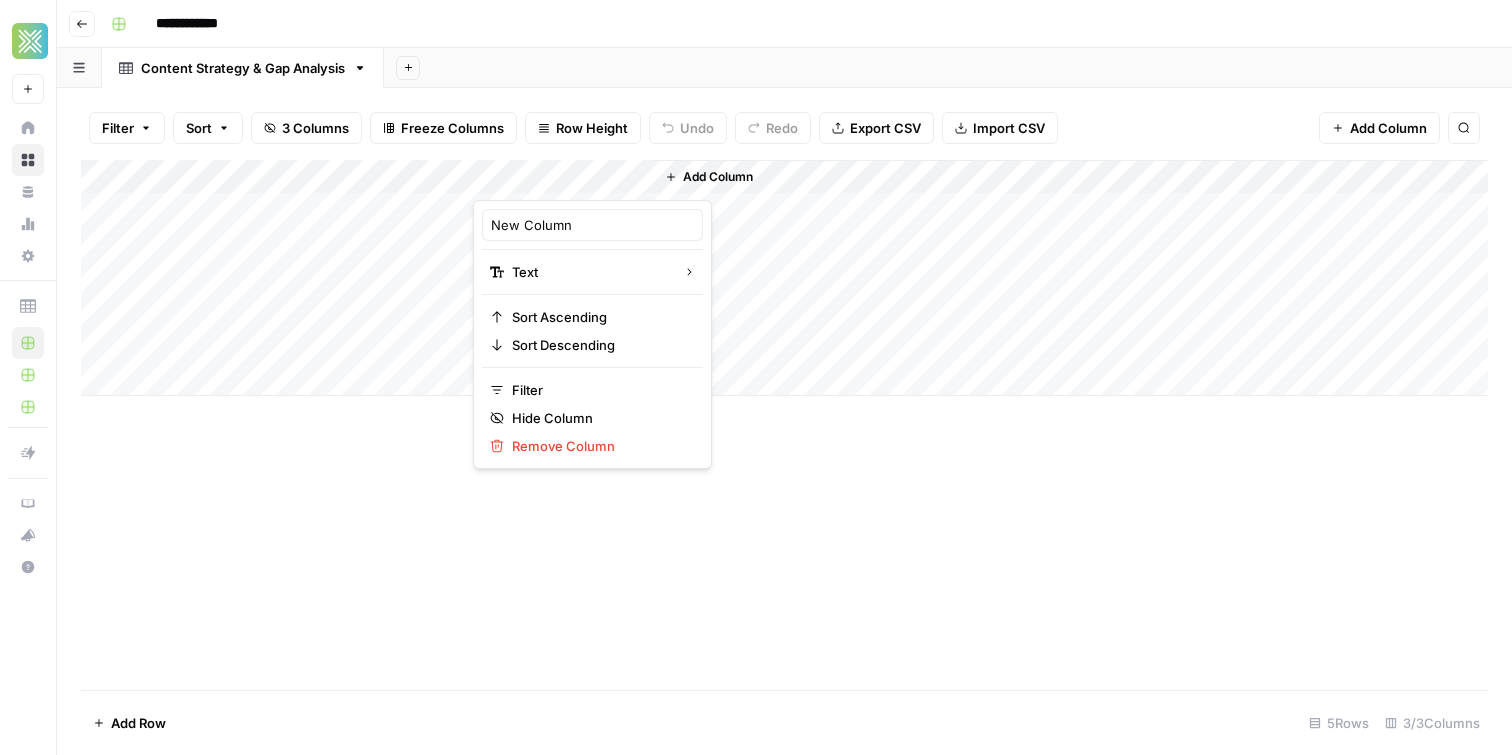 click on "New Column" at bounding box center (592, 225) 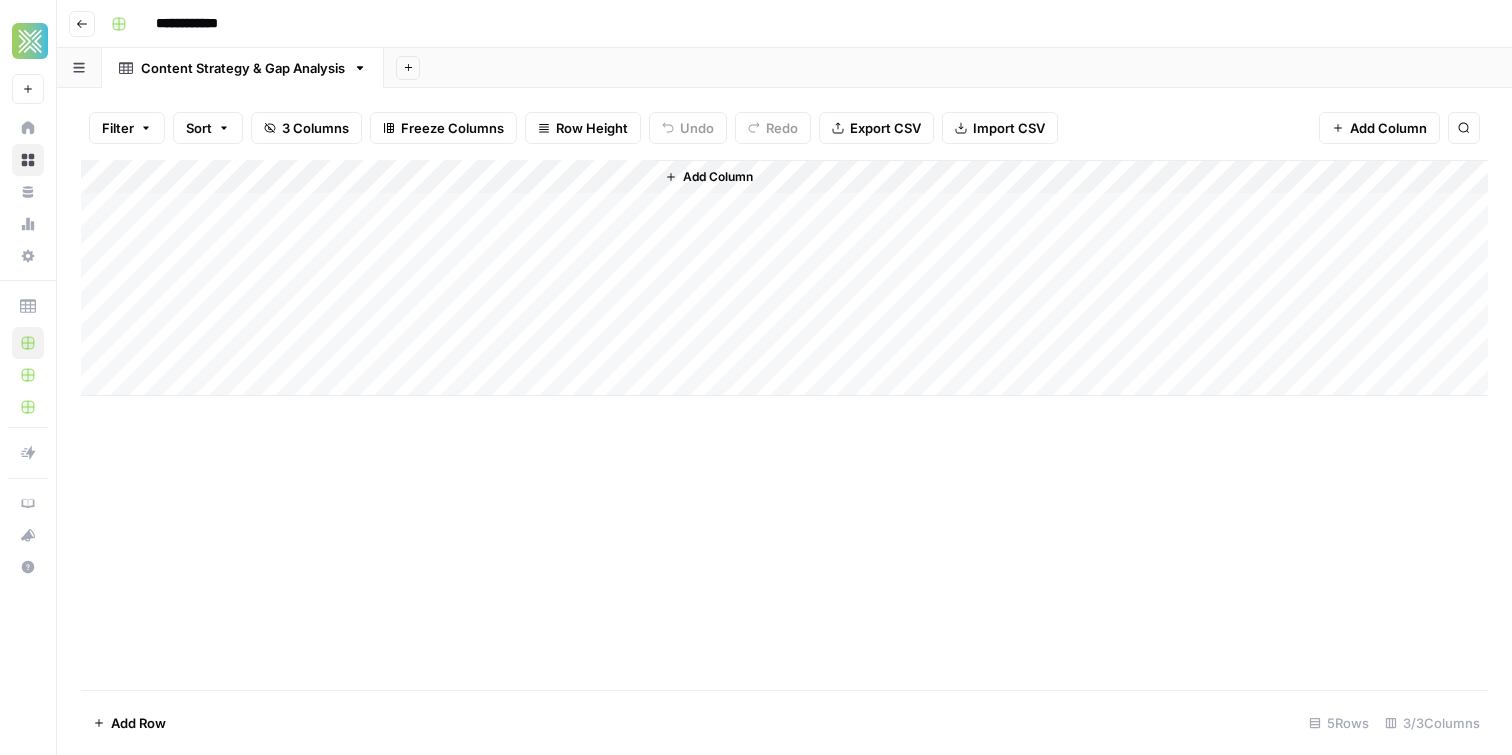 click on "Add Column" at bounding box center (784, 278) 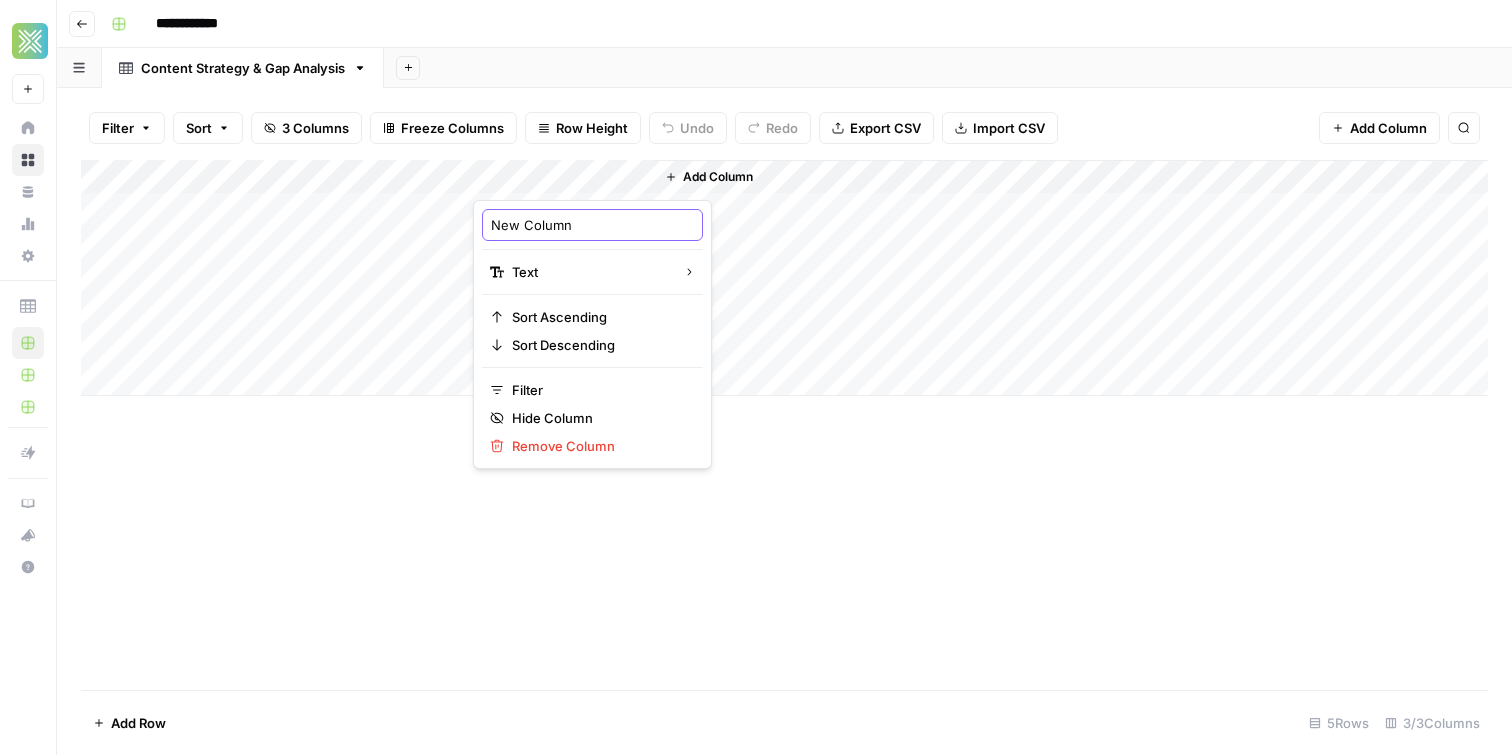 click on "New Column" at bounding box center [592, 225] 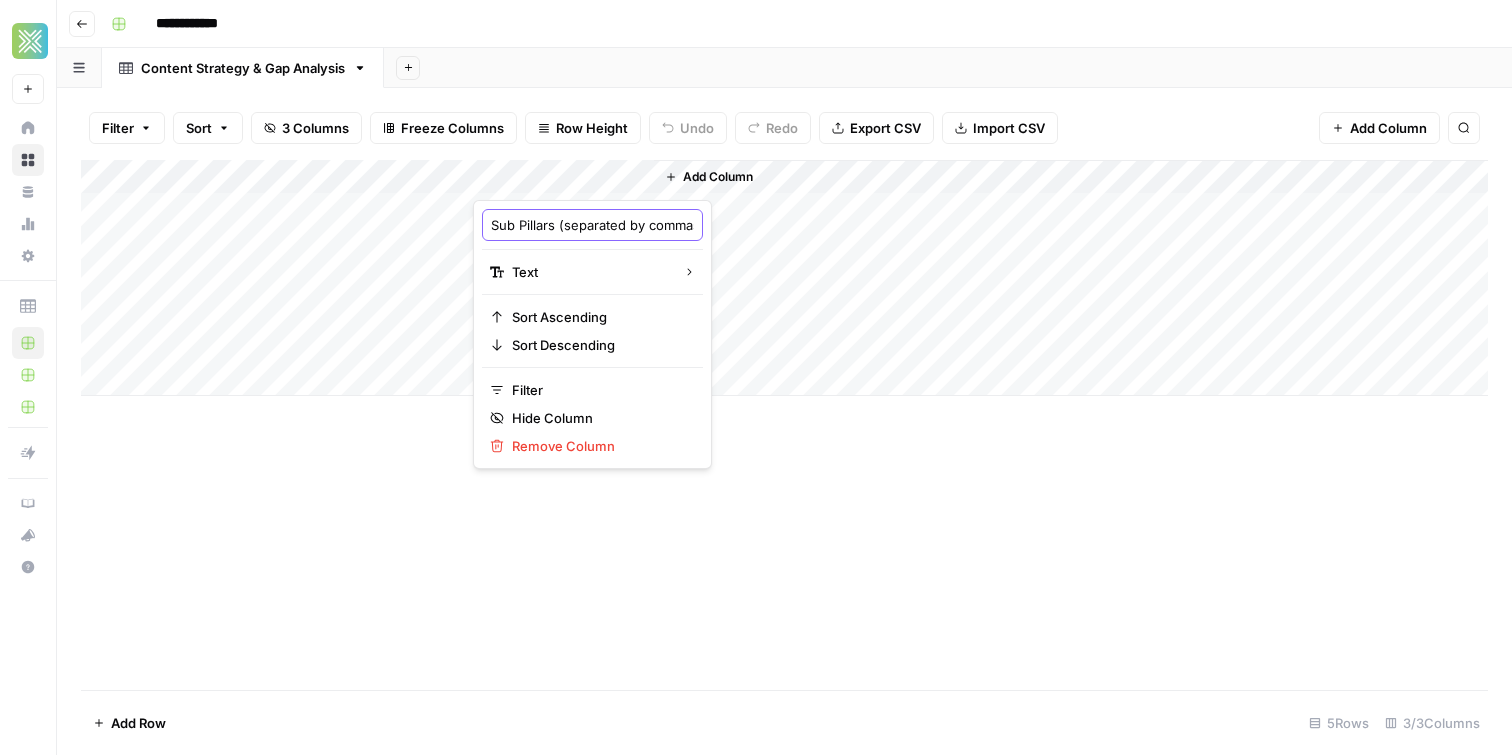 scroll, scrollTop: 0, scrollLeft: 66, axis: horizontal 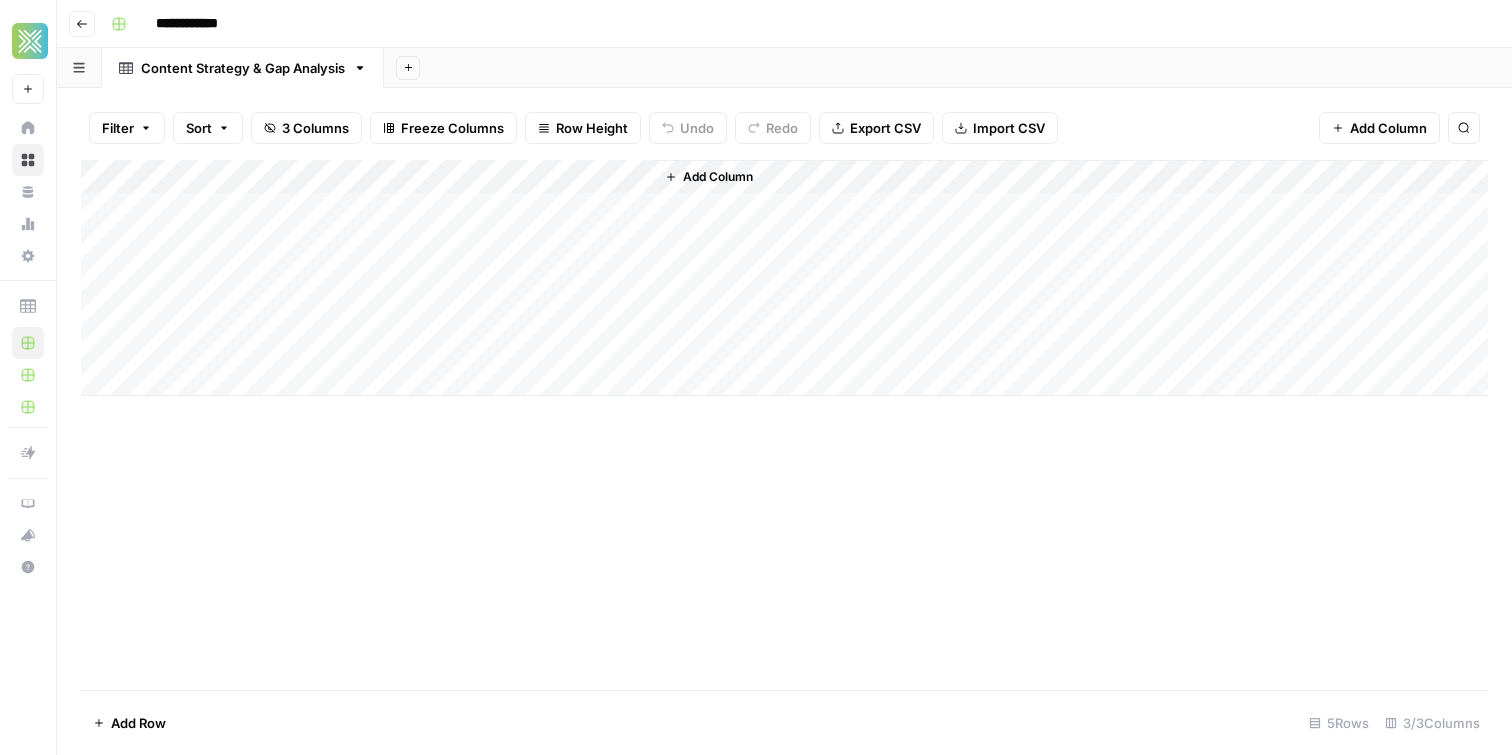 click on "Add Column" at bounding box center [784, 425] 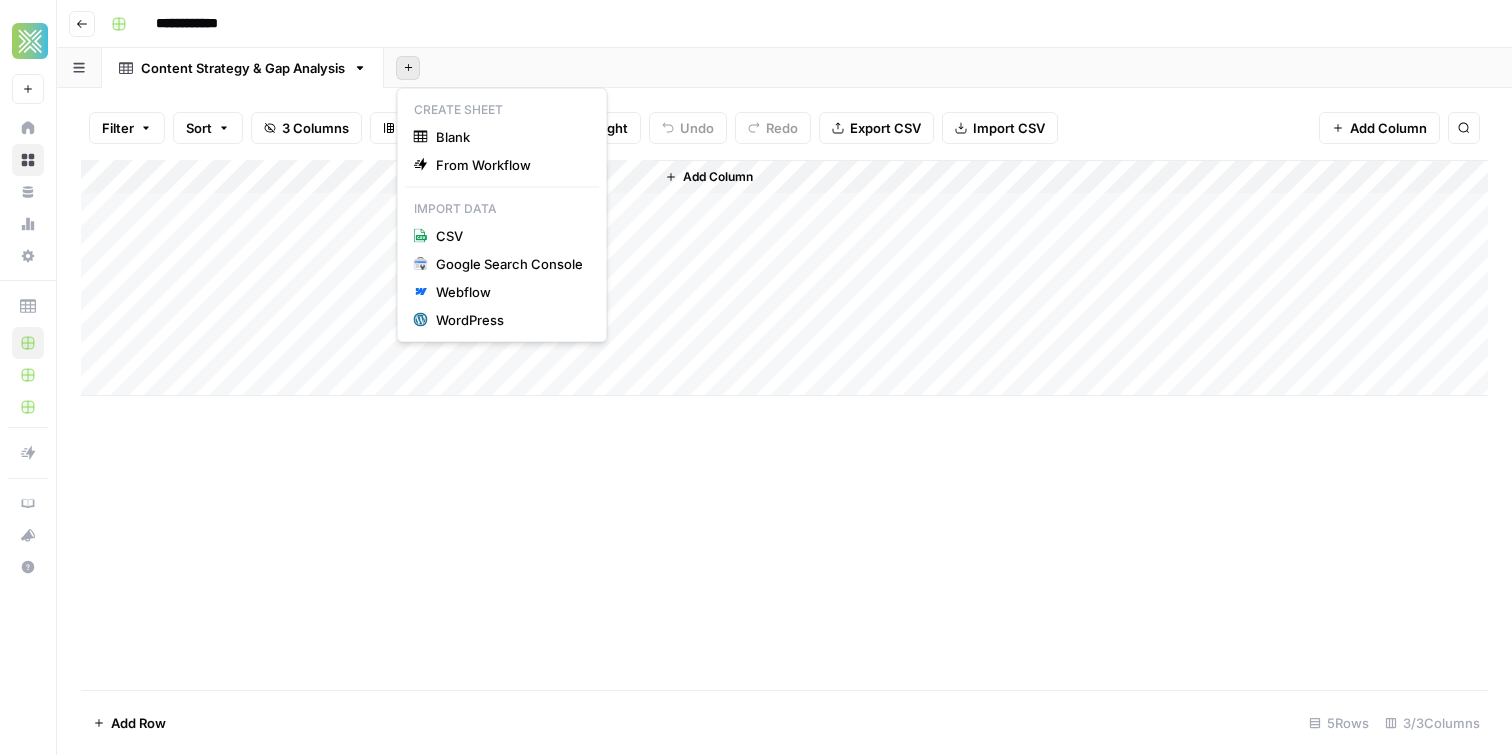 click 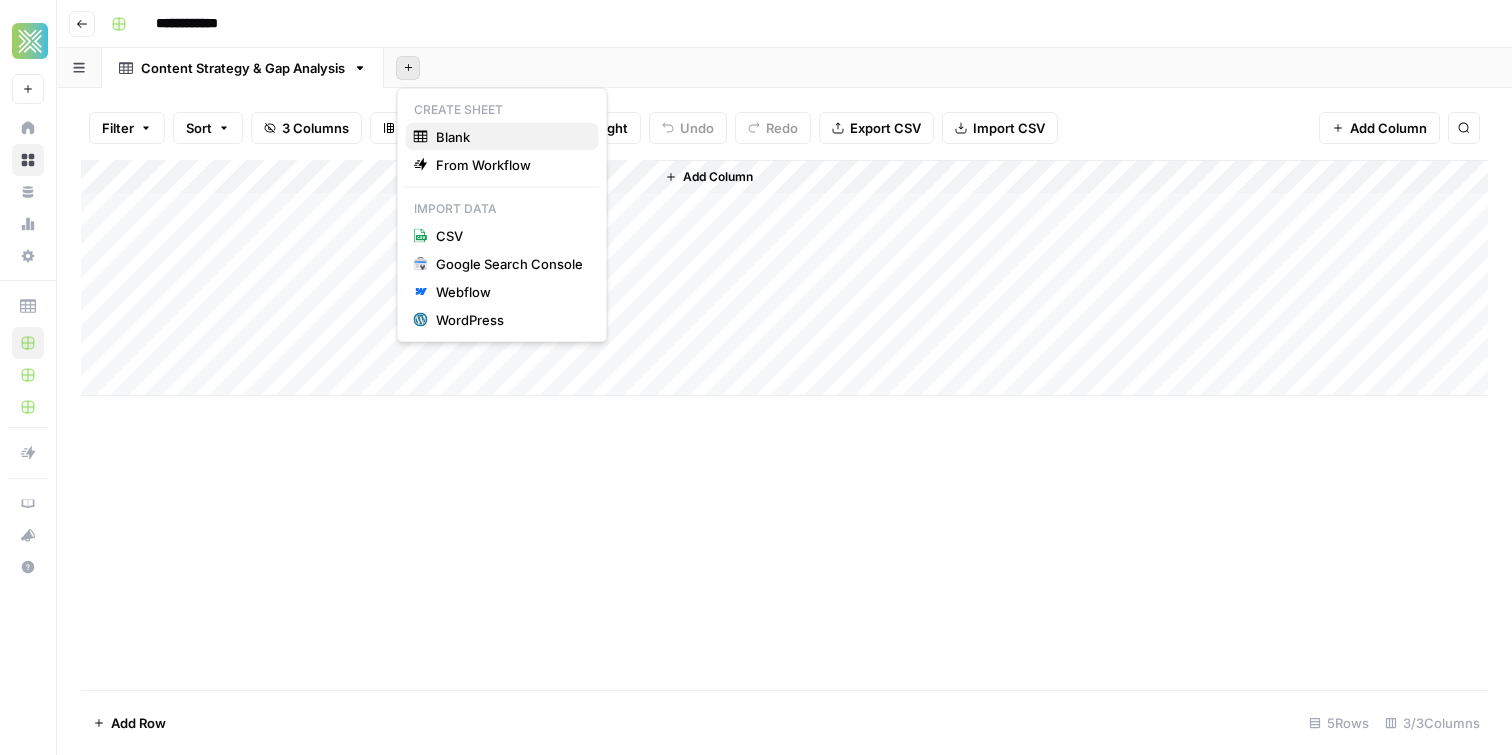 click on "Blank" at bounding box center (509, 137) 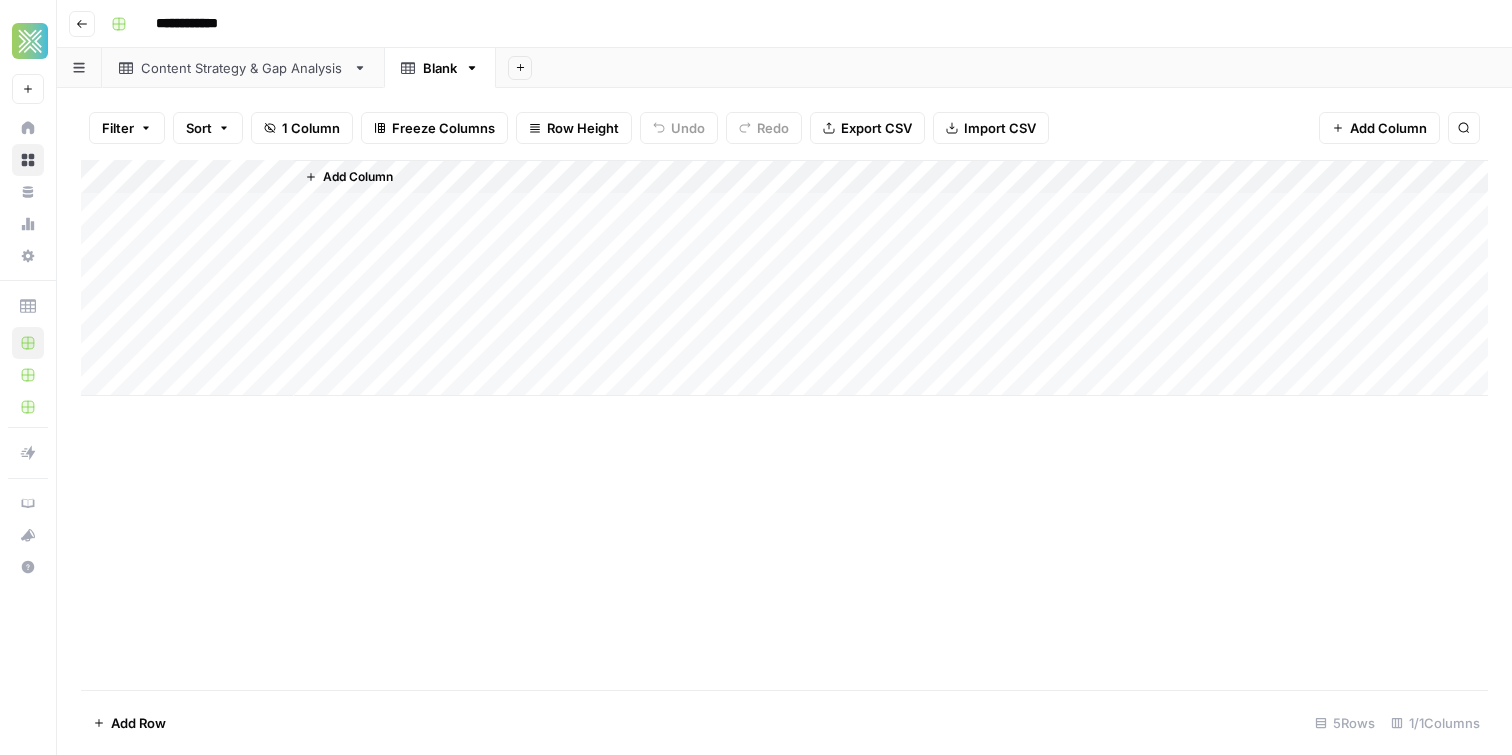 click on "Blank" at bounding box center [440, 68] 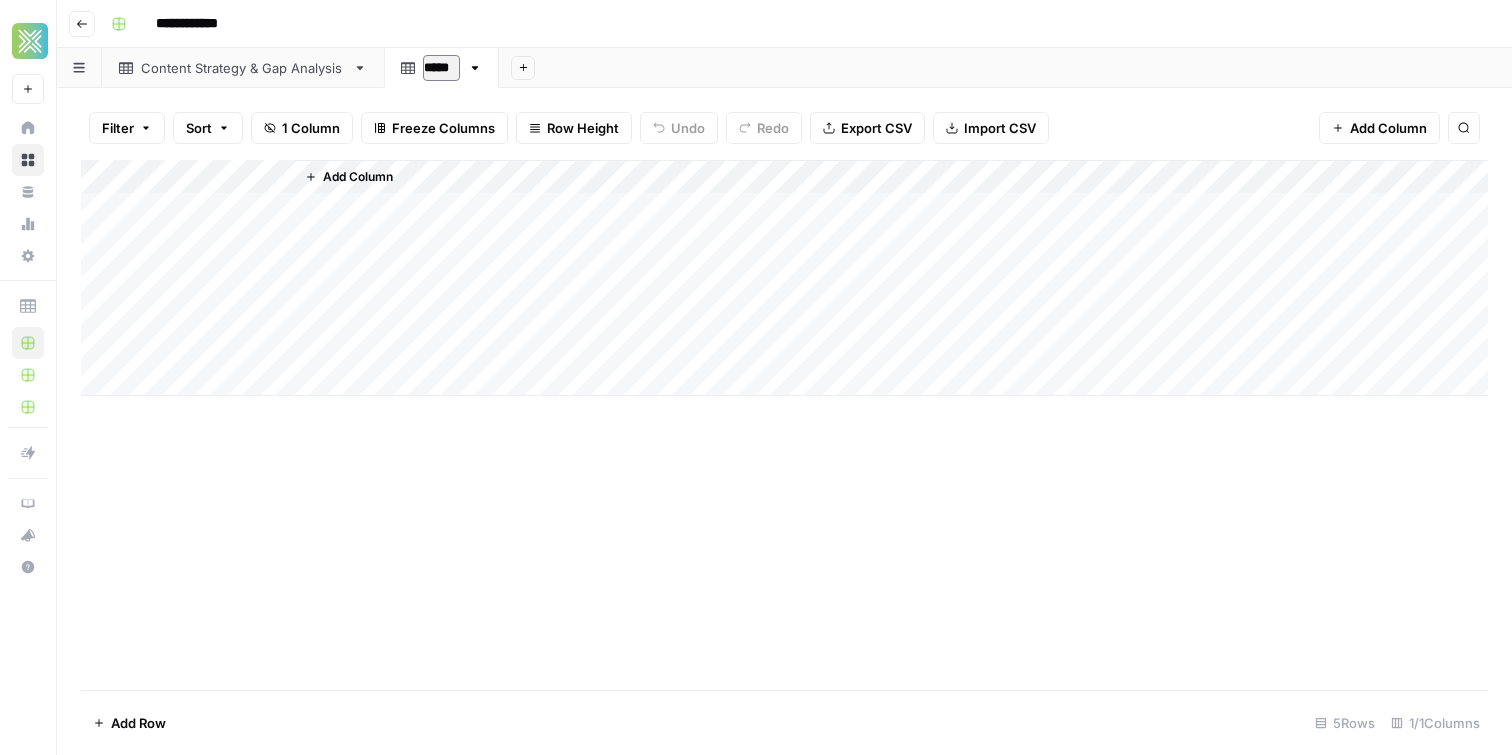 click on "*****" at bounding box center (441, 68) 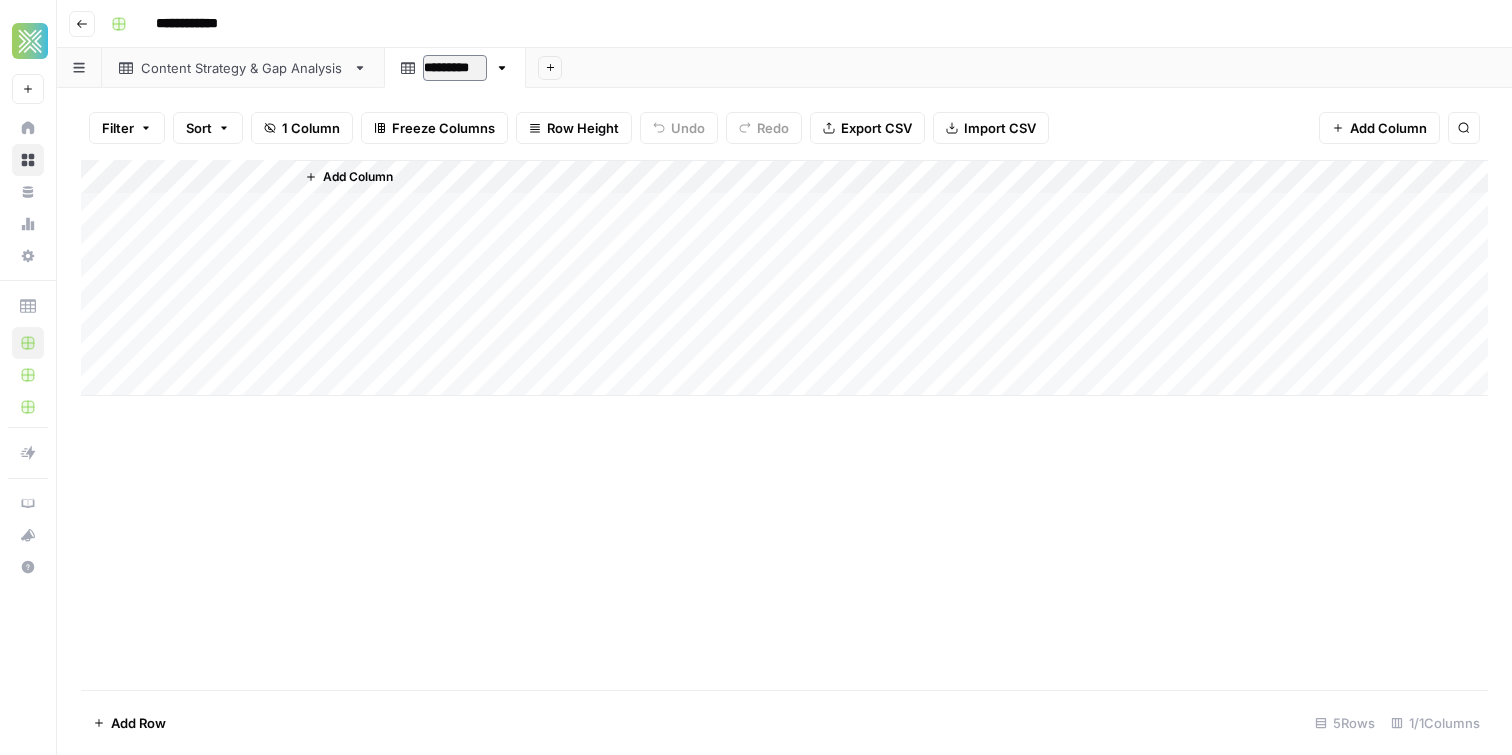 type on "**********" 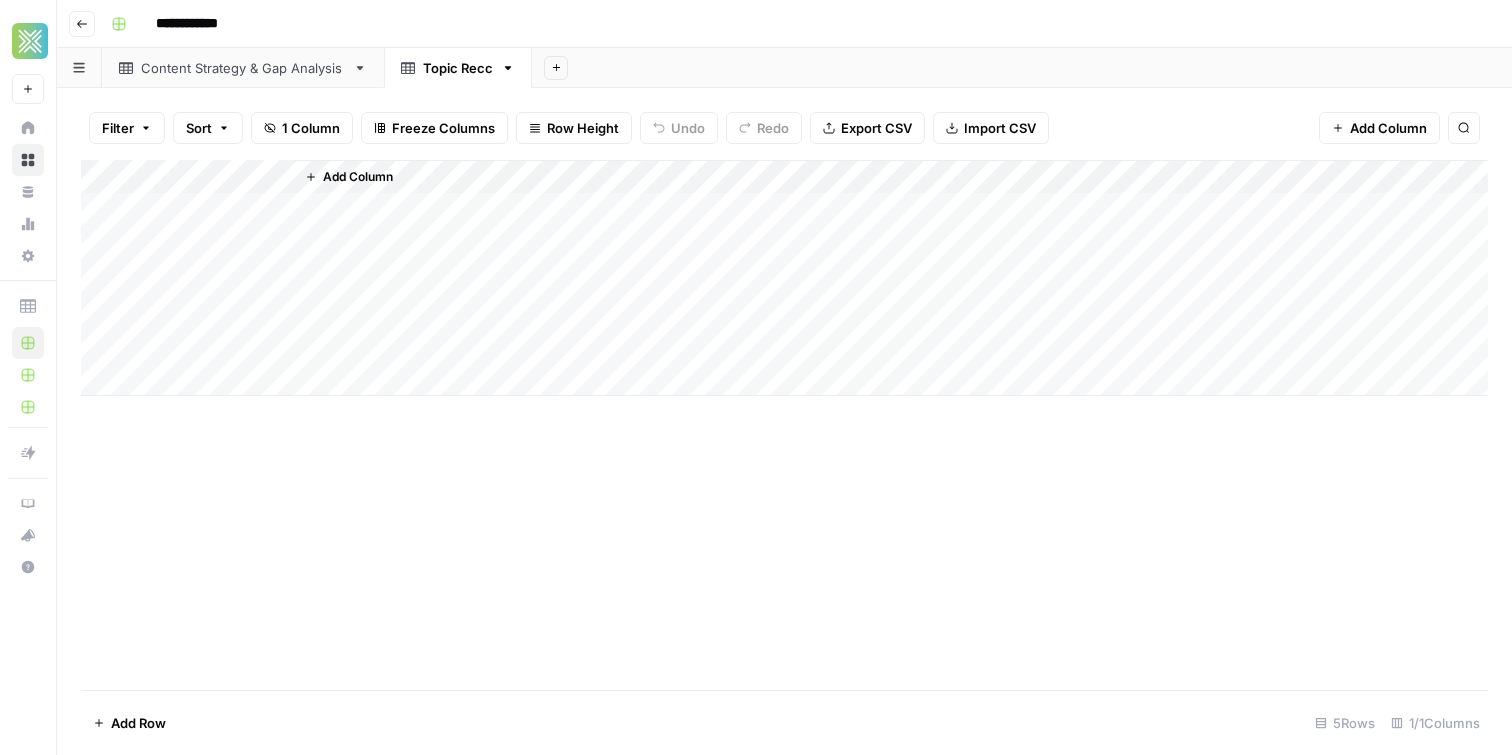 click on "Topic Recc" at bounding box center [458, 68] 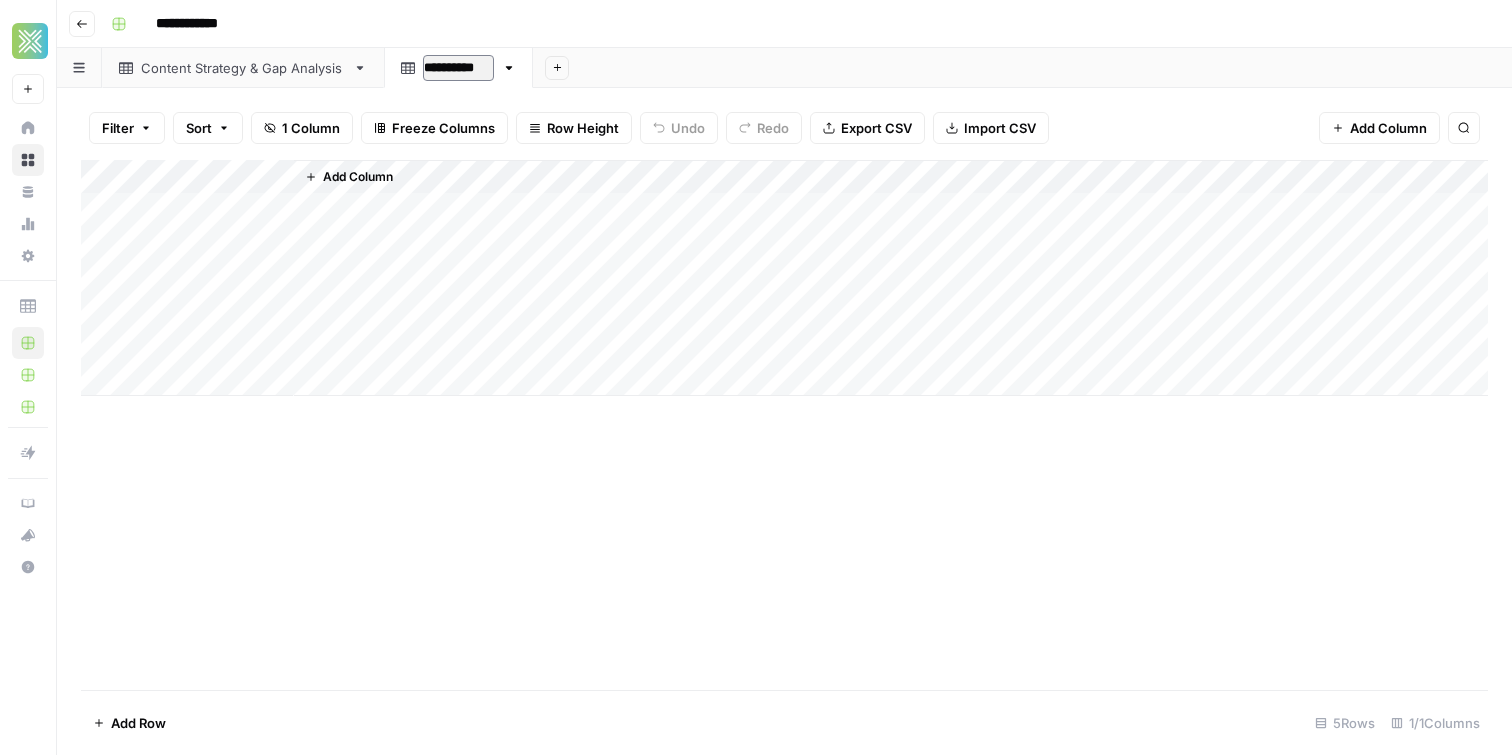 click on "**********" at bounding box center [458, 68] 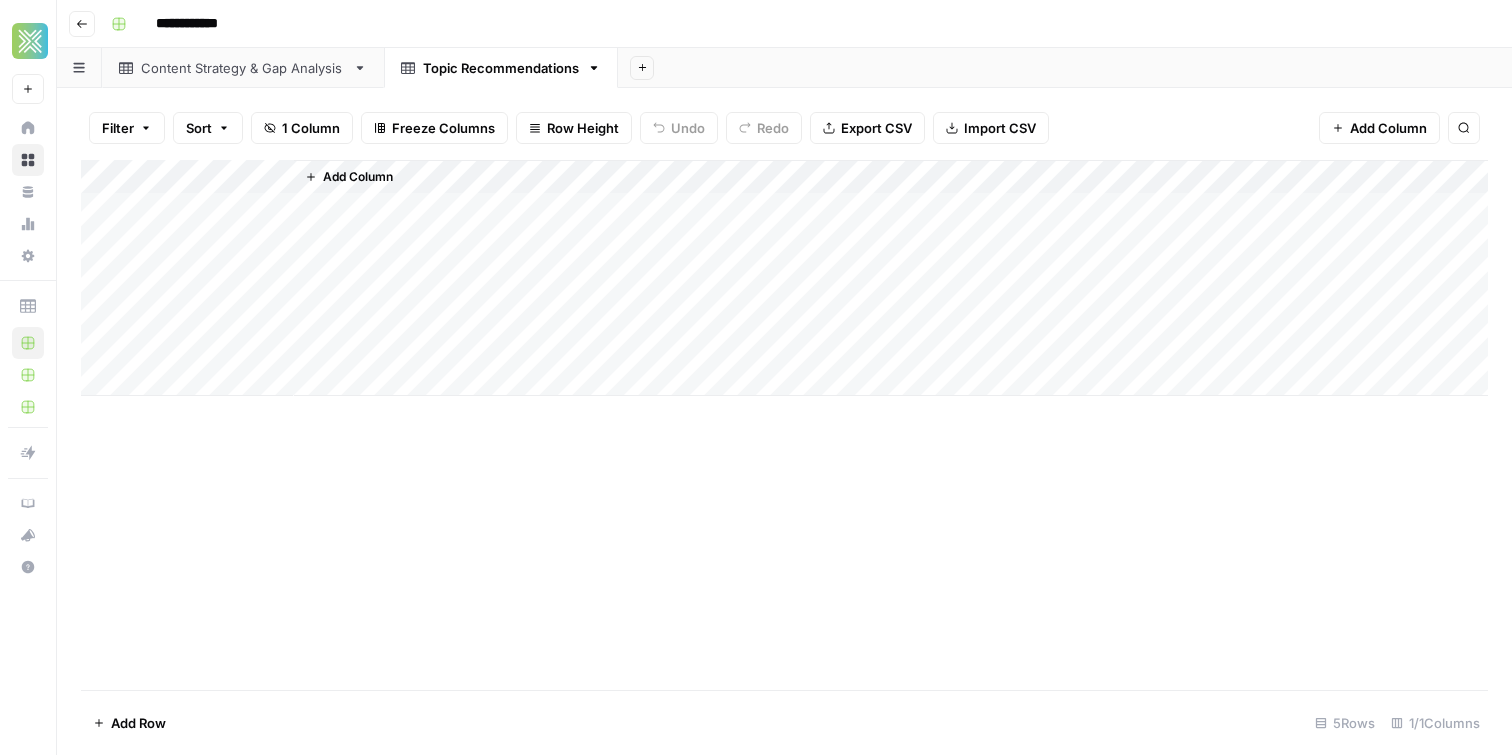click on "Add Column" at bounding box center [784, 278] 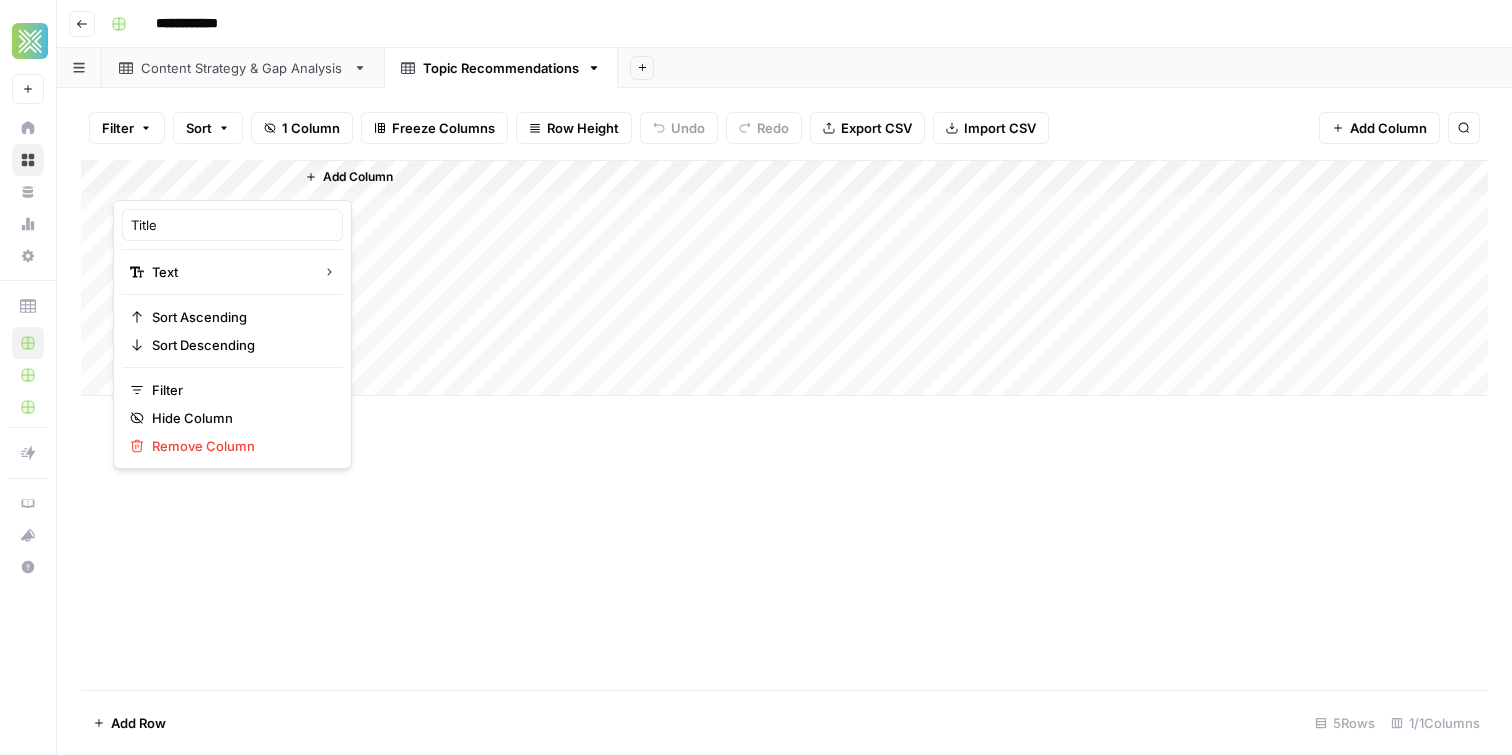 click on "Add Column" at bounding box center (358, 177) 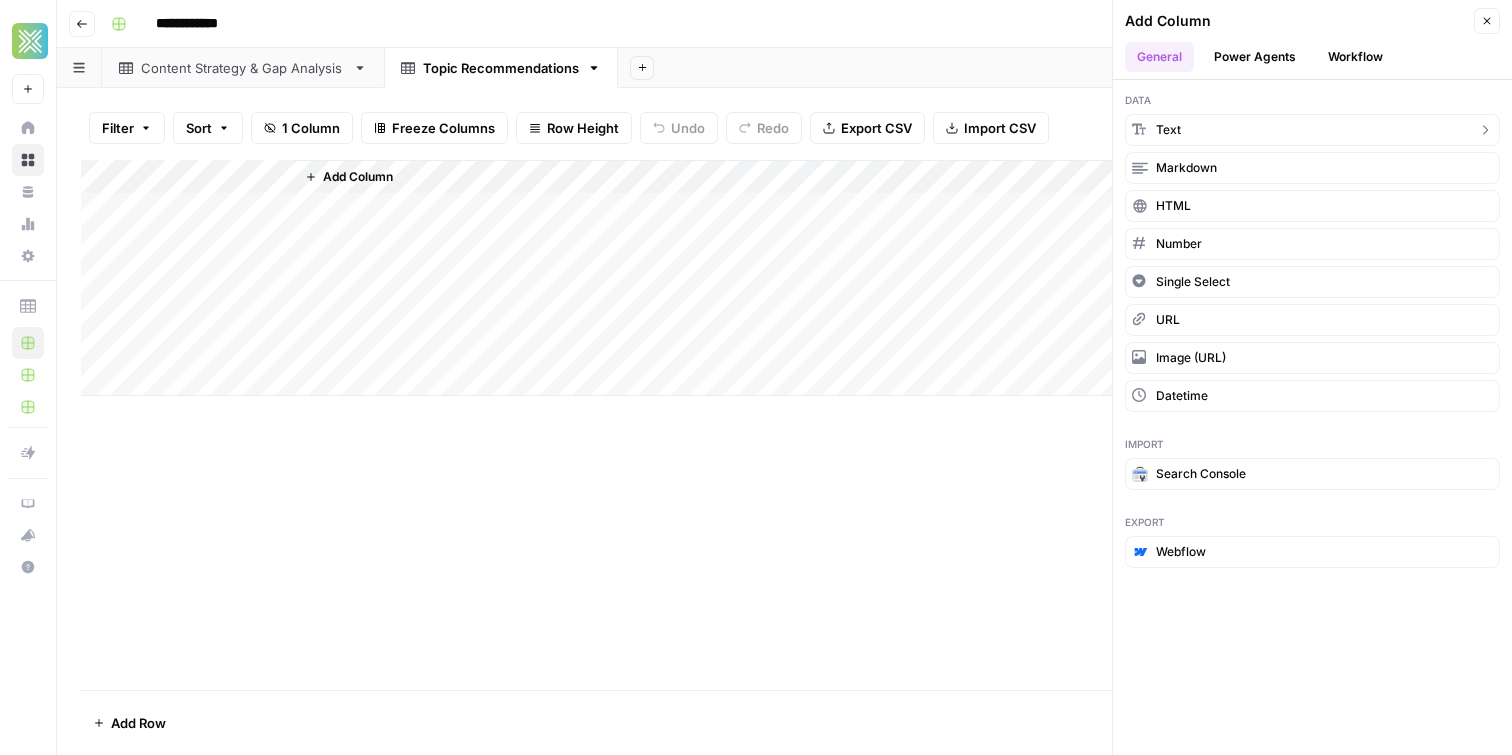 click on "text" at bounding box center (1168, 130) 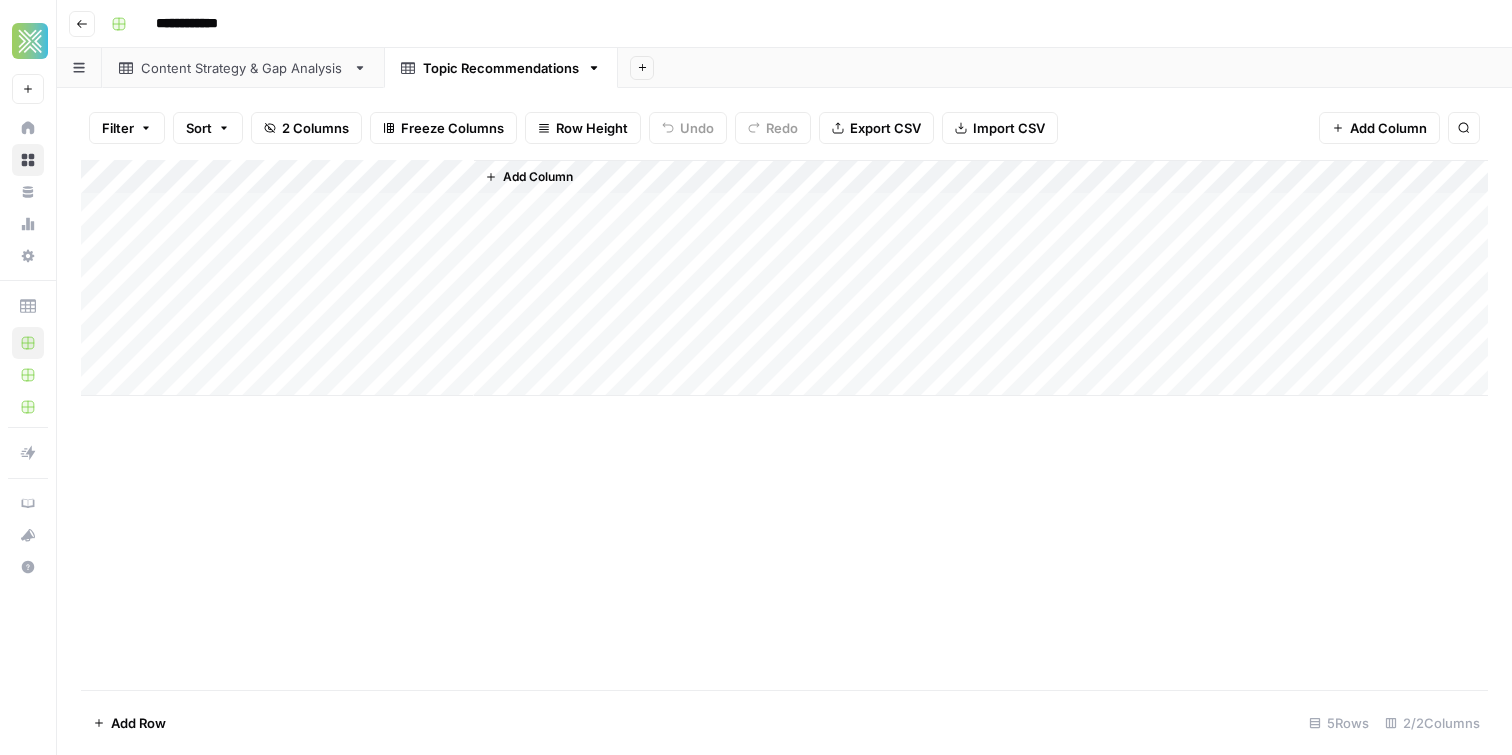 click on "Add Column" at bounding box center [538, 177] 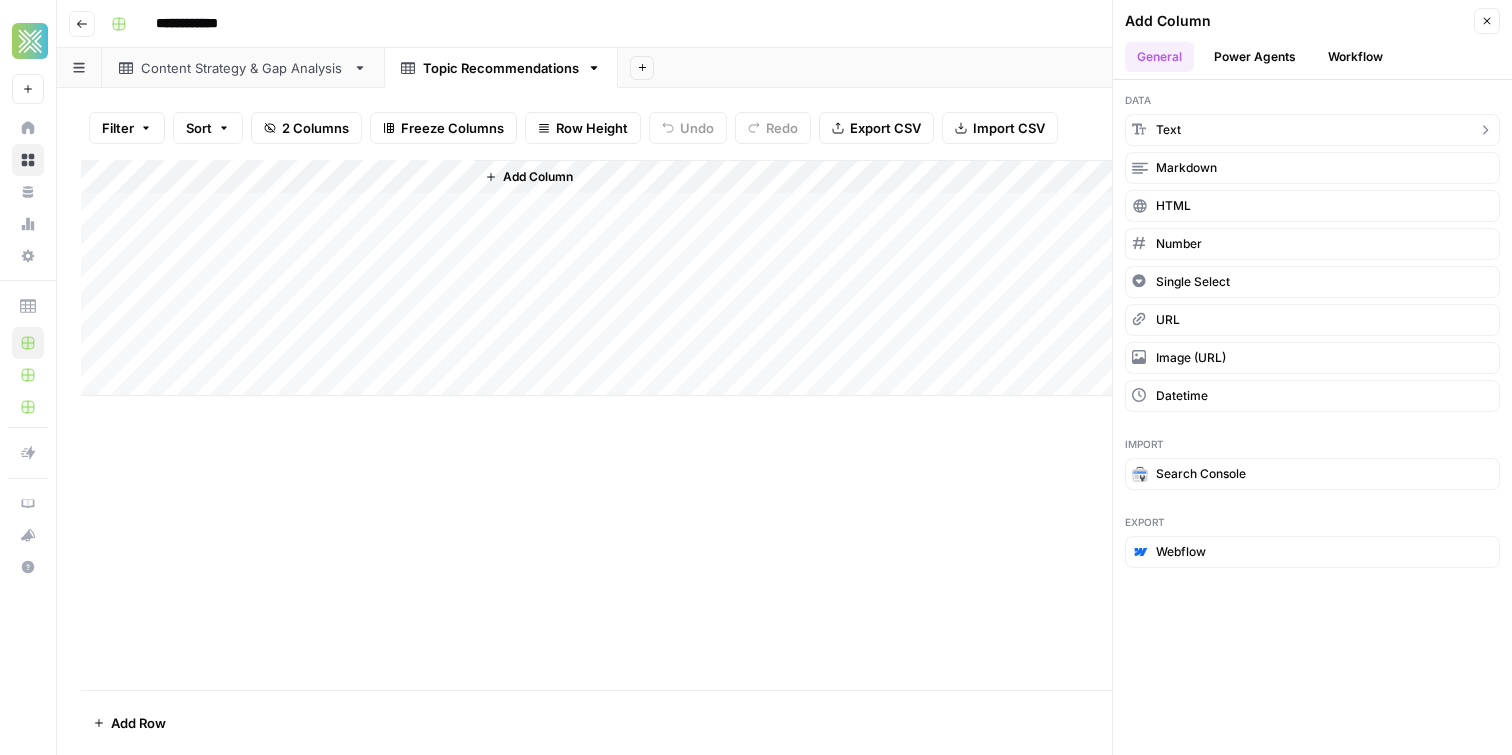 click on "text" at bounding box center [1312, 130] 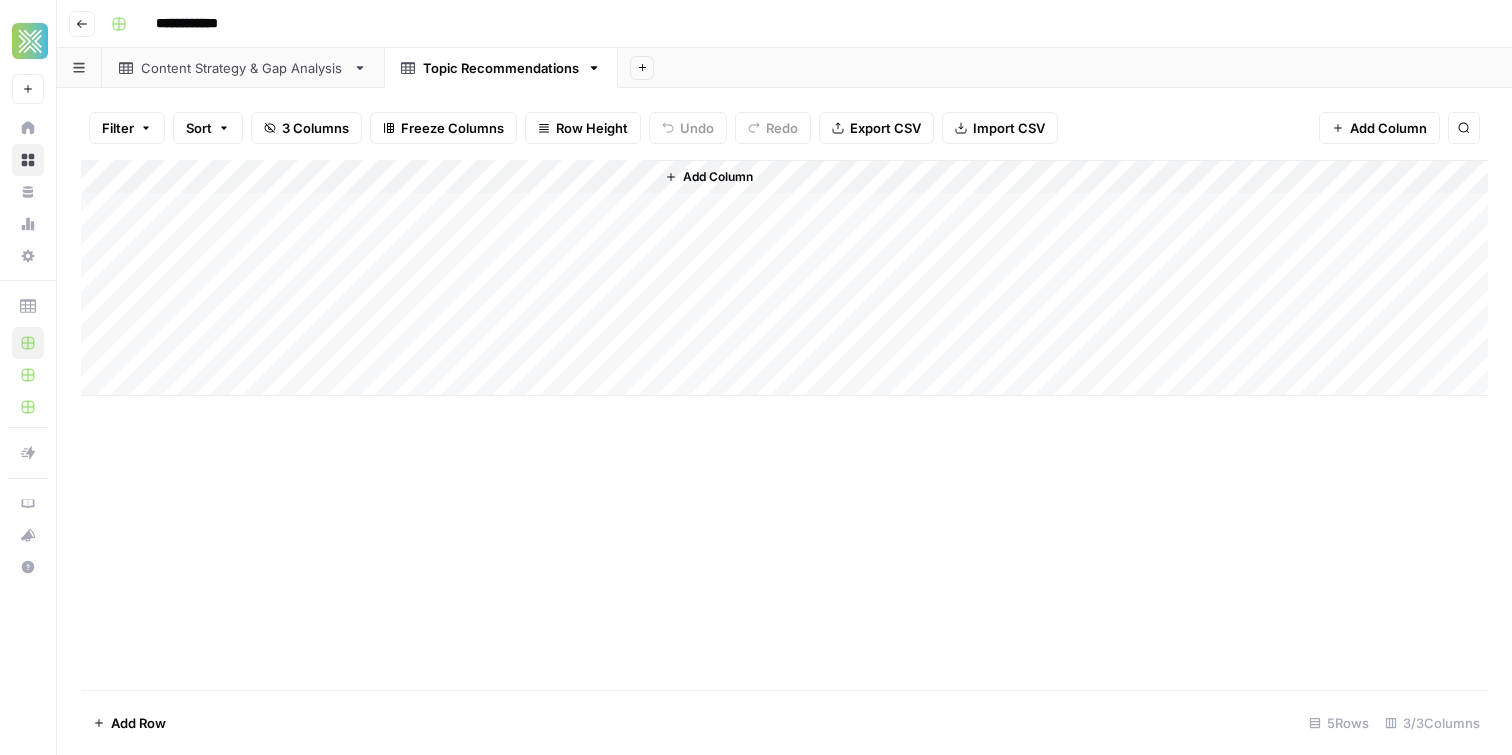 click on "Add Column" at bounding box center [784, 278] 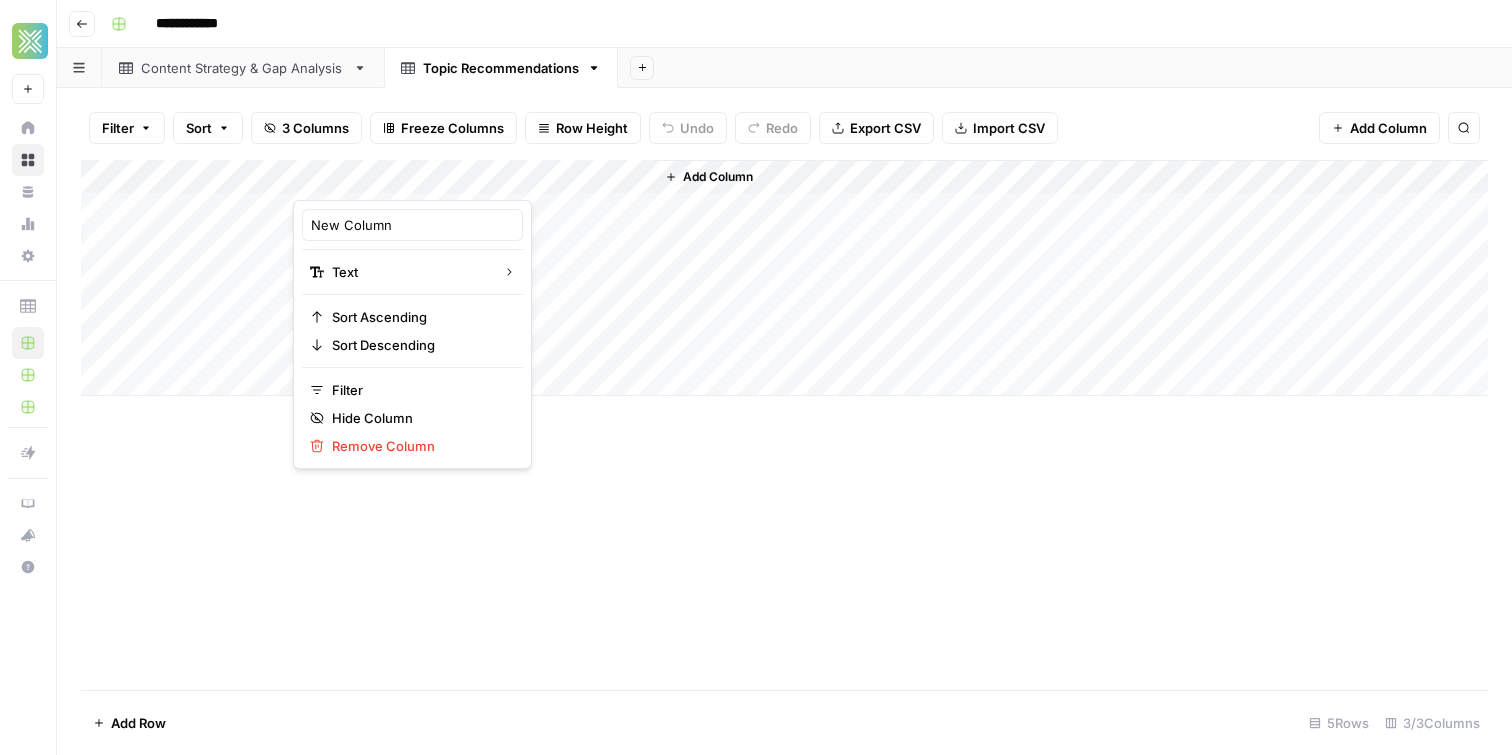 click at bounding box center [383, 180] 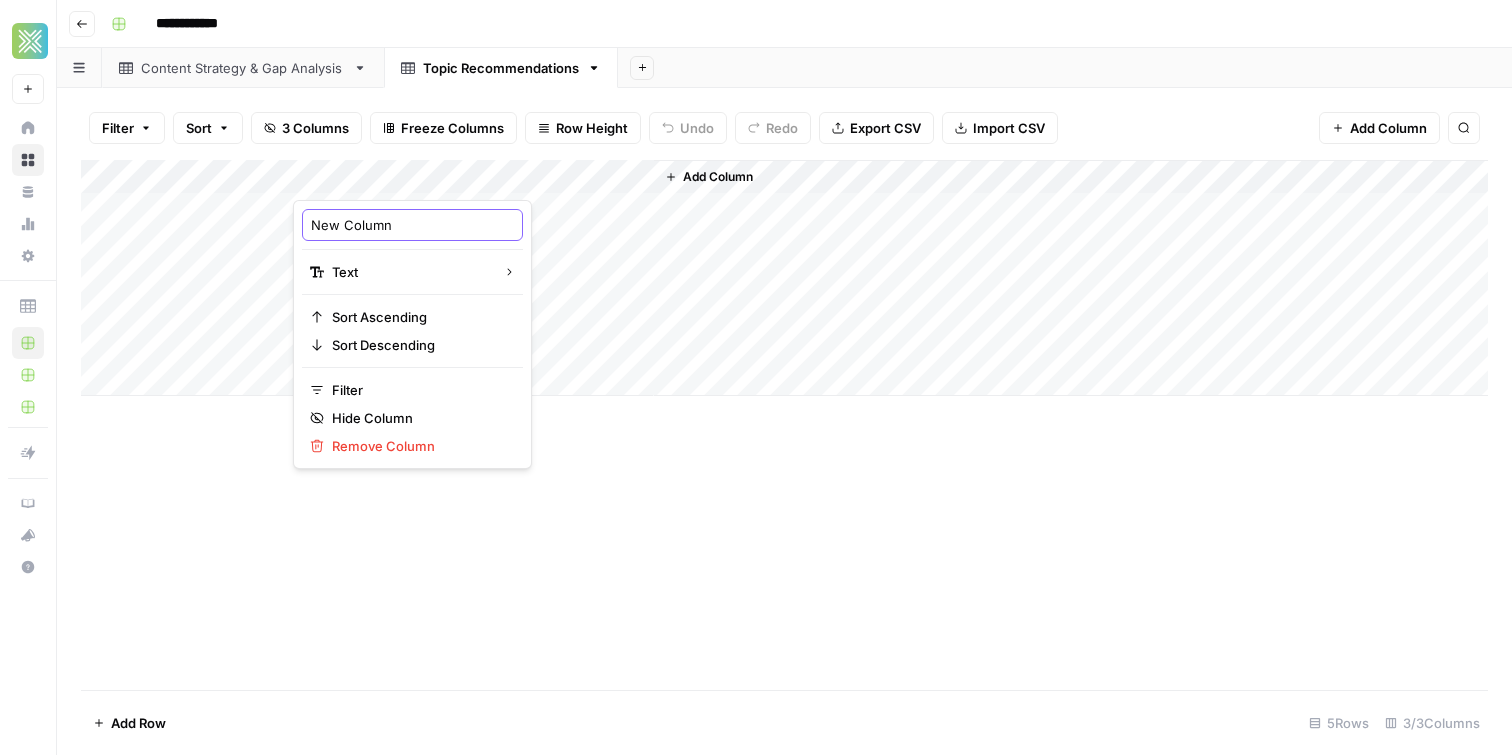 click on "New Column" at bounding box center (412, 225) 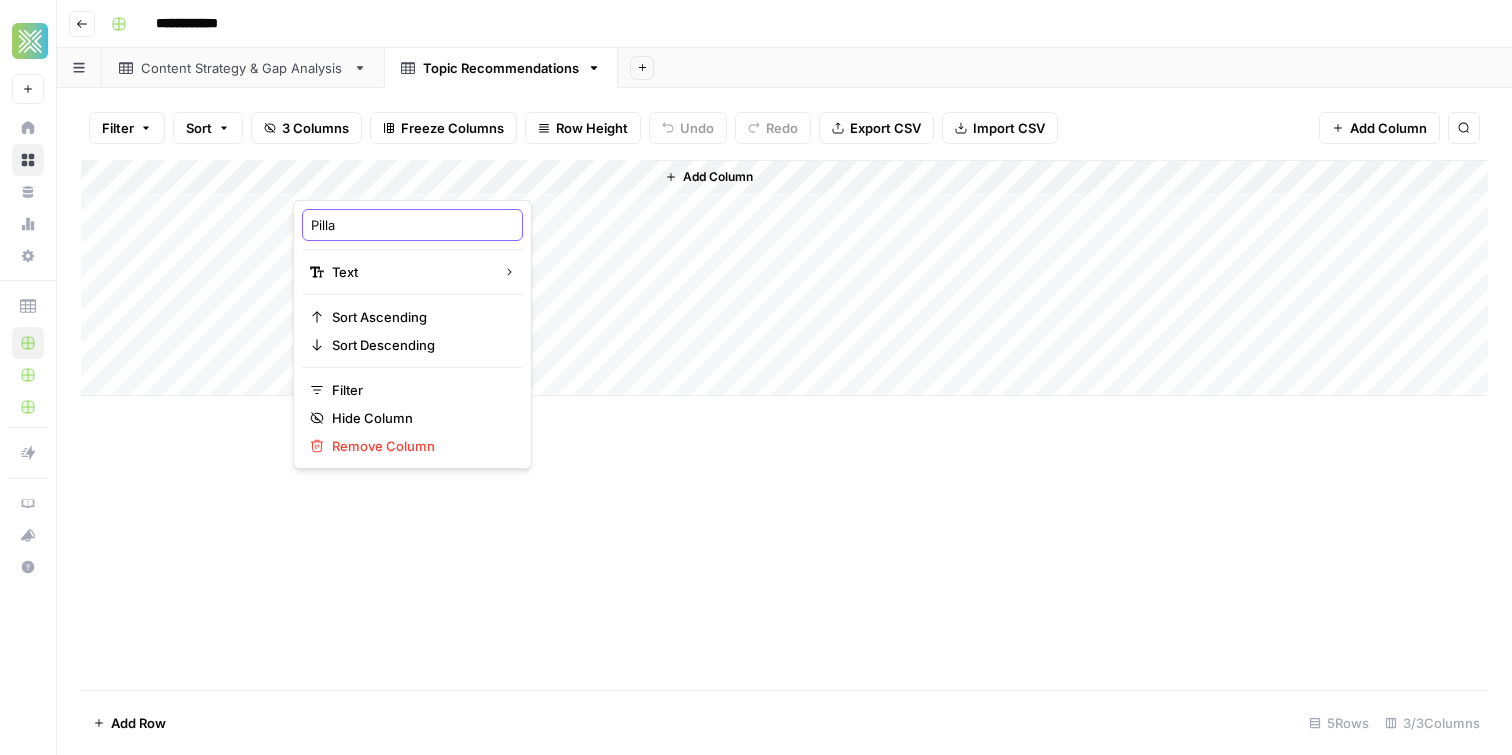 type on "Pillar" 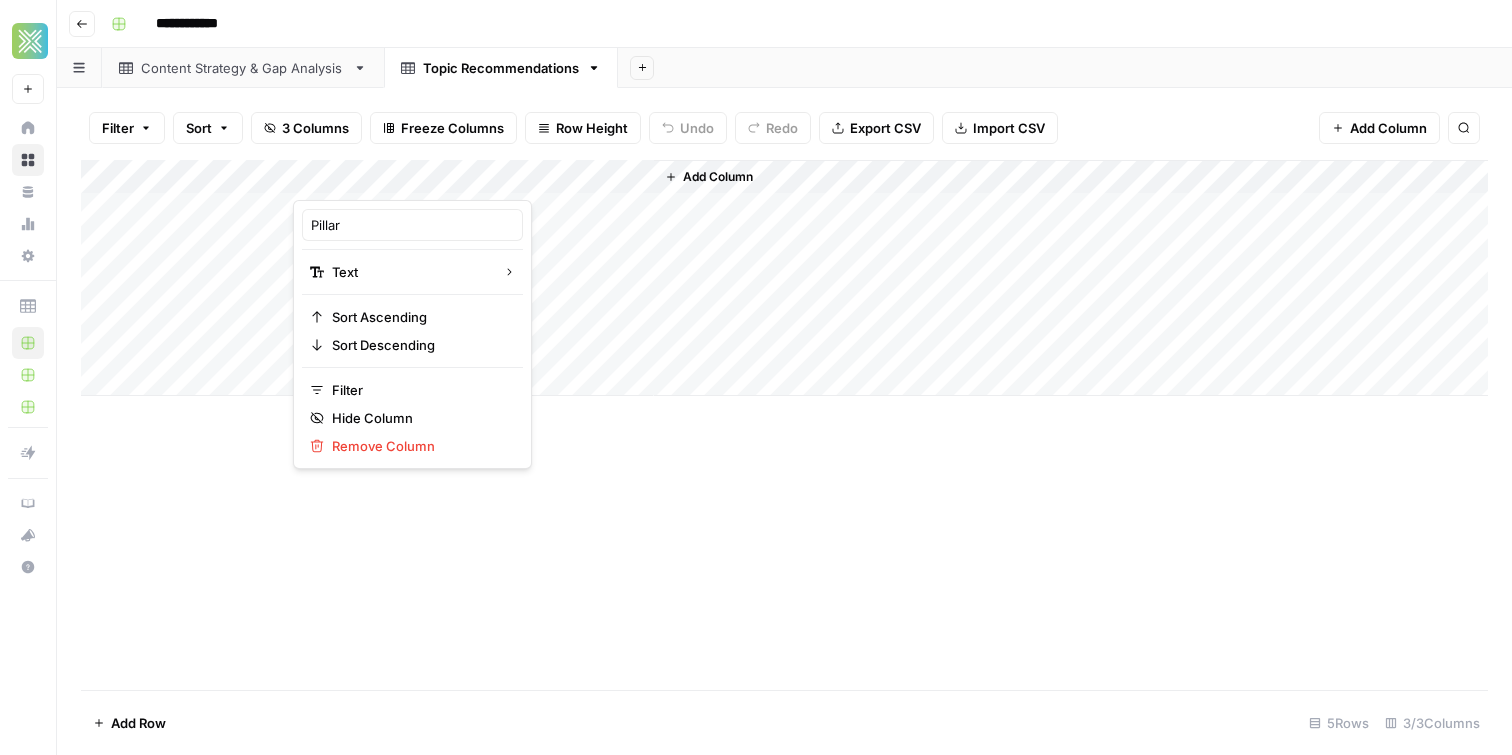 click on "Add Column" at bounding box center [784, 278] 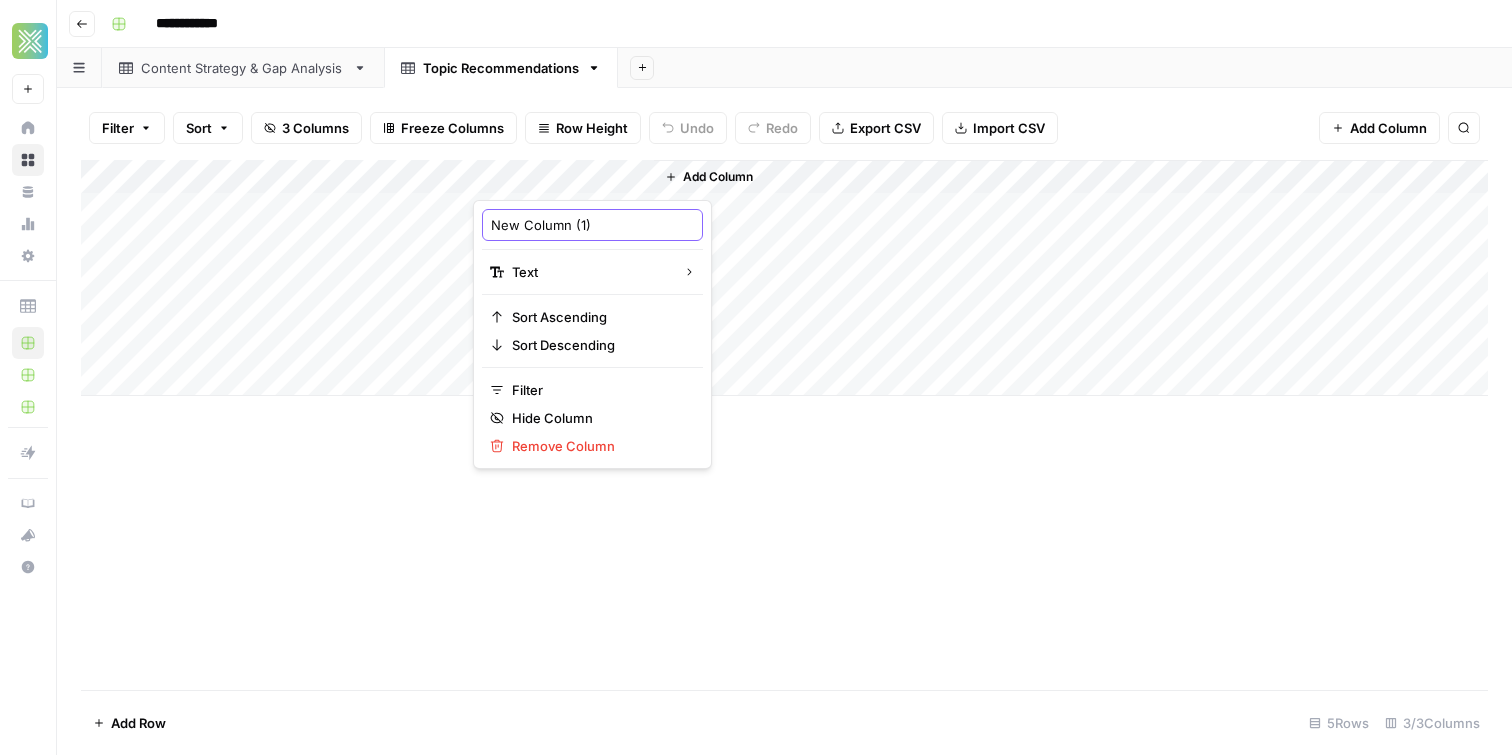click on "New Column (1)" at bounding box center [592, 225] 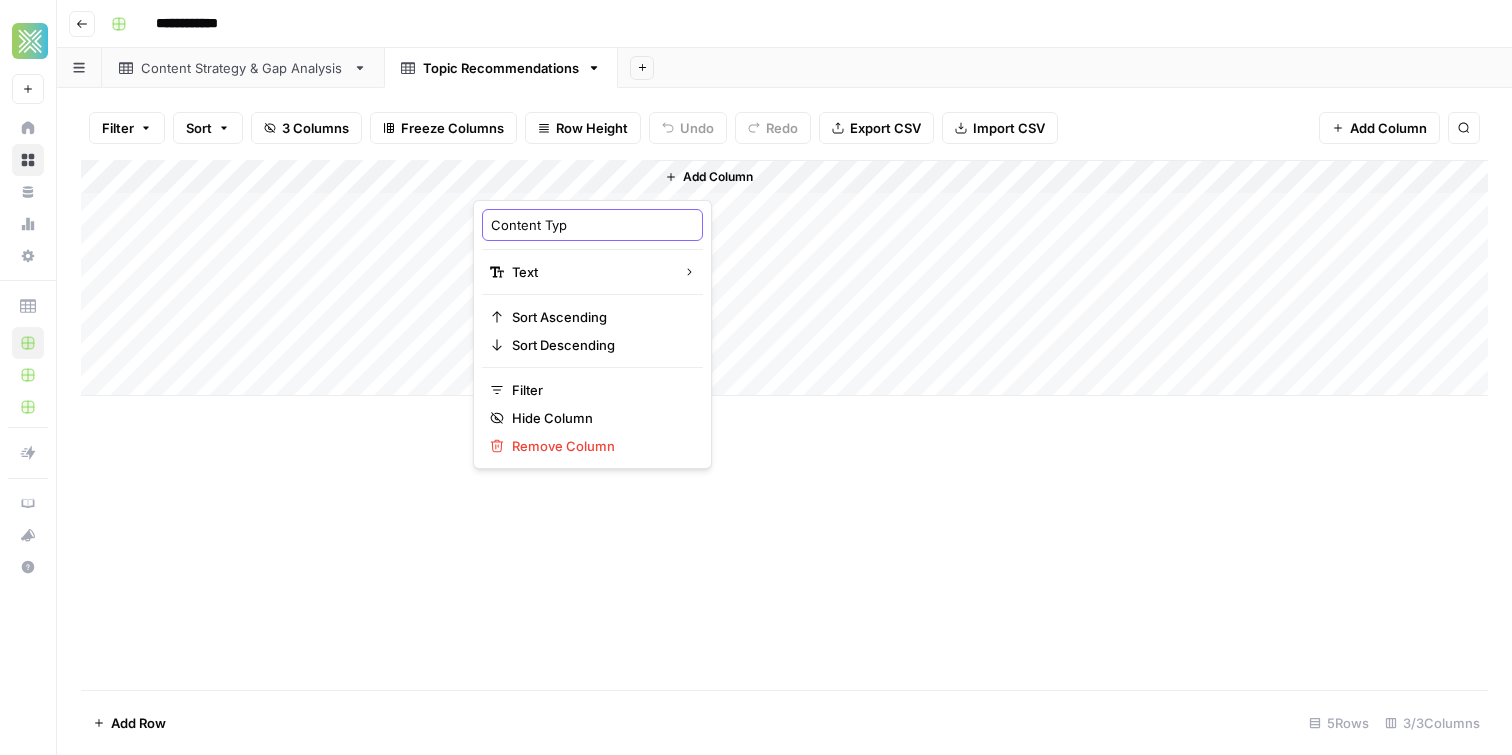 type on "Content Type" 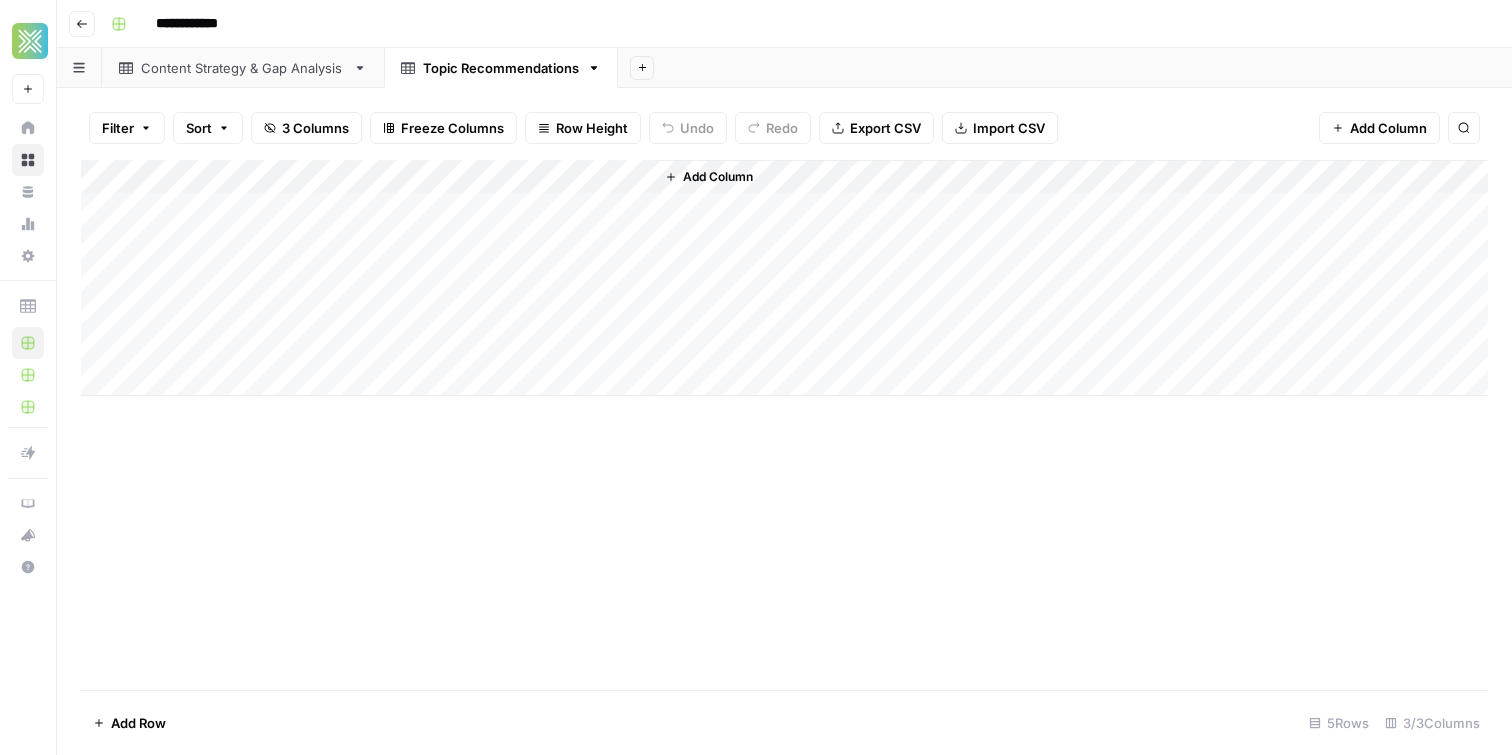 click on "Add Column" at bounding box center [718, 177] 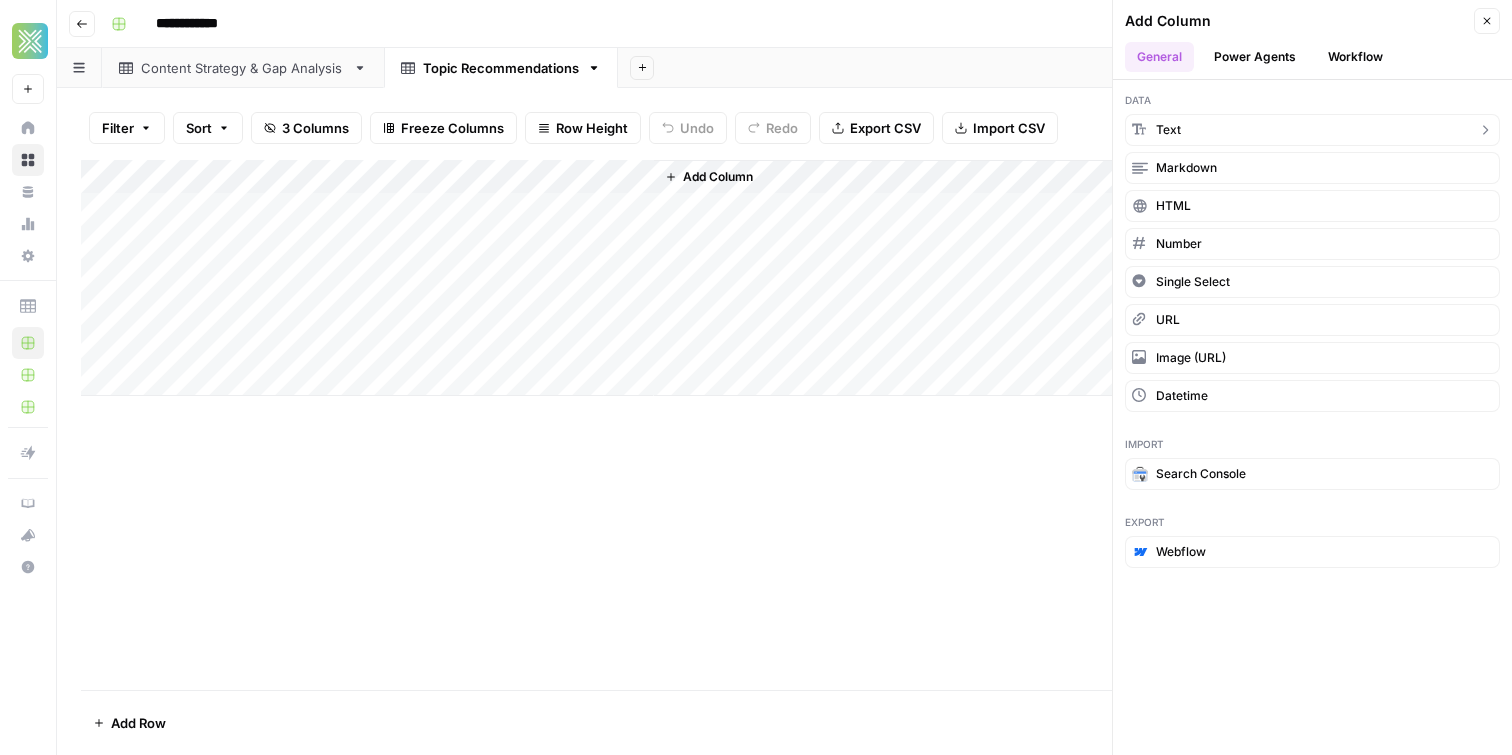 click on "text" at bounding box center (1312, 130) 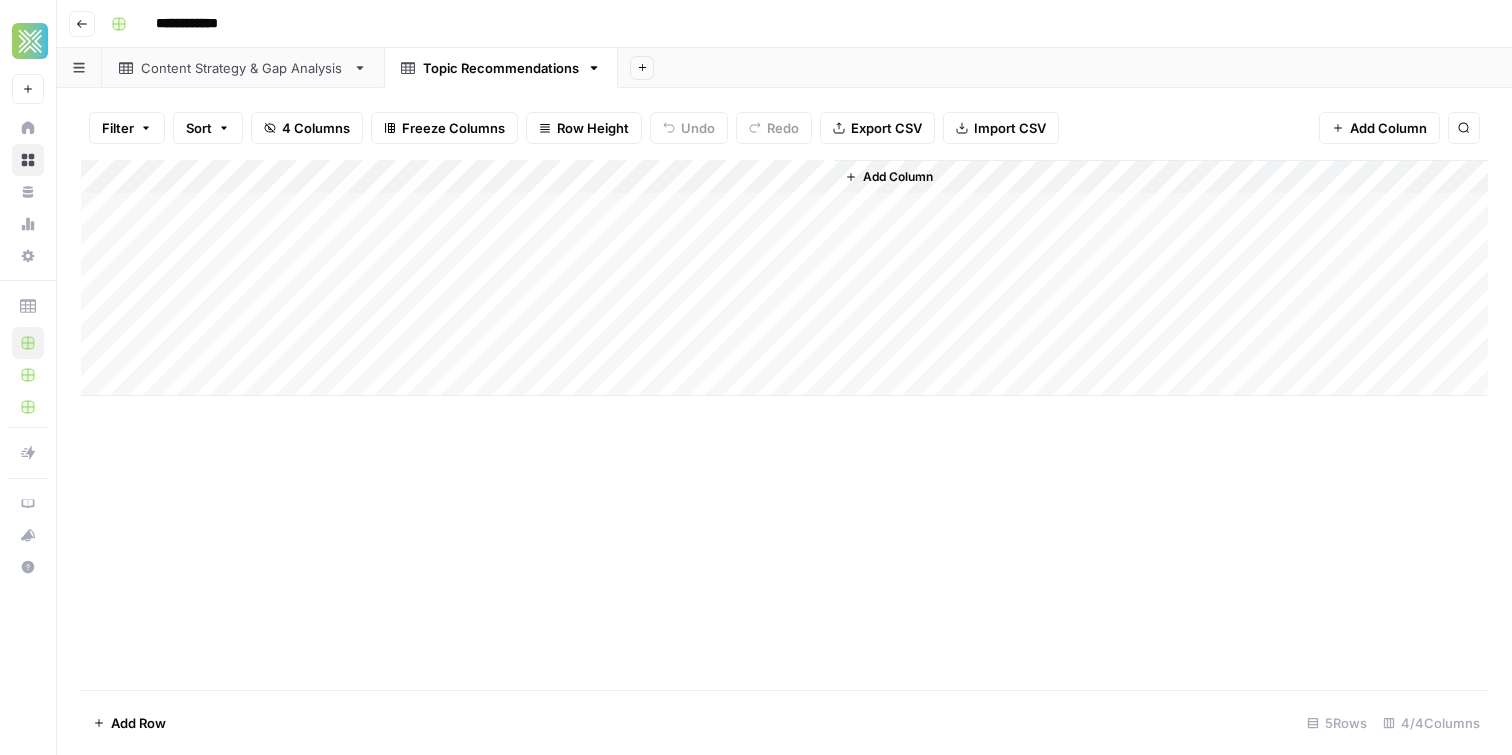 click on "Add Column" at bounding box center (784, 278) 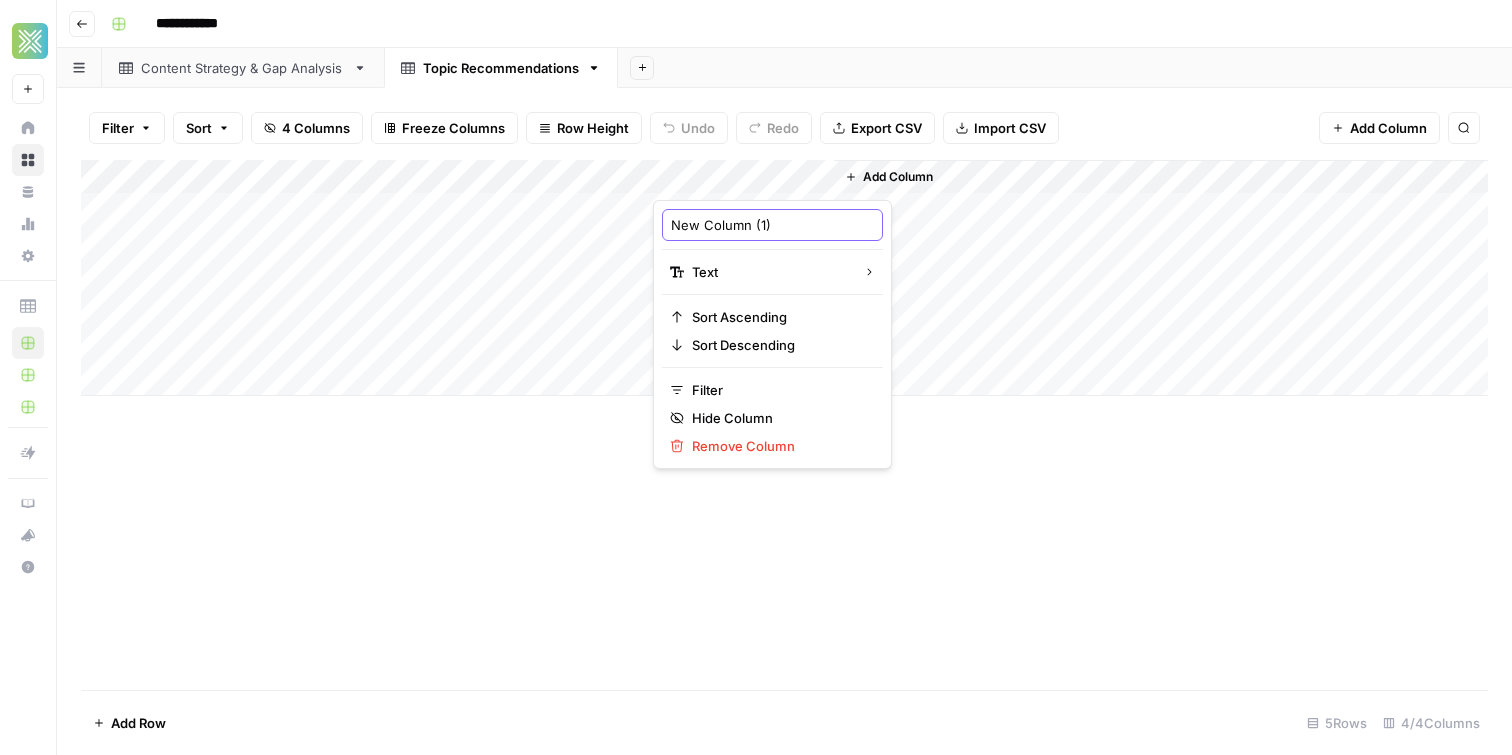 click on "New Column (1)" at bounding box center (772, 225) 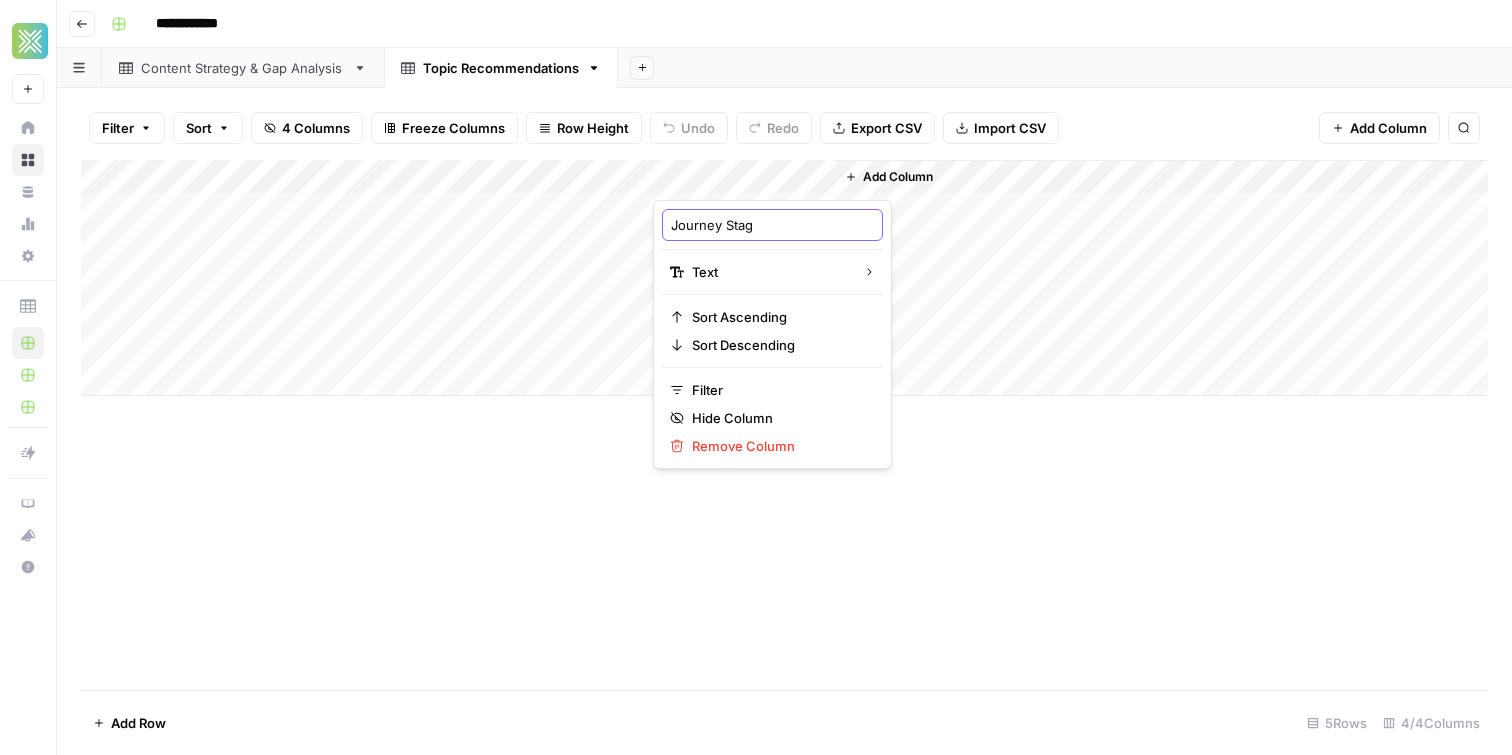 type on "Journey Stage" 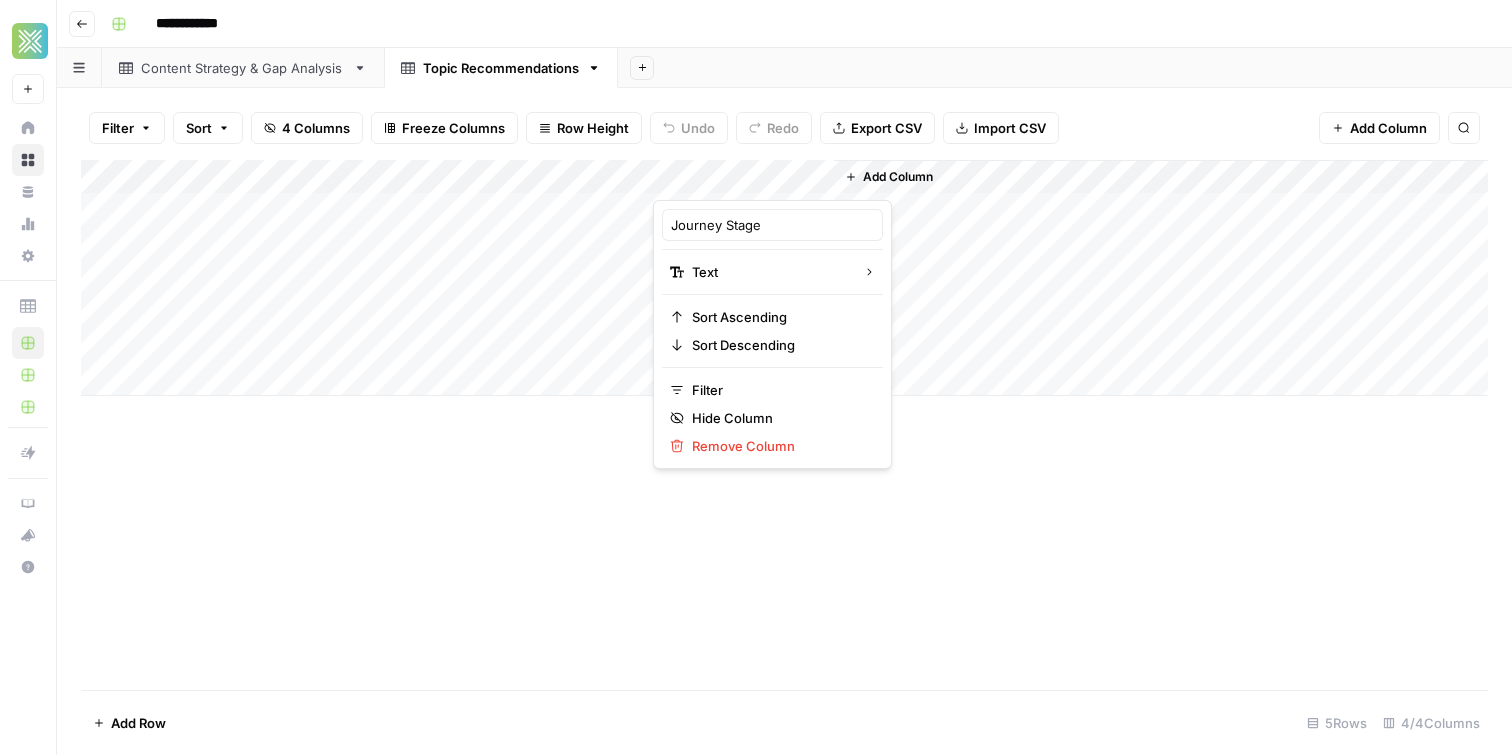 click on "Add Column" at bounding box center [889, 177] 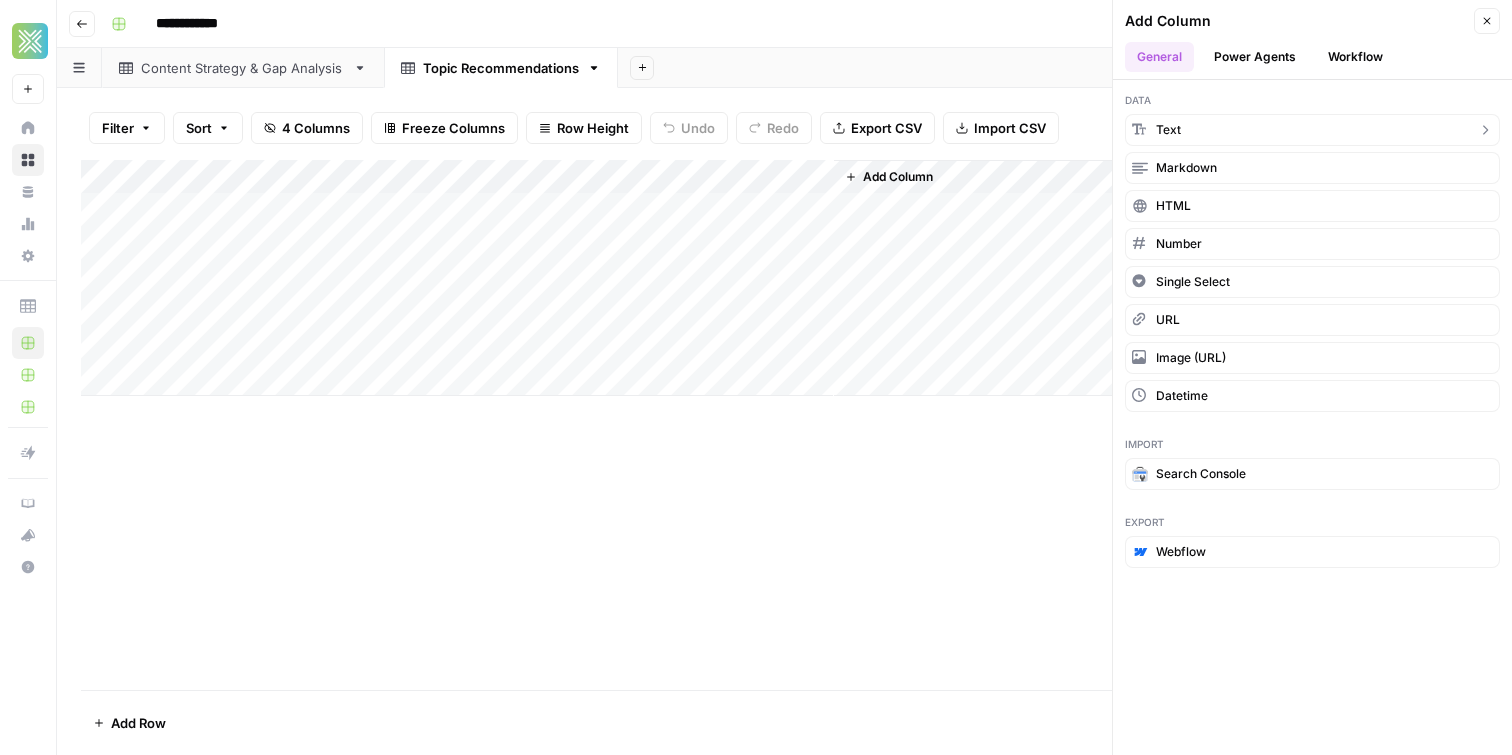 click on "text" at bounding box center [1312, 130] 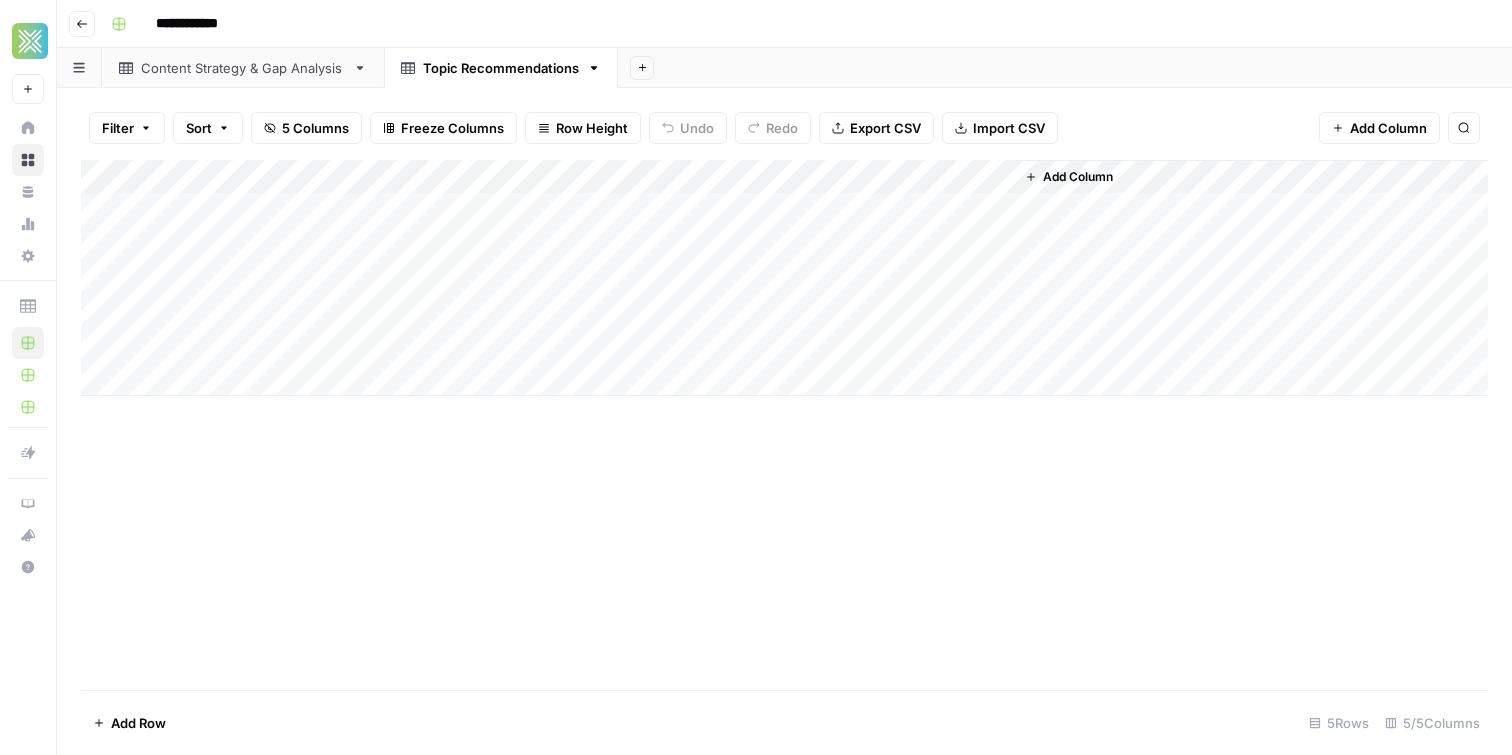 click on "Add Column" at bounding box center (784, 278) 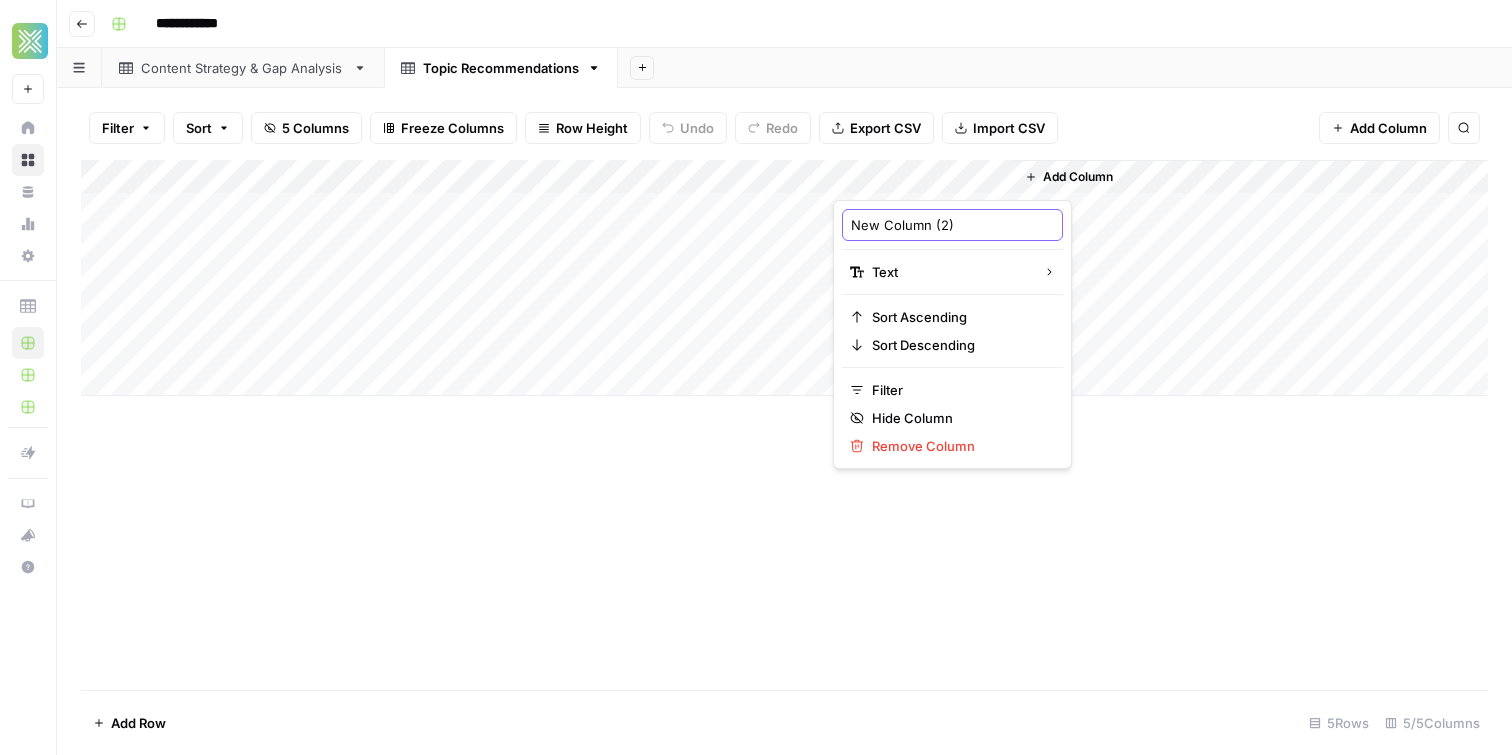 click on "New Column (2)" at bounding box center (952, 225) 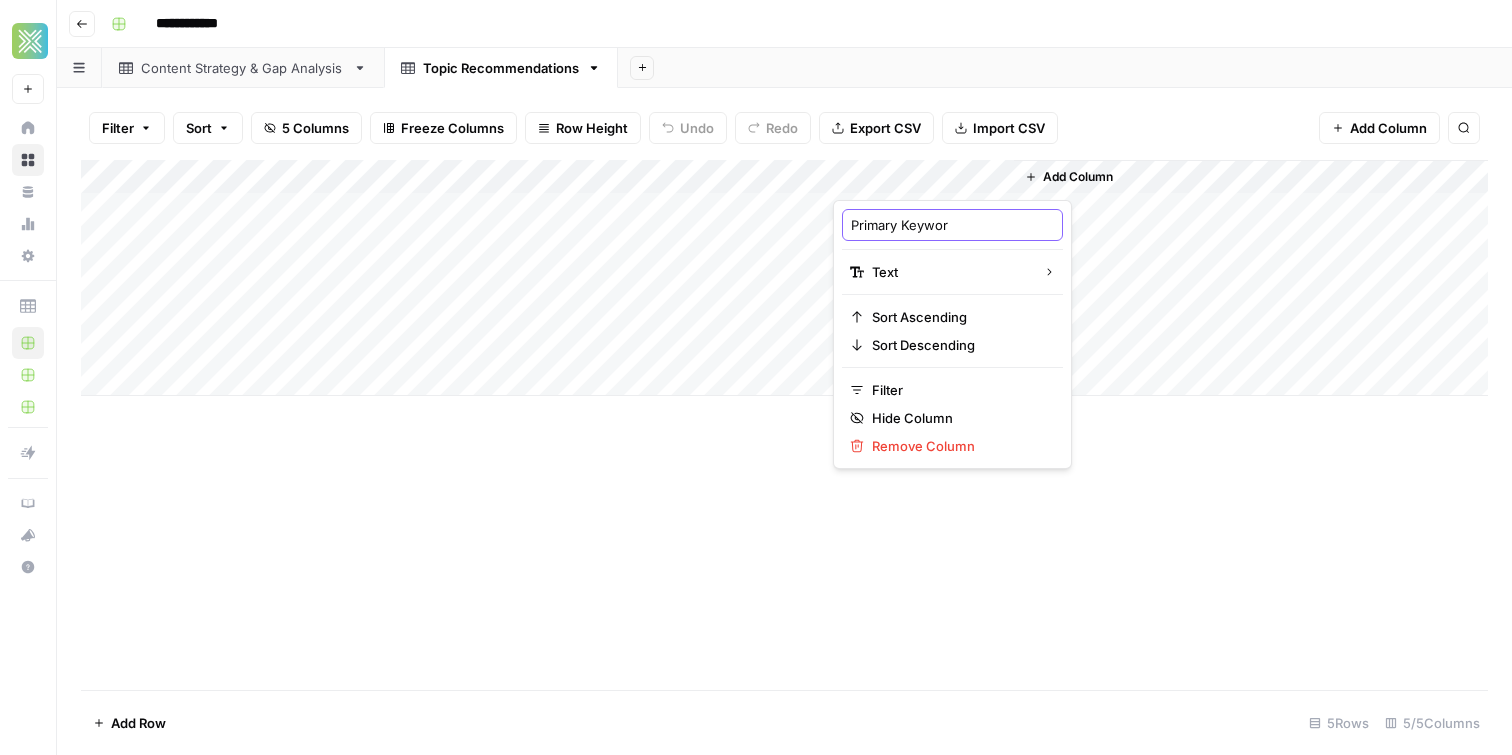 type on "Primary Keyword" 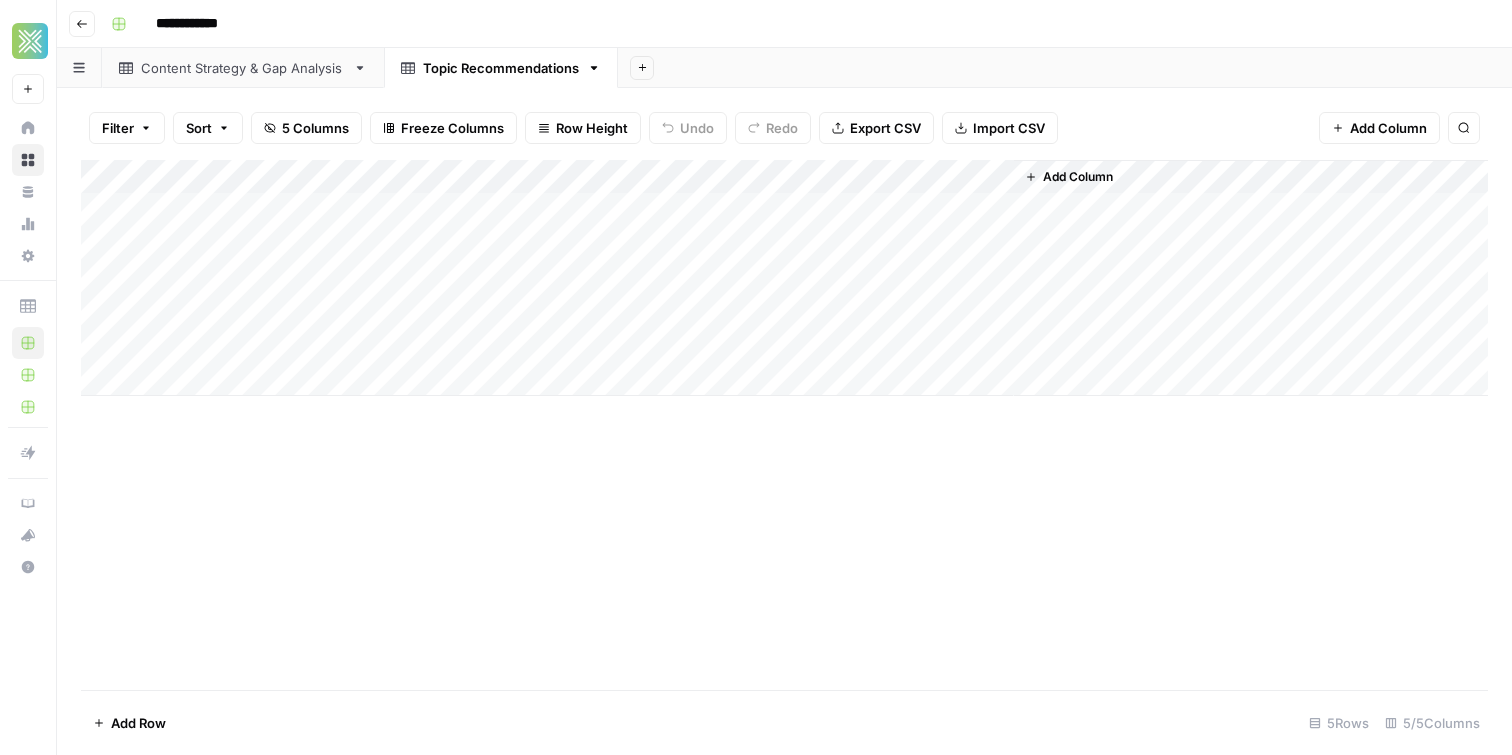 click on "Add Column" at bounding box center [784, 278] 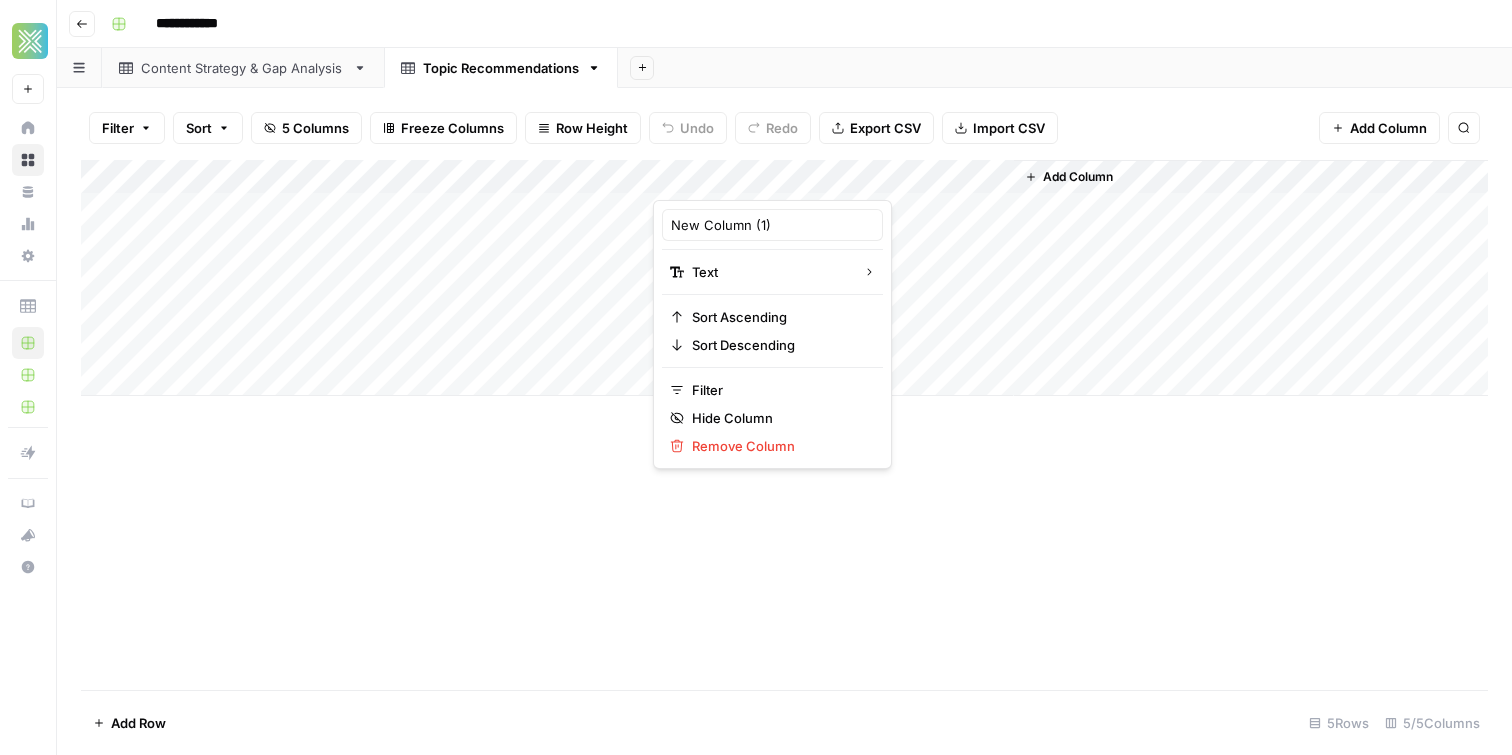 click on "New Column (1)" at bounding box center [772, 225] 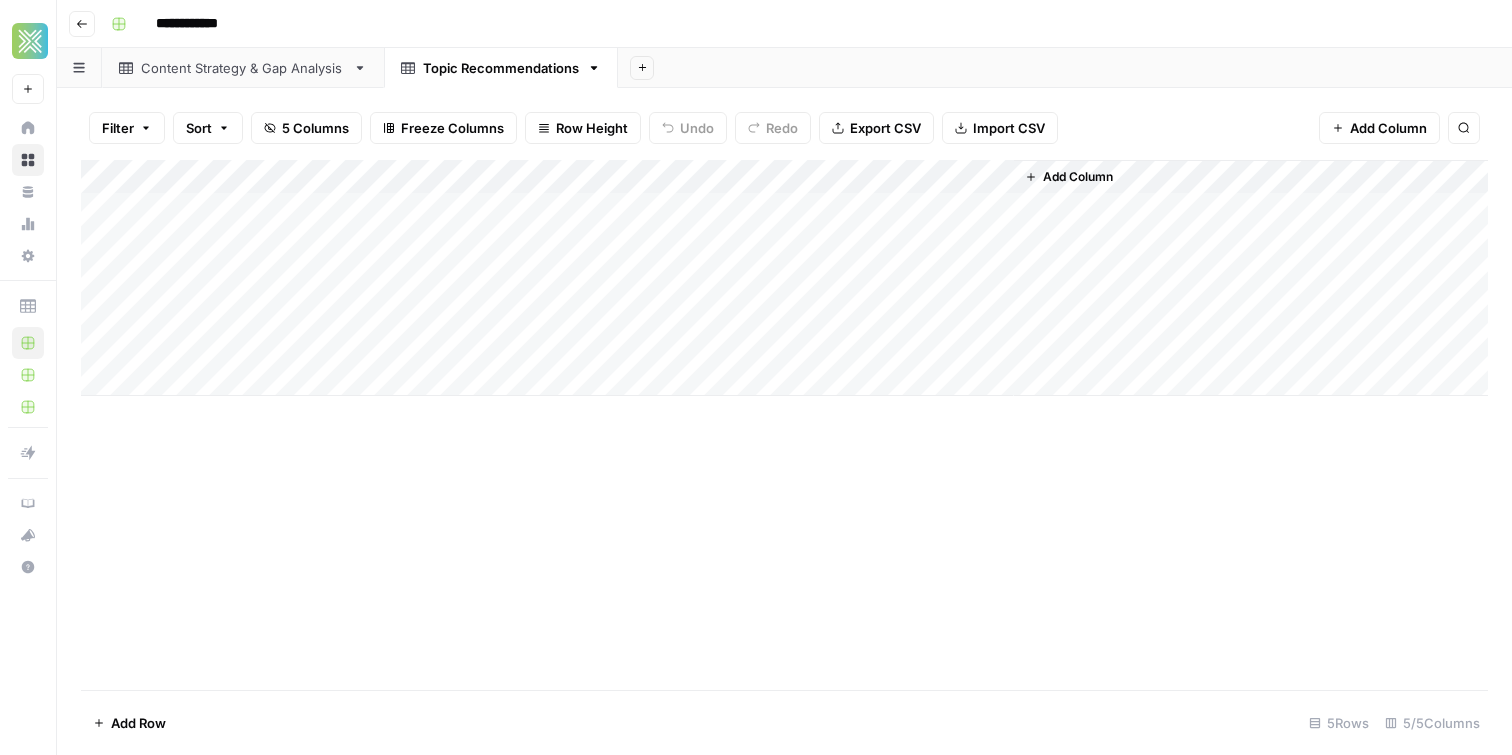 click on "Add Column" at bounding box center (784, 278) 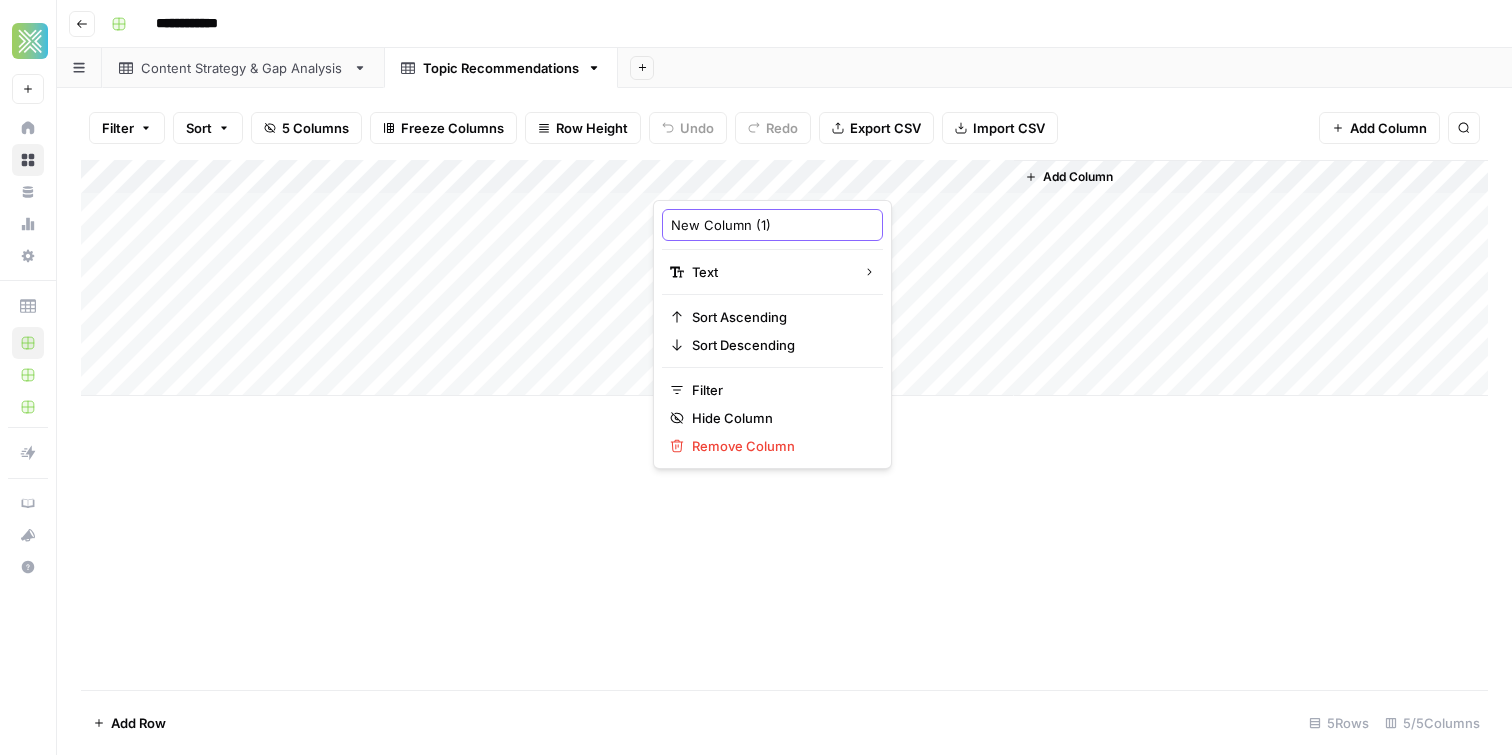 click on "New Column (1)" at bounding box center [772, 225] 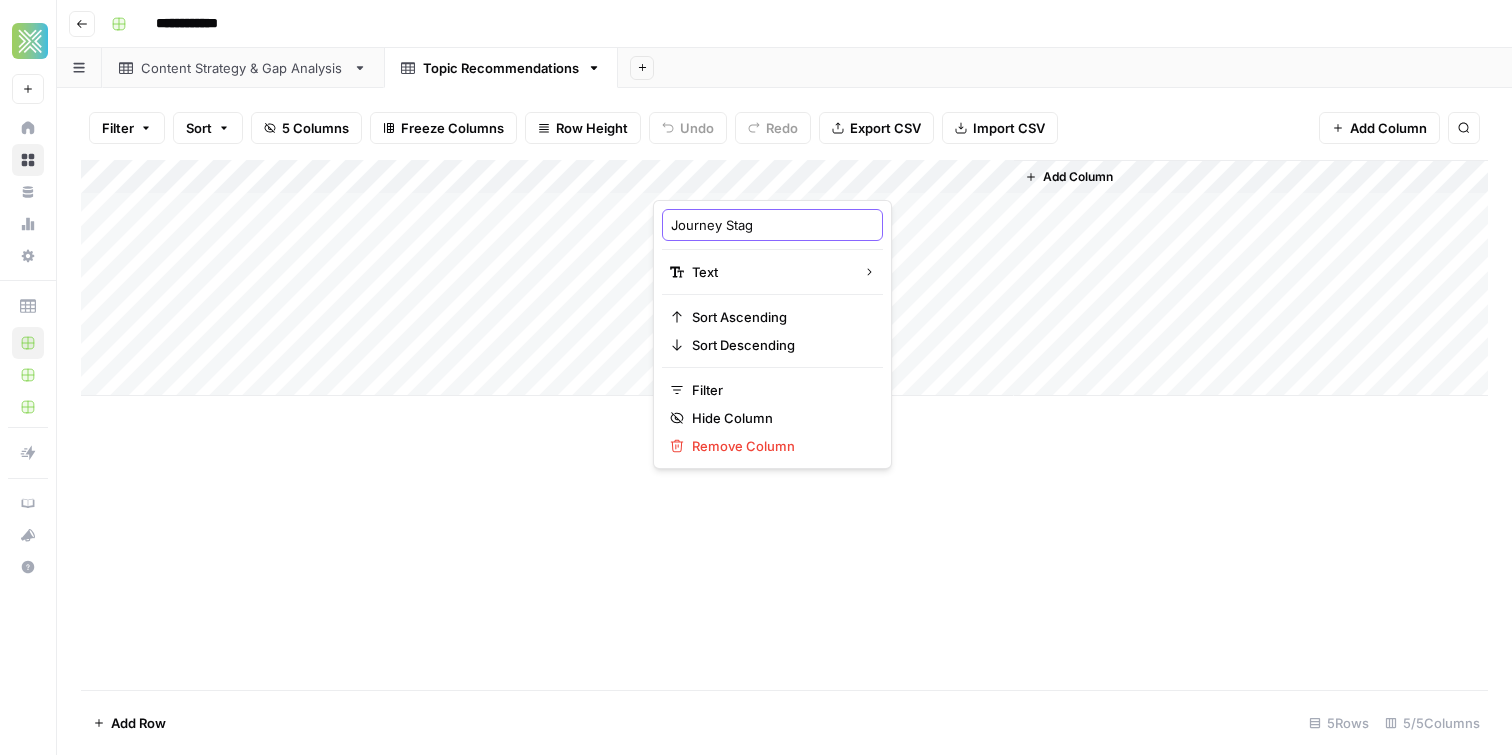 type on "Journey Stage" 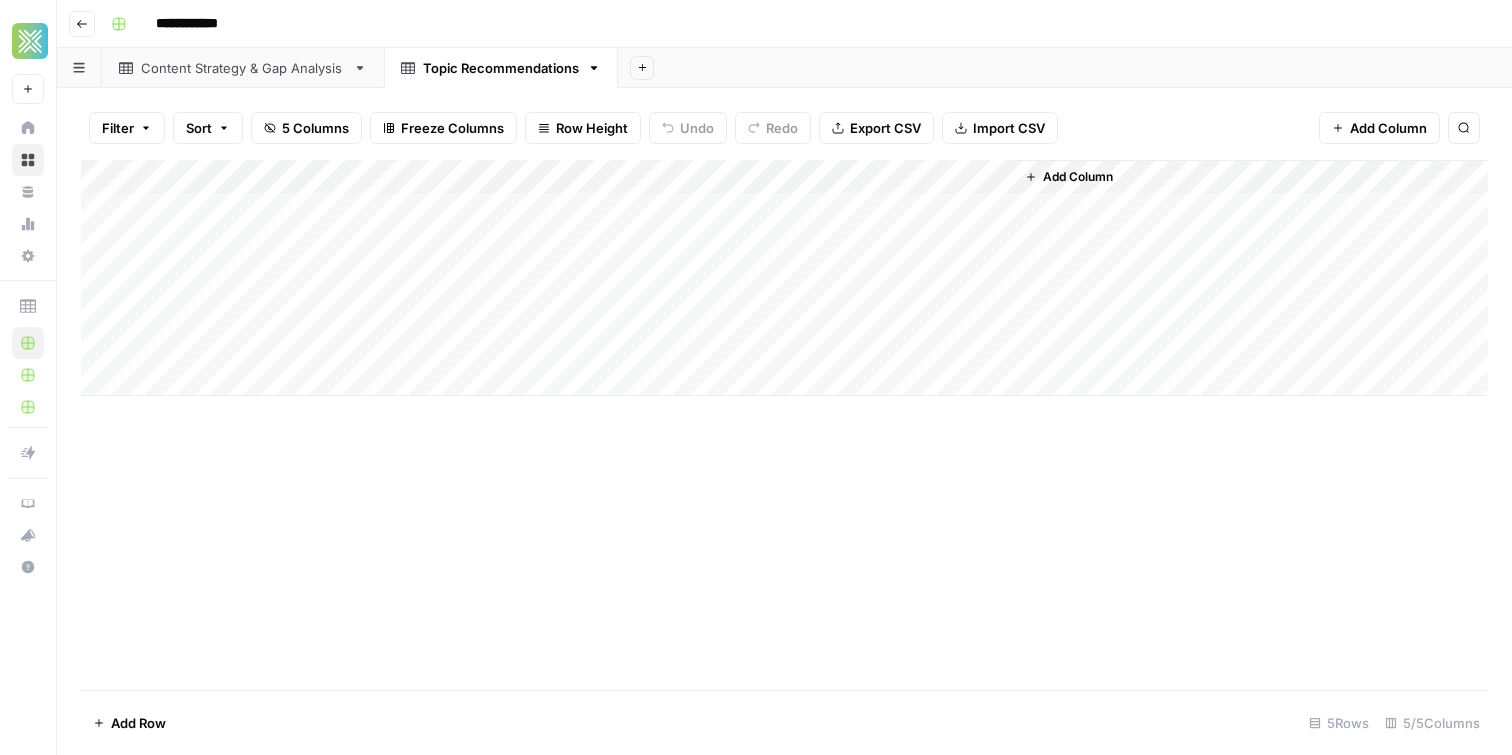 click on "Add Column" at bounding box center [784, 425] 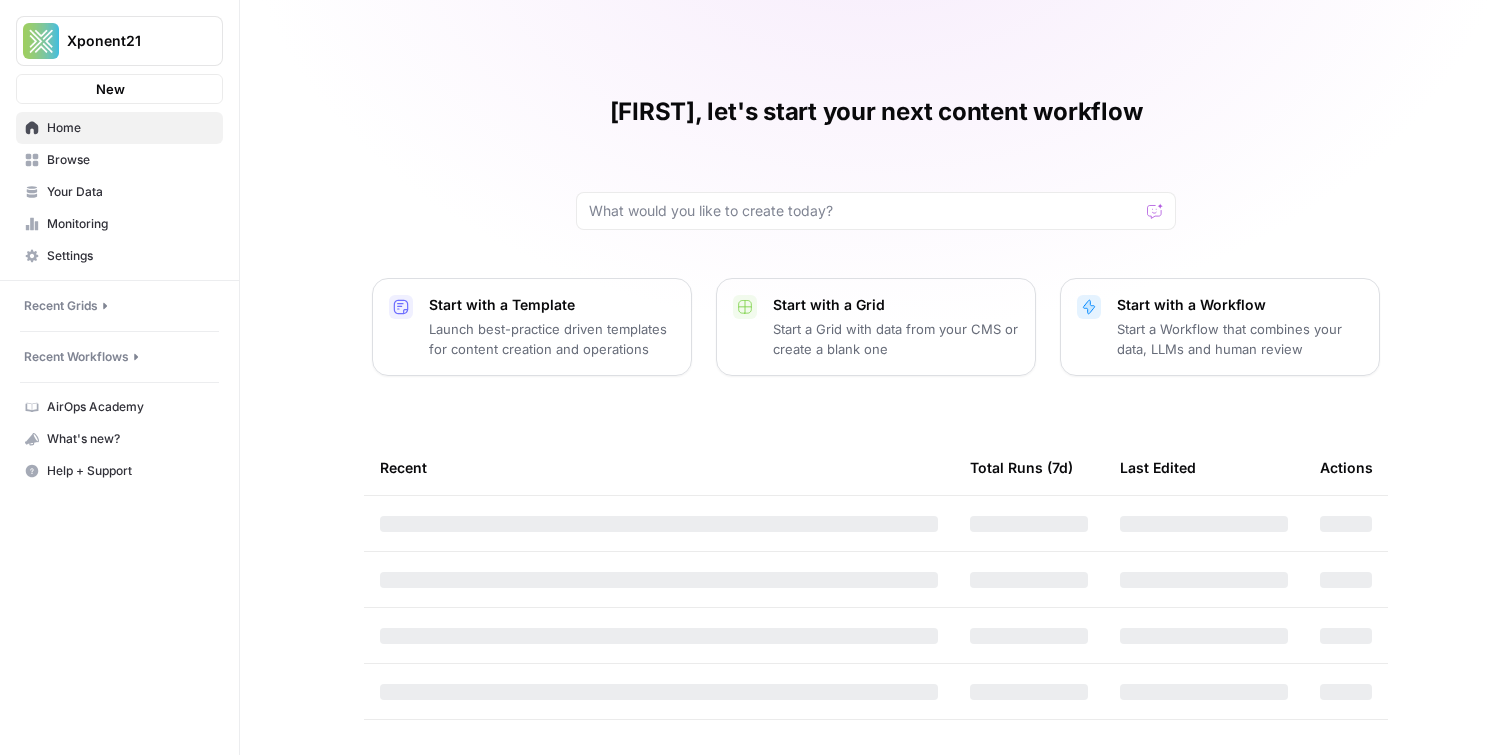 scroll, scrollTop: 0, scrollLeft: 0, axis: both 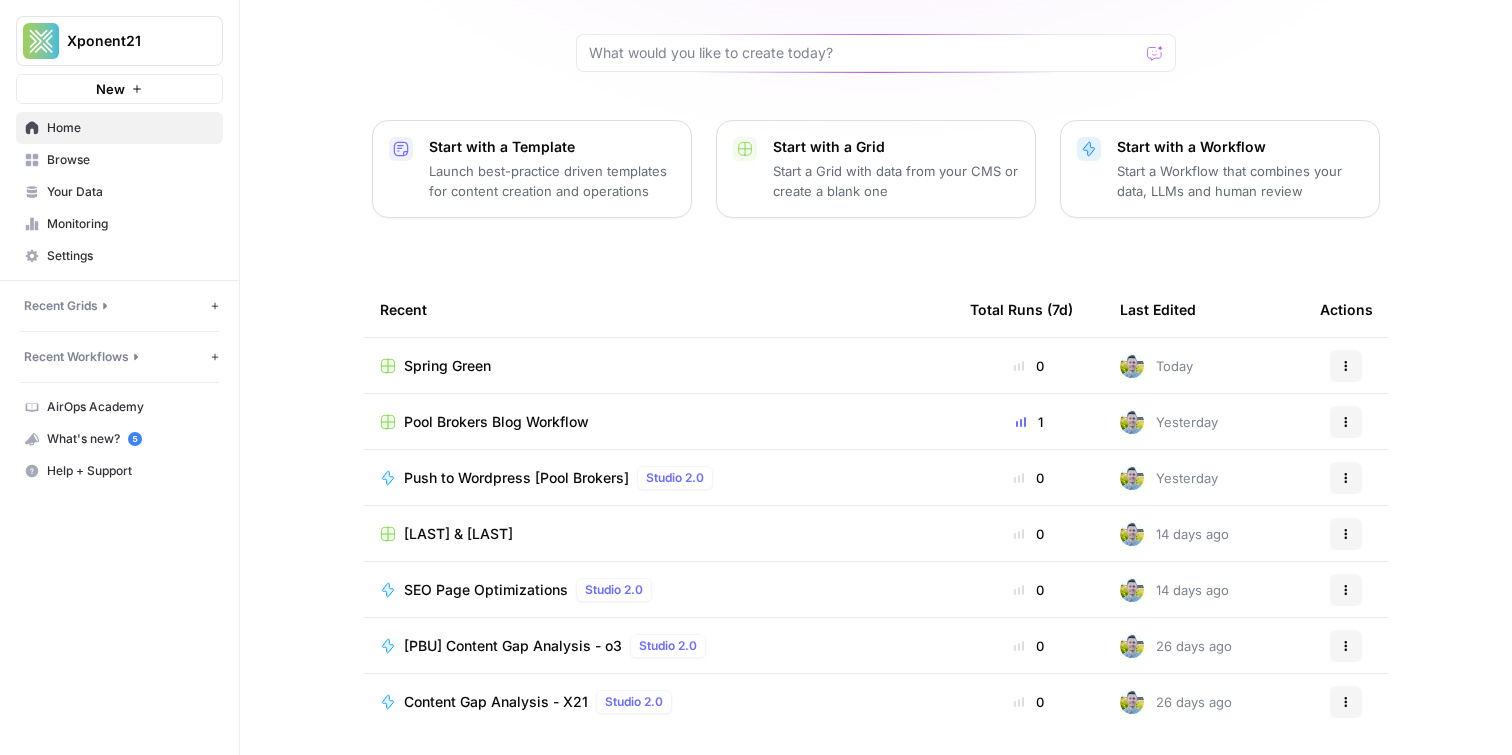 click on "[BRAND] & [BRAND]" at bounding box center [458, 534] 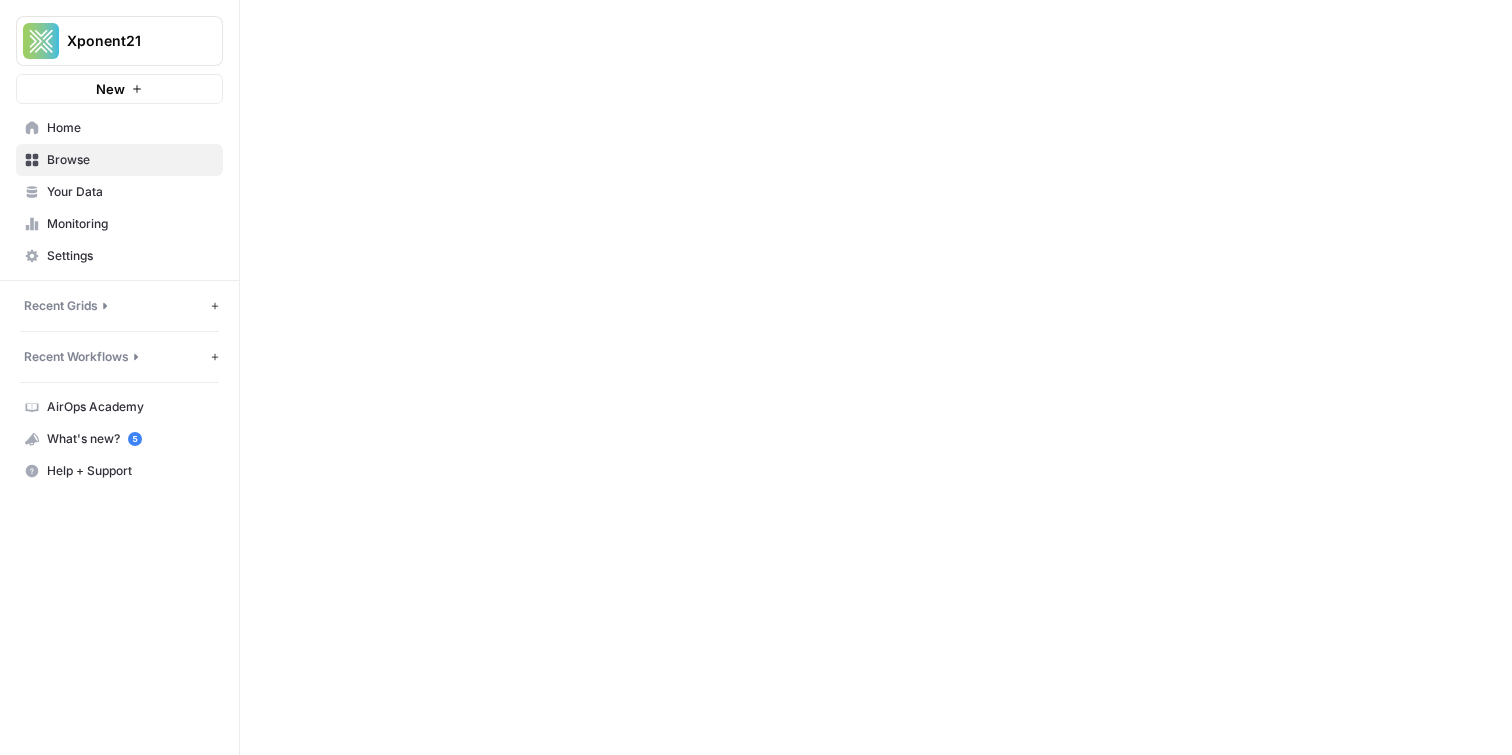 scroll, scrollTop: 0, scrollLeft: 0, axis: both 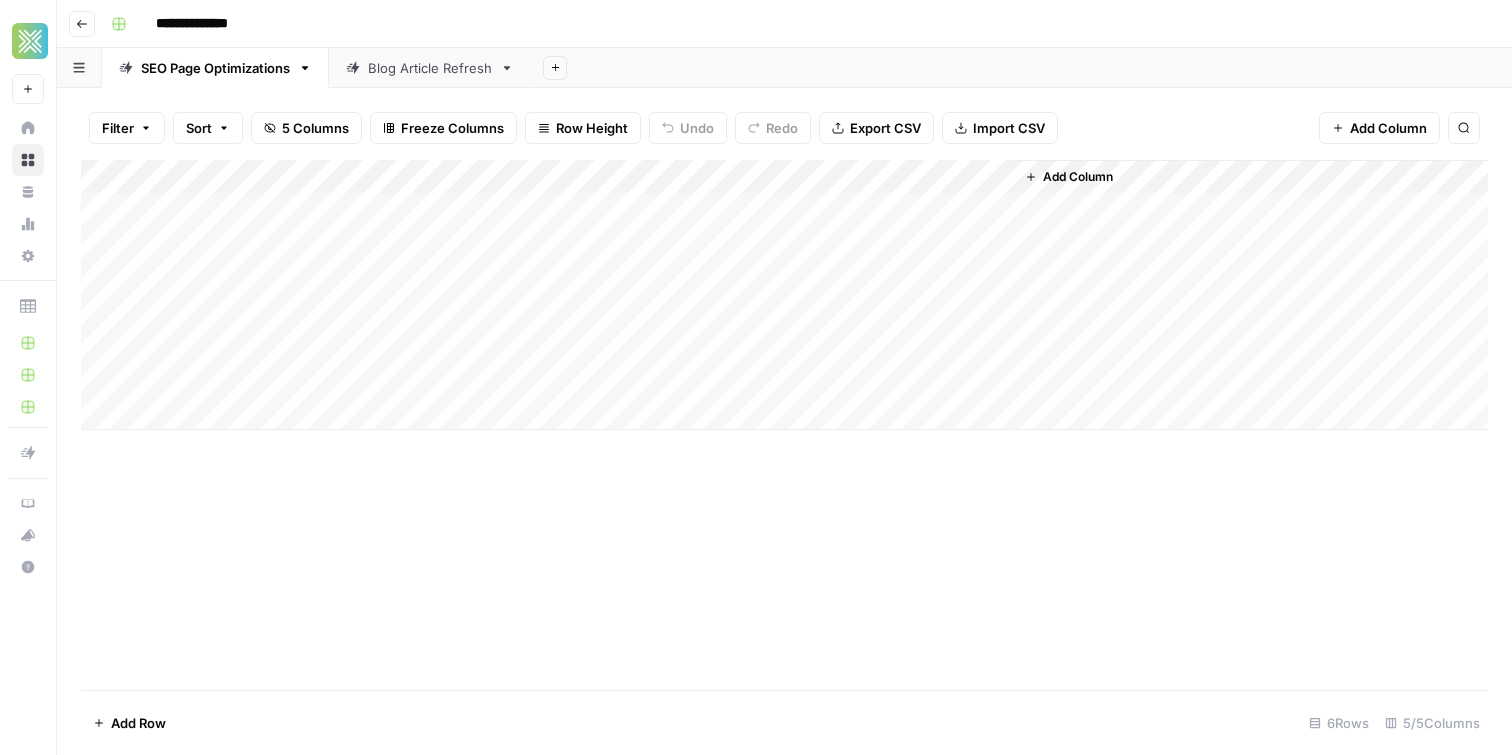 click on "Go back" at bounding box center (82, 24) 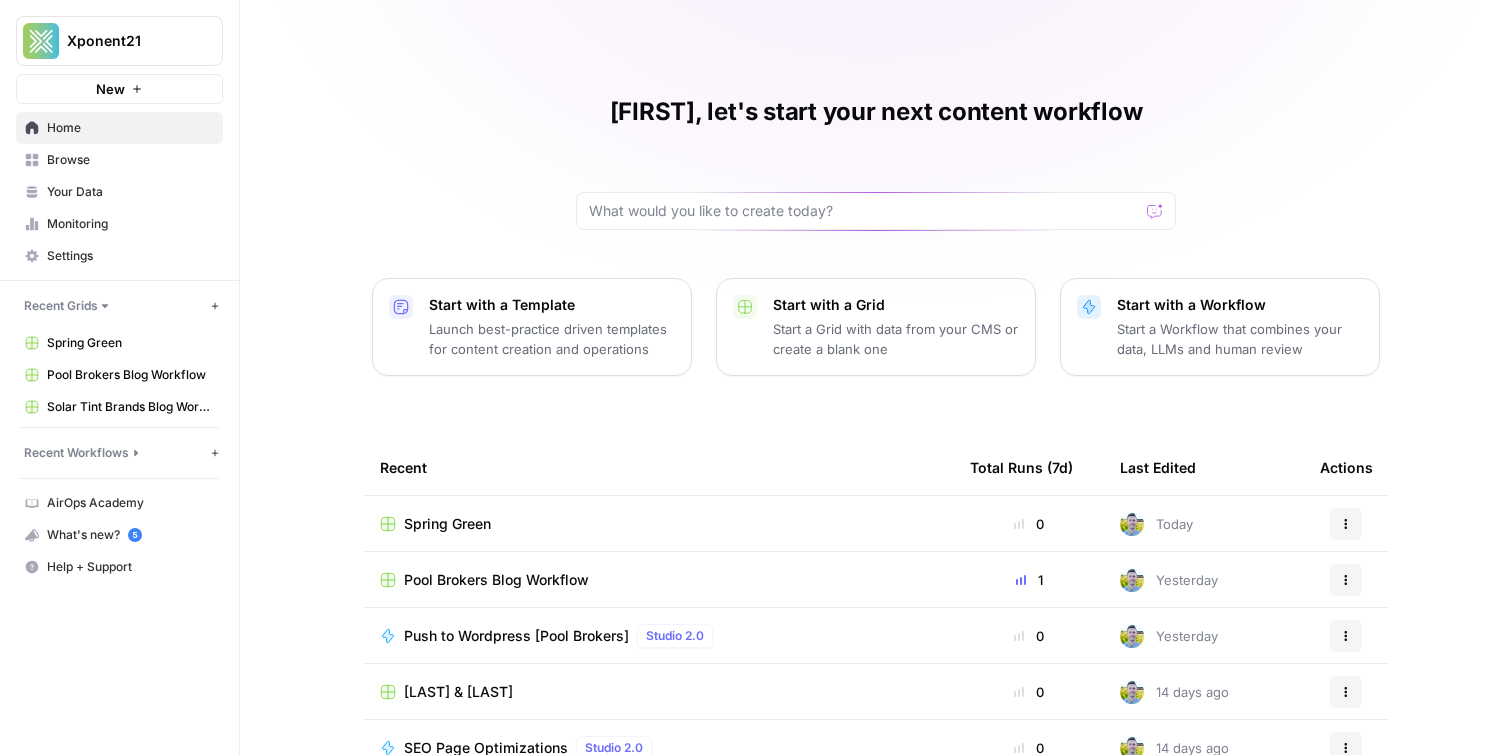 scroll, scrollTop: 165, scrollLeft: 0, axis: vertical 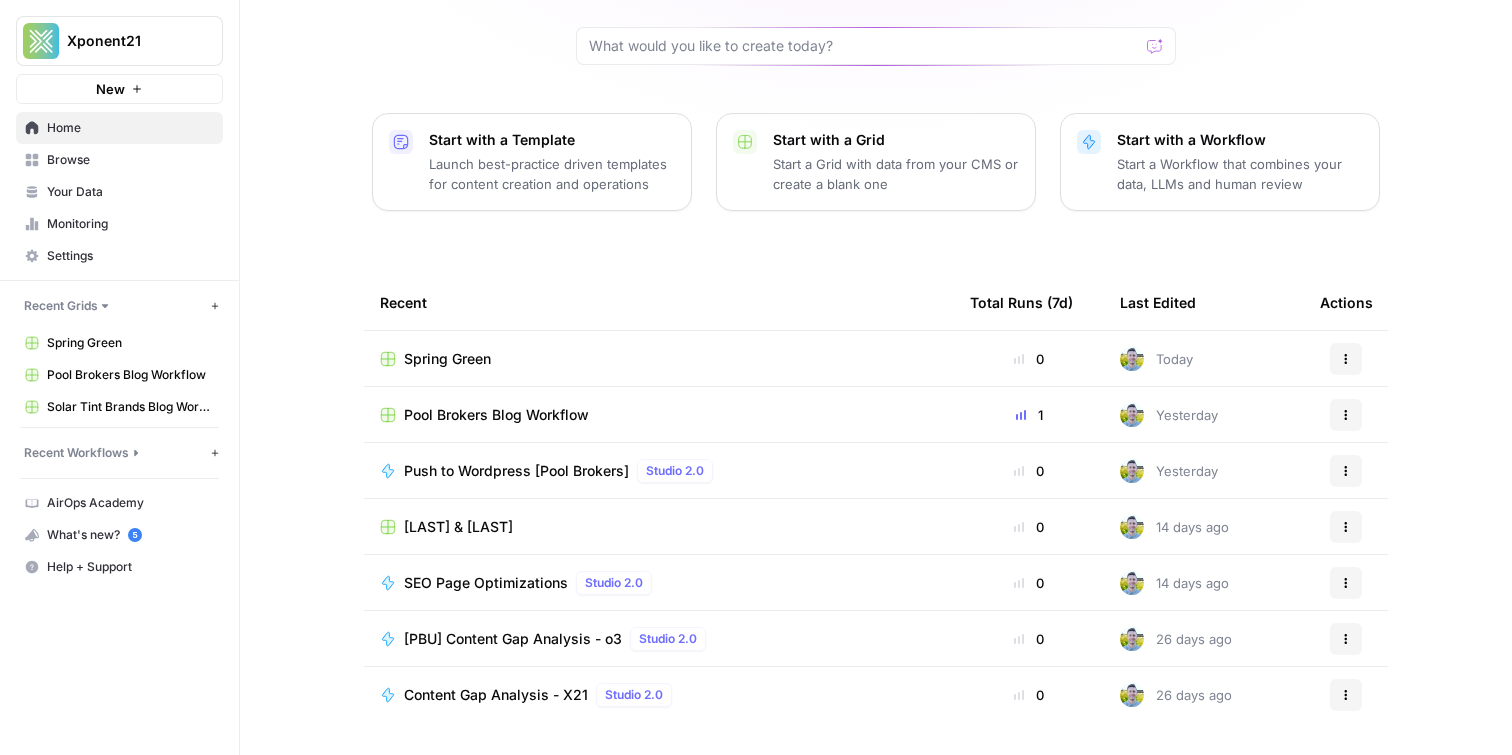 click on "Browse" at bounding box center [130, 160] 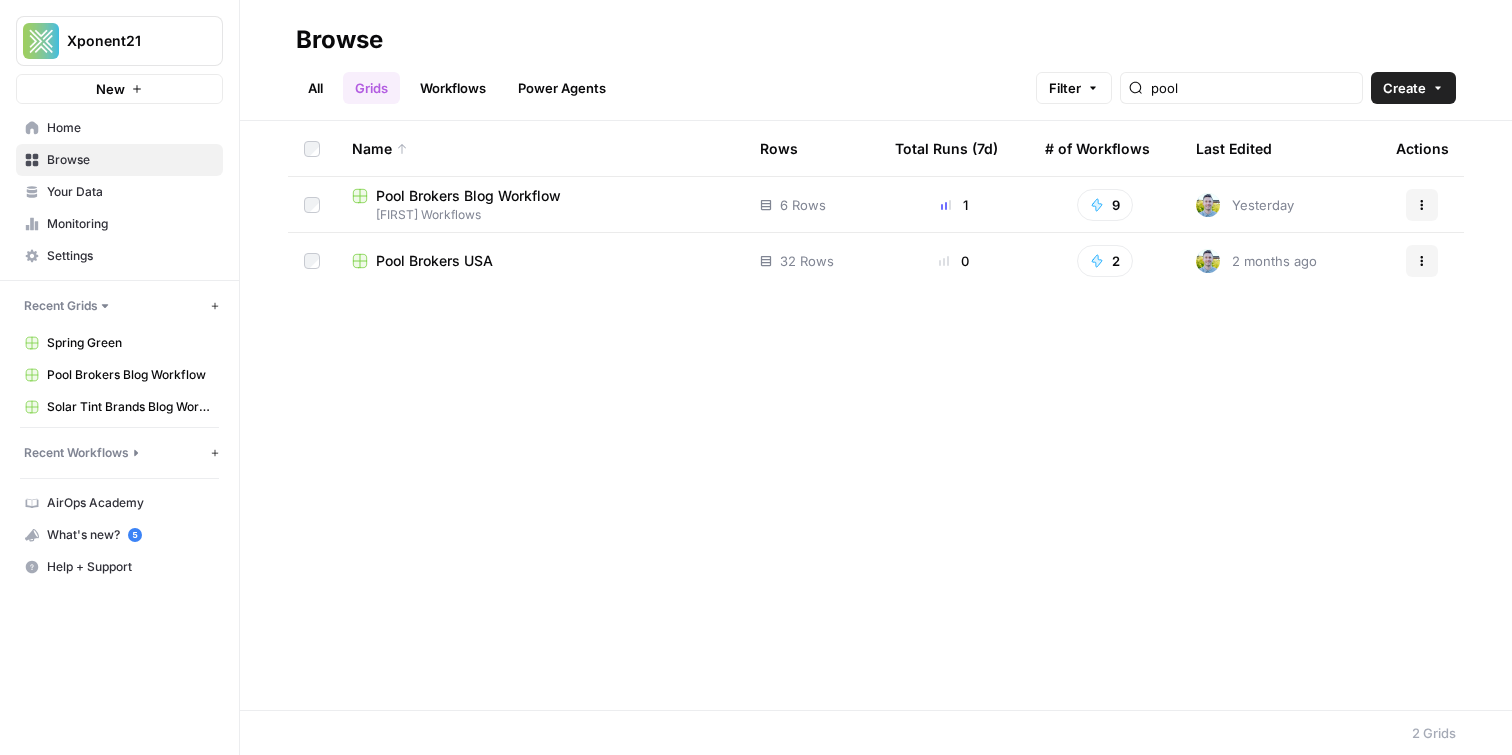 click on "All" at bounding box center [315, 88] 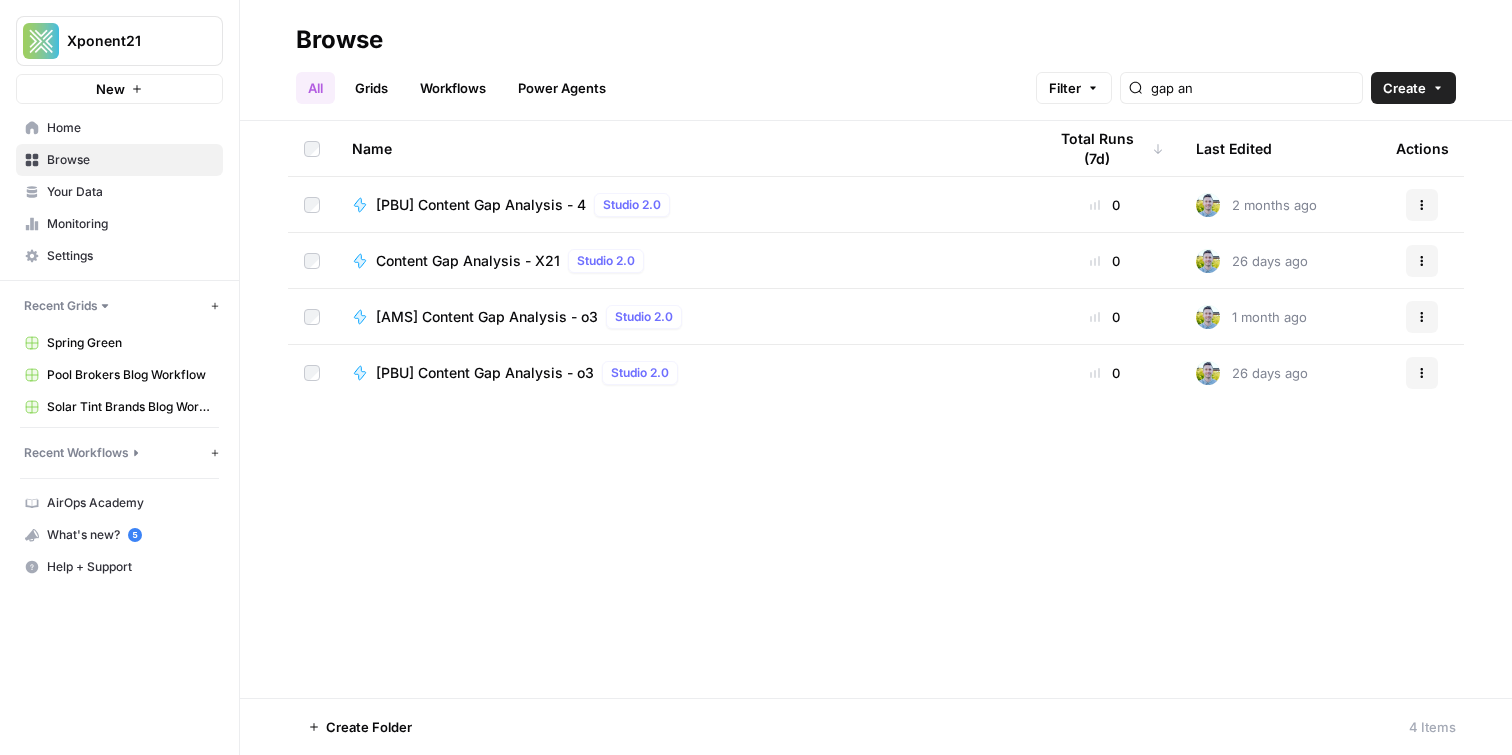 click on "Grids" at bounding box center [371, 88] 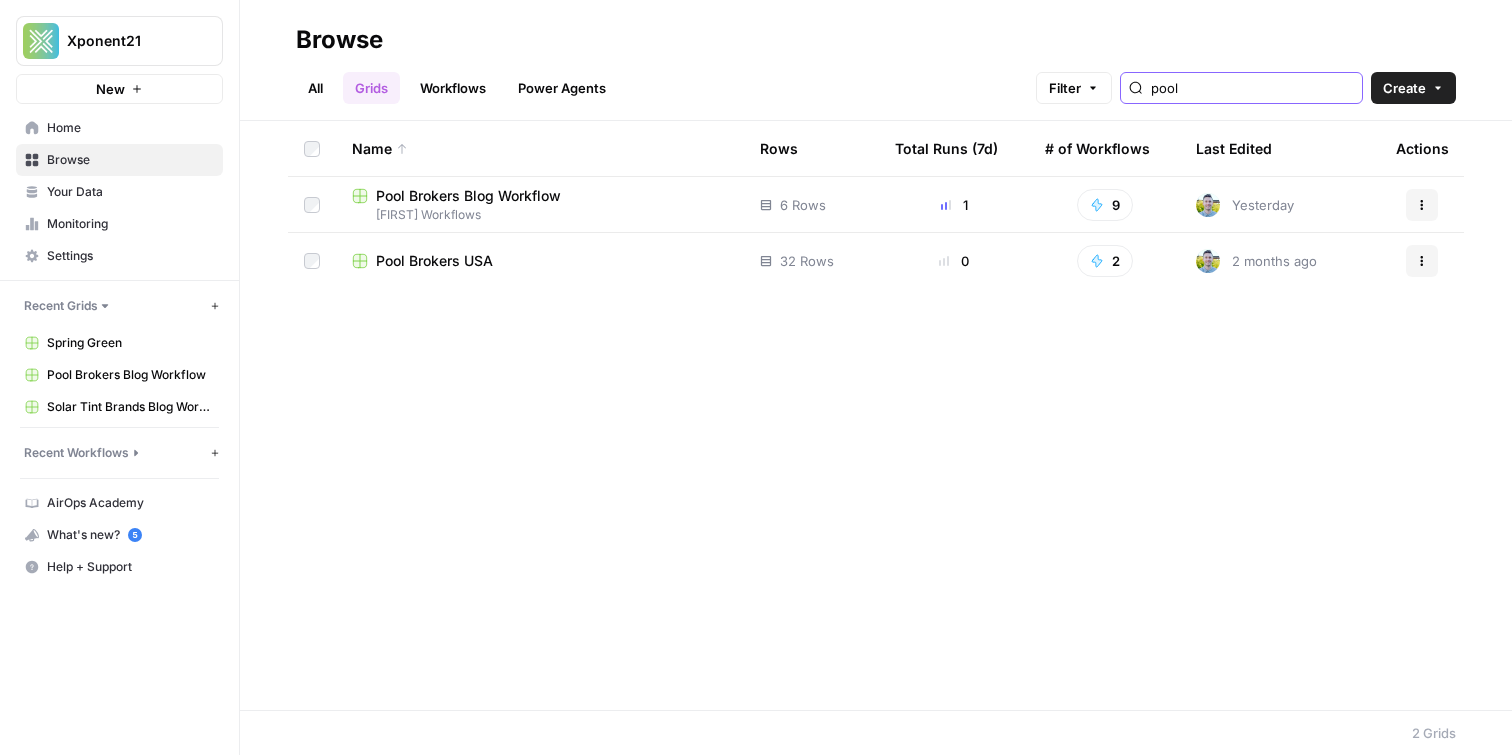 click on "pool" at bounding box center [1252, 88] 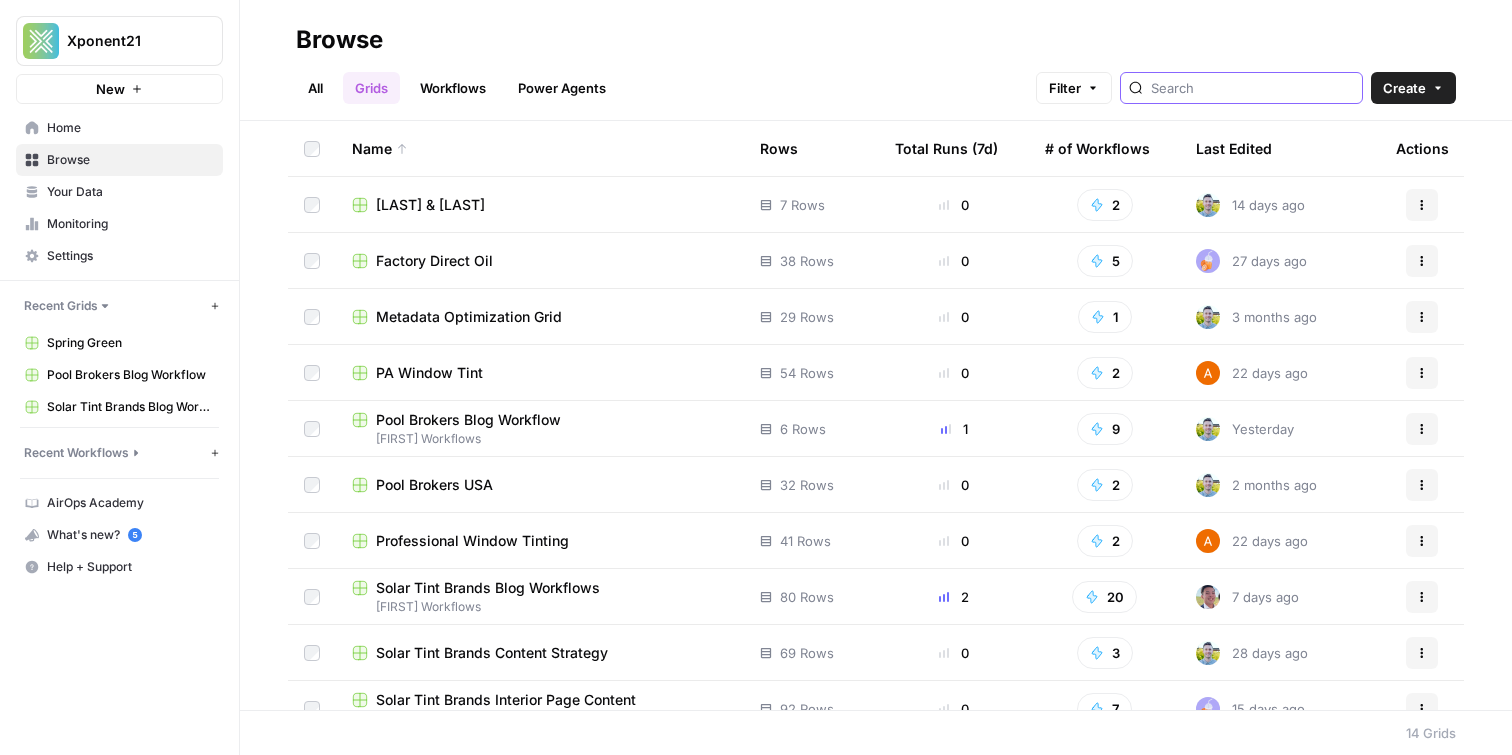 type 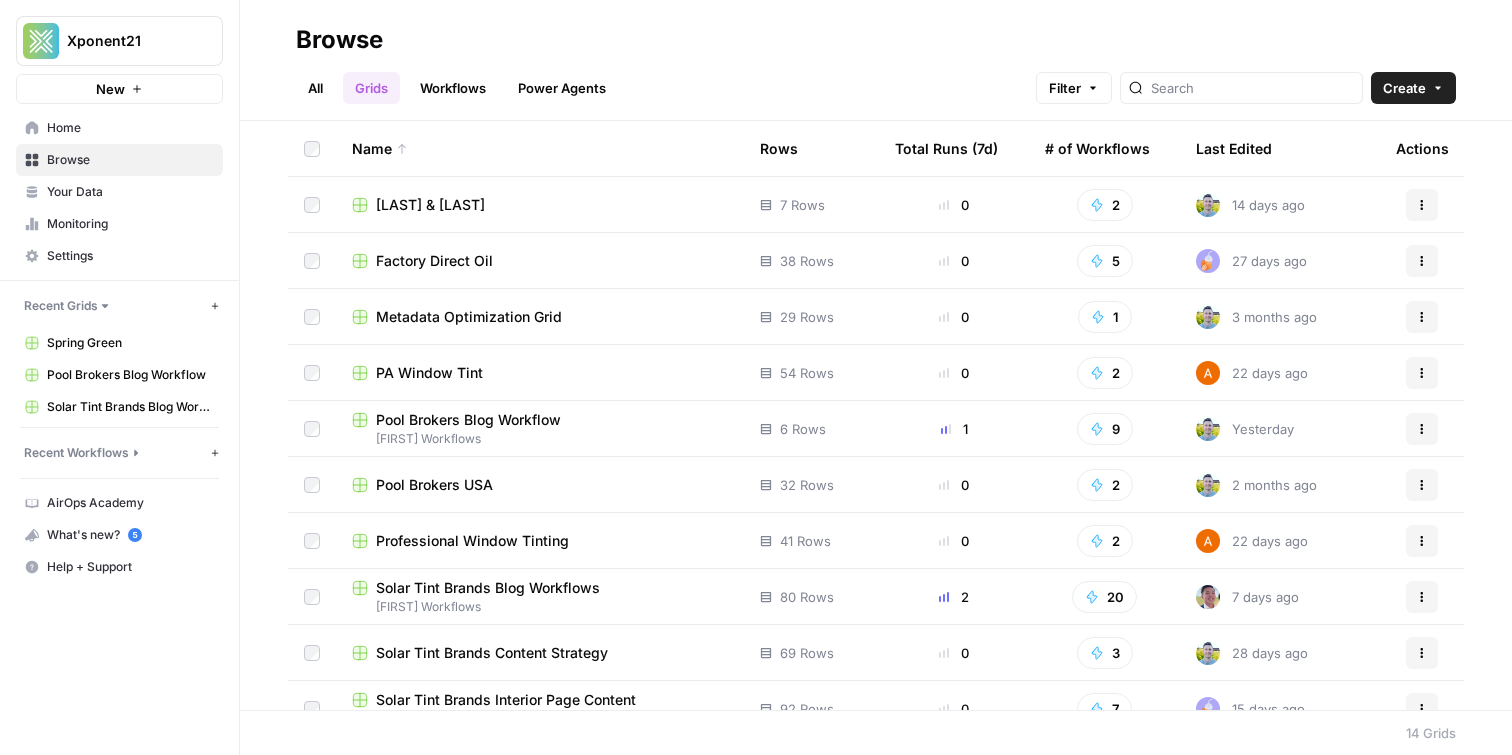 click on "Factory Direct Oil" at bounding box center [434, 261] 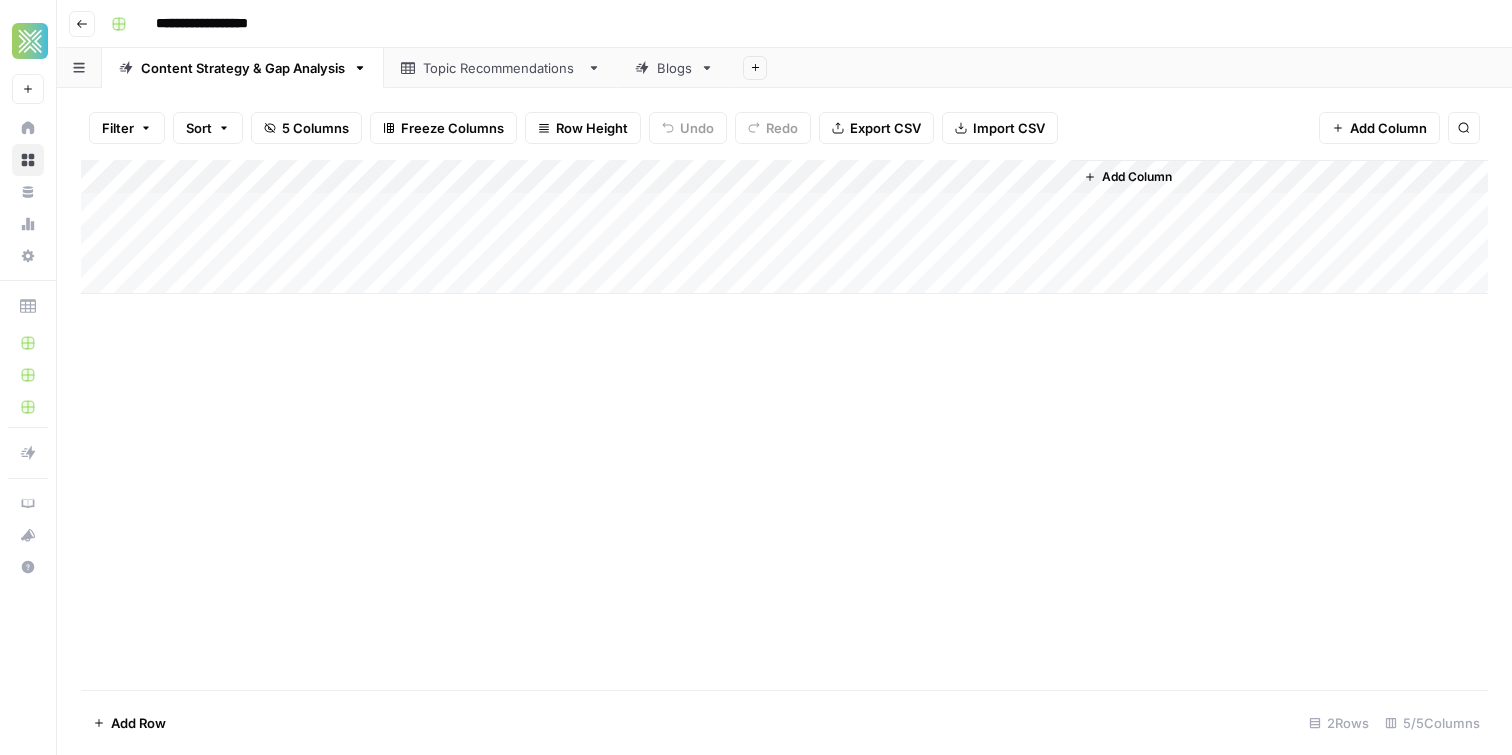 click on "Add Column" at bounding box center (784, 227) 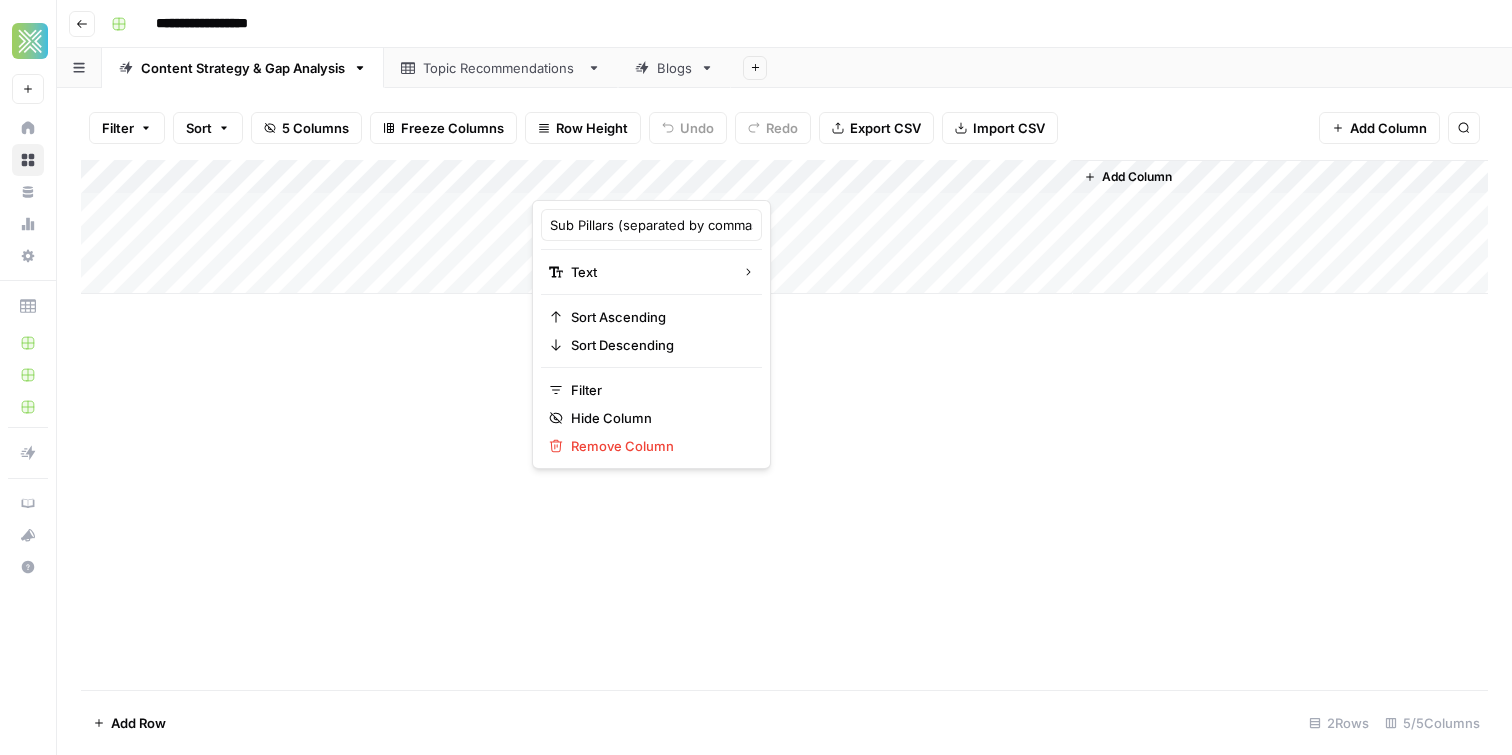 click at bounding box center [622, 180] 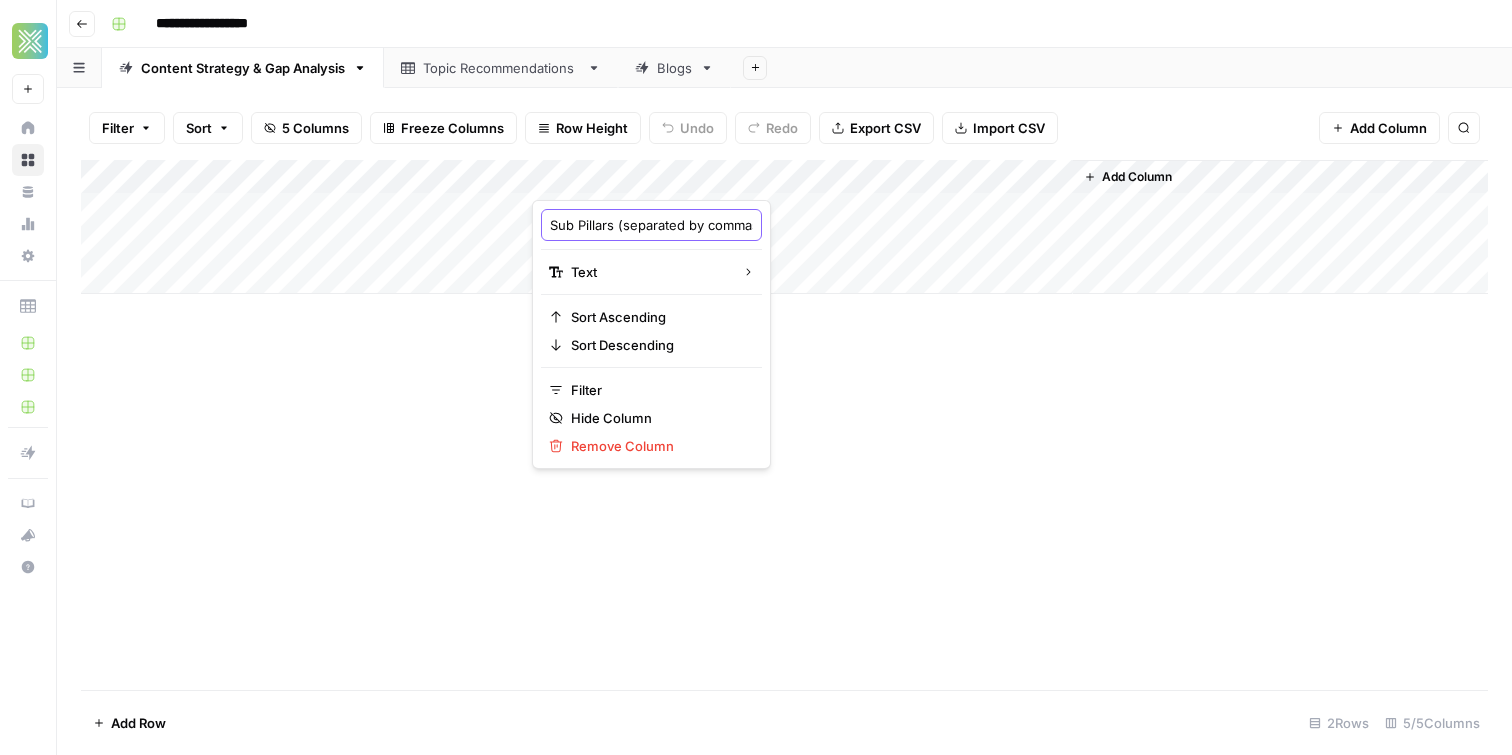 click on "Sub Pillars (separated by commas)" at bounding box center (651, 225) 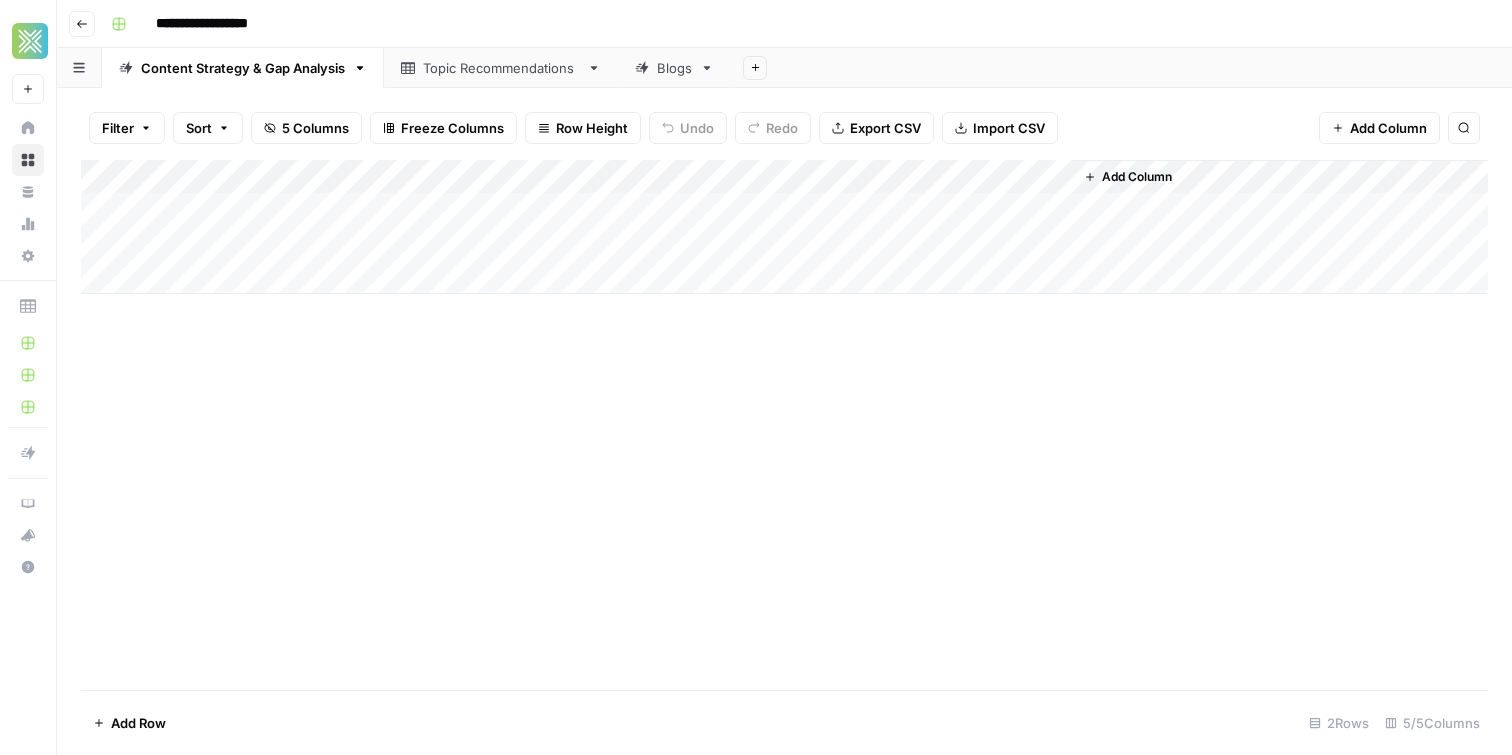 click on "Add Column" at bounding box center (784, 227) 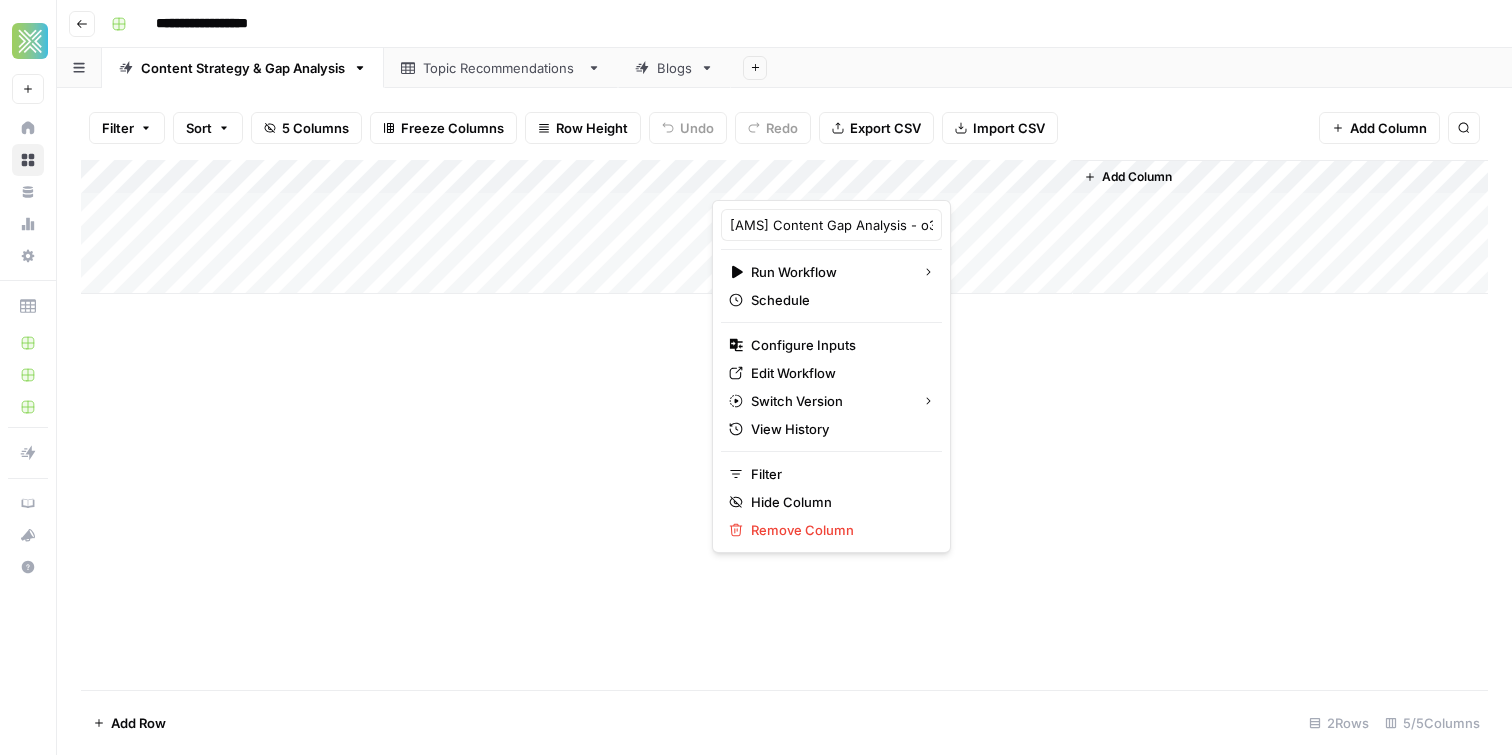 click on "Add Column" at bounding box center (784, 425) 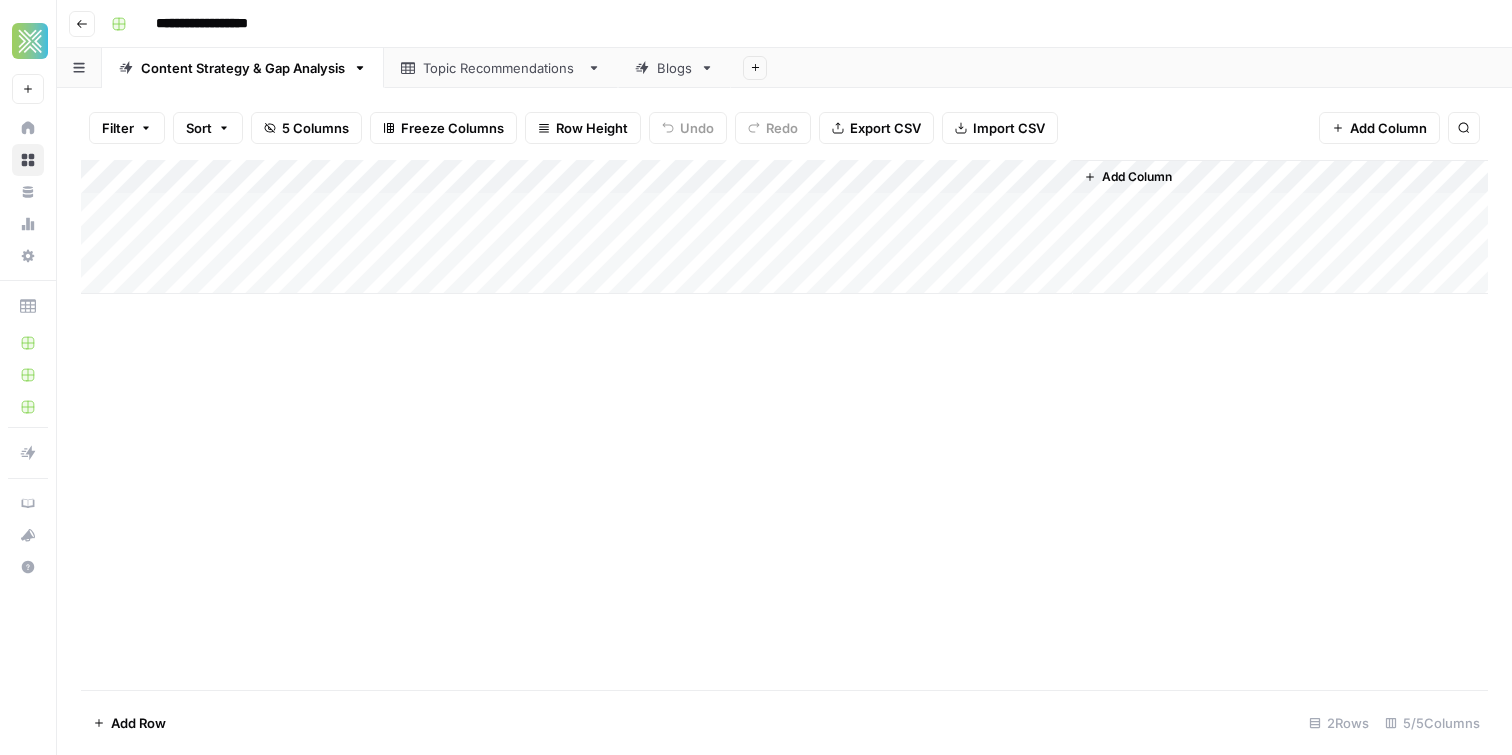 click on "Topic Recommendations" at bounding box center [501, 68] 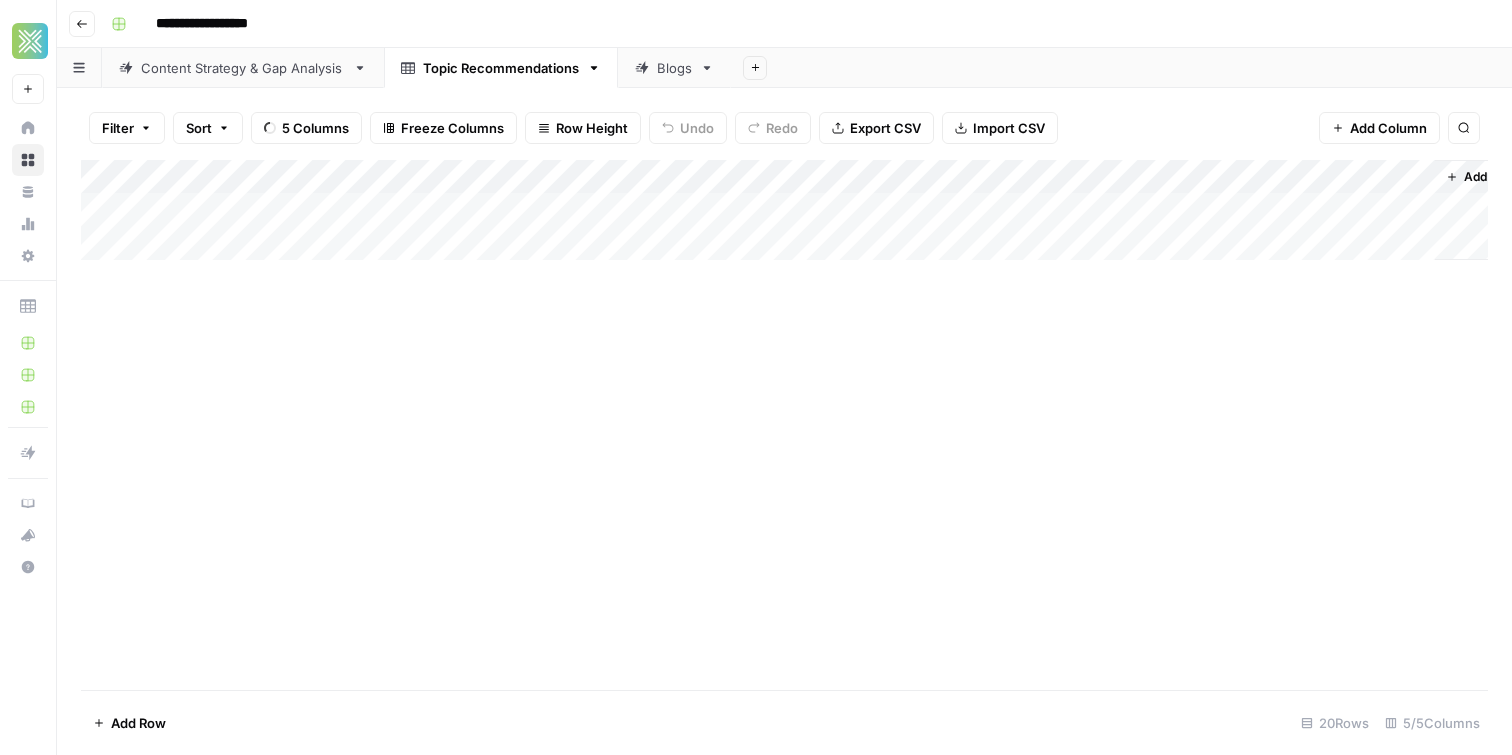 click on "Topic Recommendations" at bounding box center (501, 68) 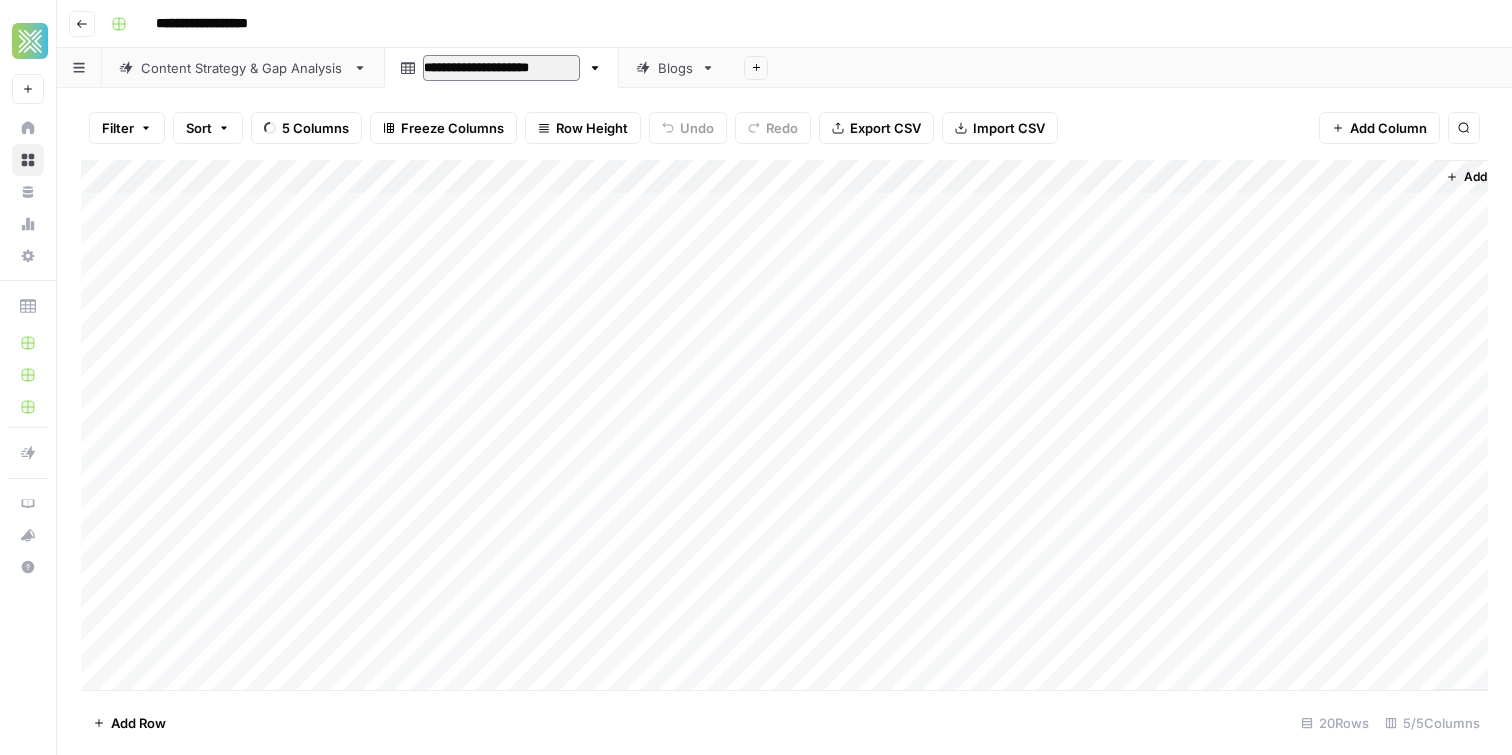 click on "**********" at bounding box center (501, 68) 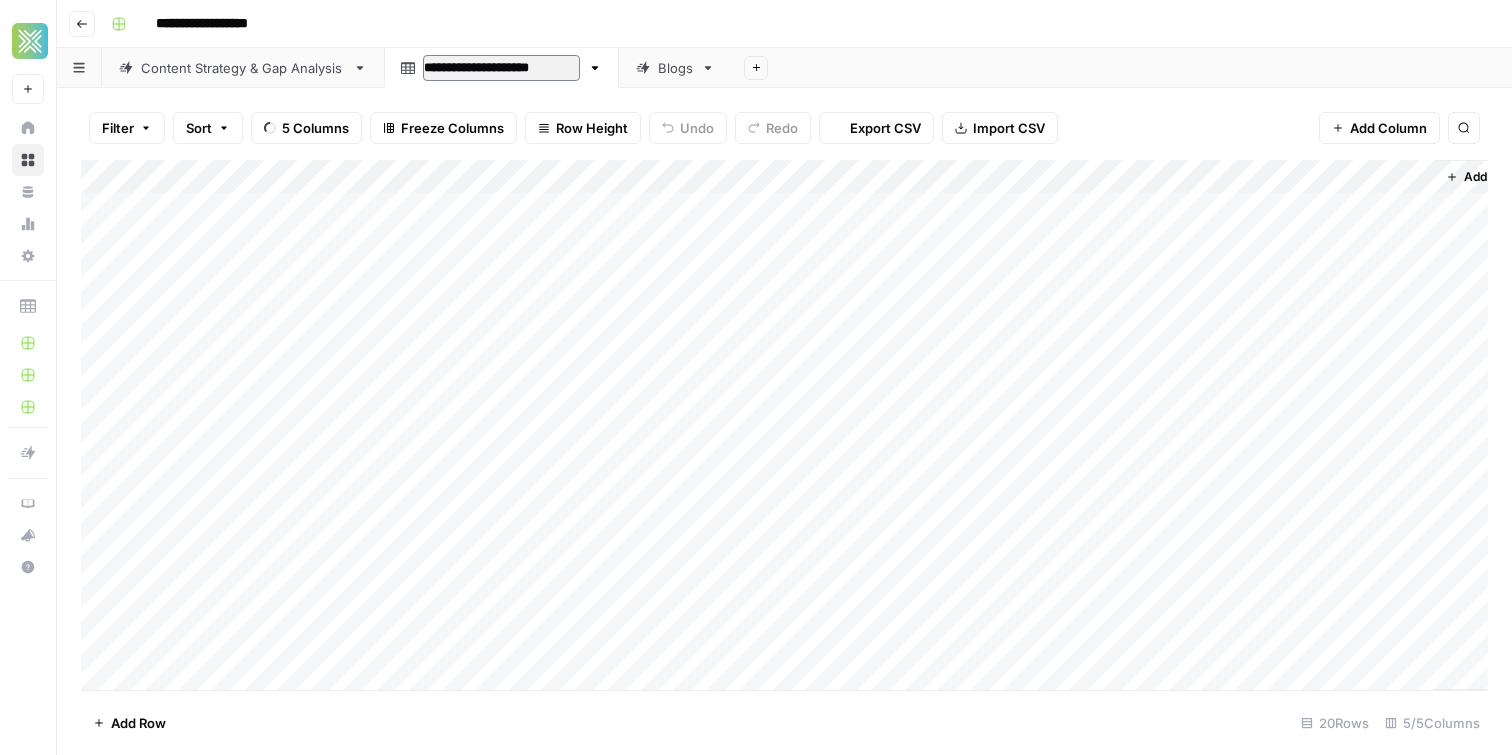 click on "**********" at bounding box center (501, 68) 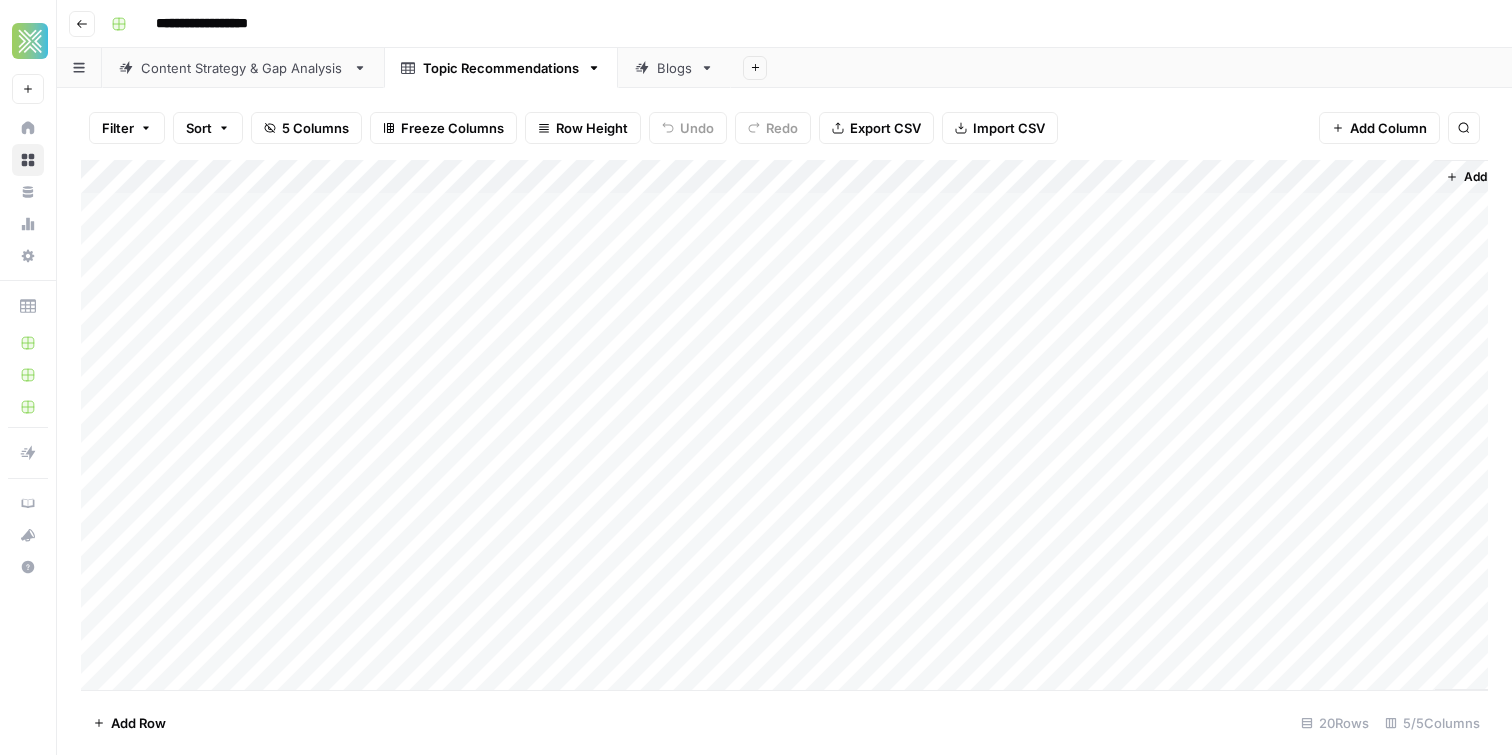click 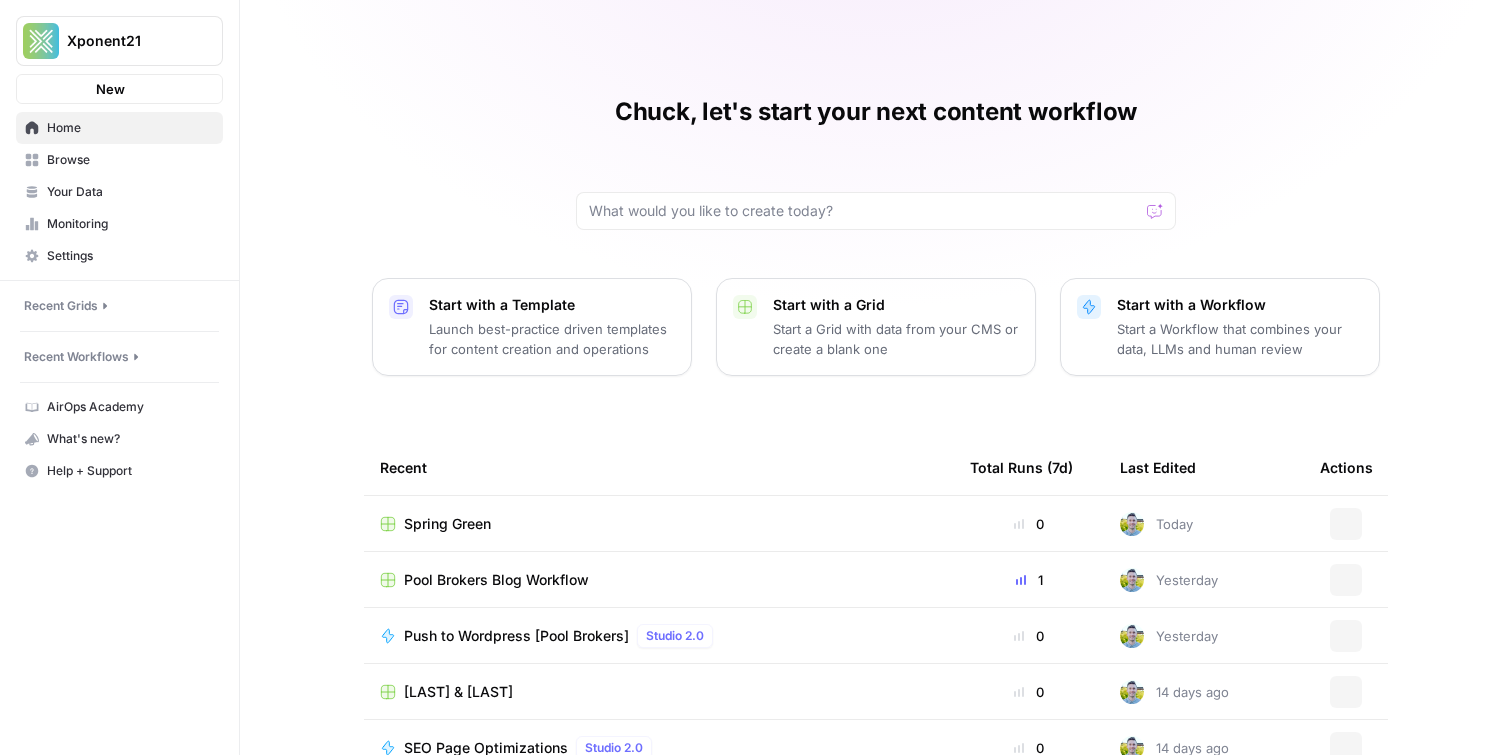 scroll, scrollTop: 0, scrollLeft: 0, axis: both 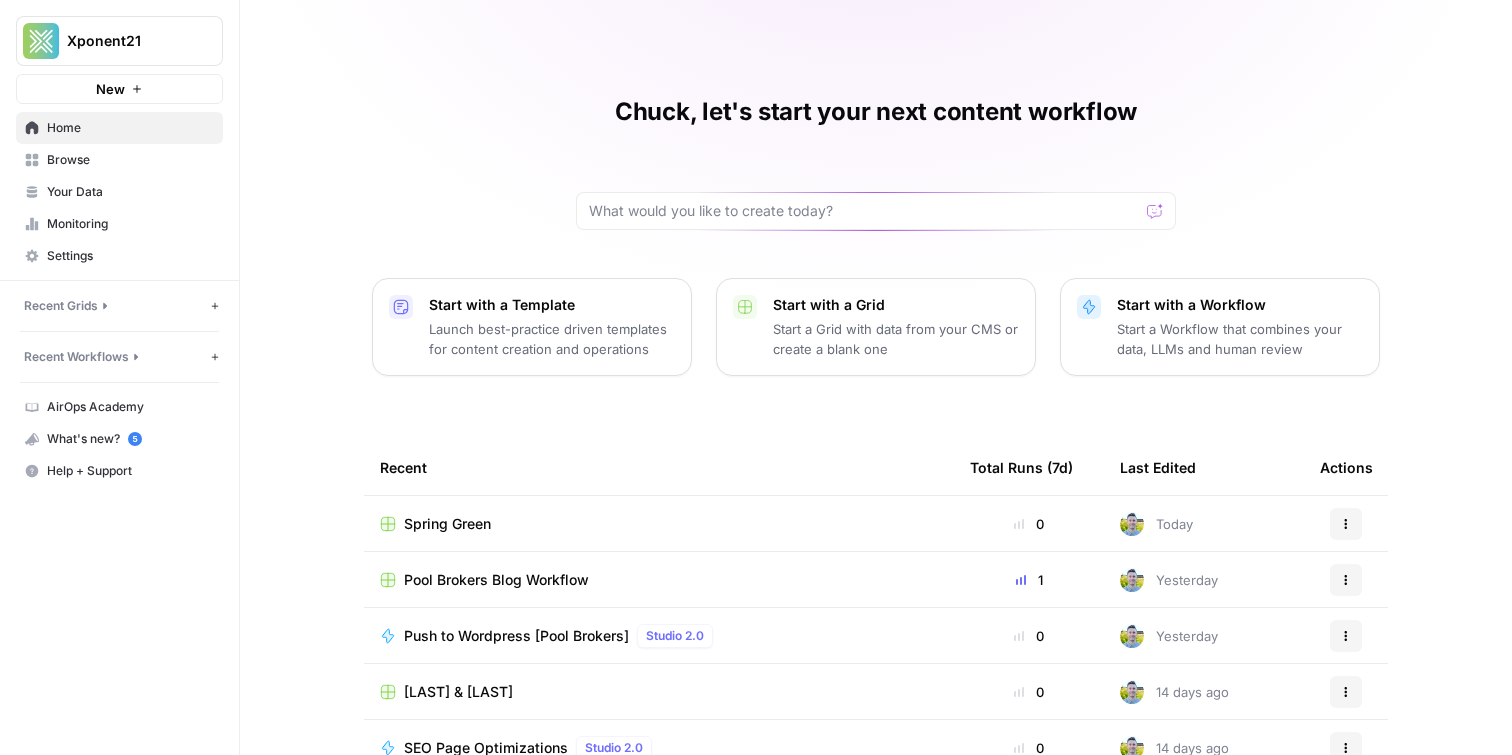 click on "Browse" at bounding box center [130, 160] 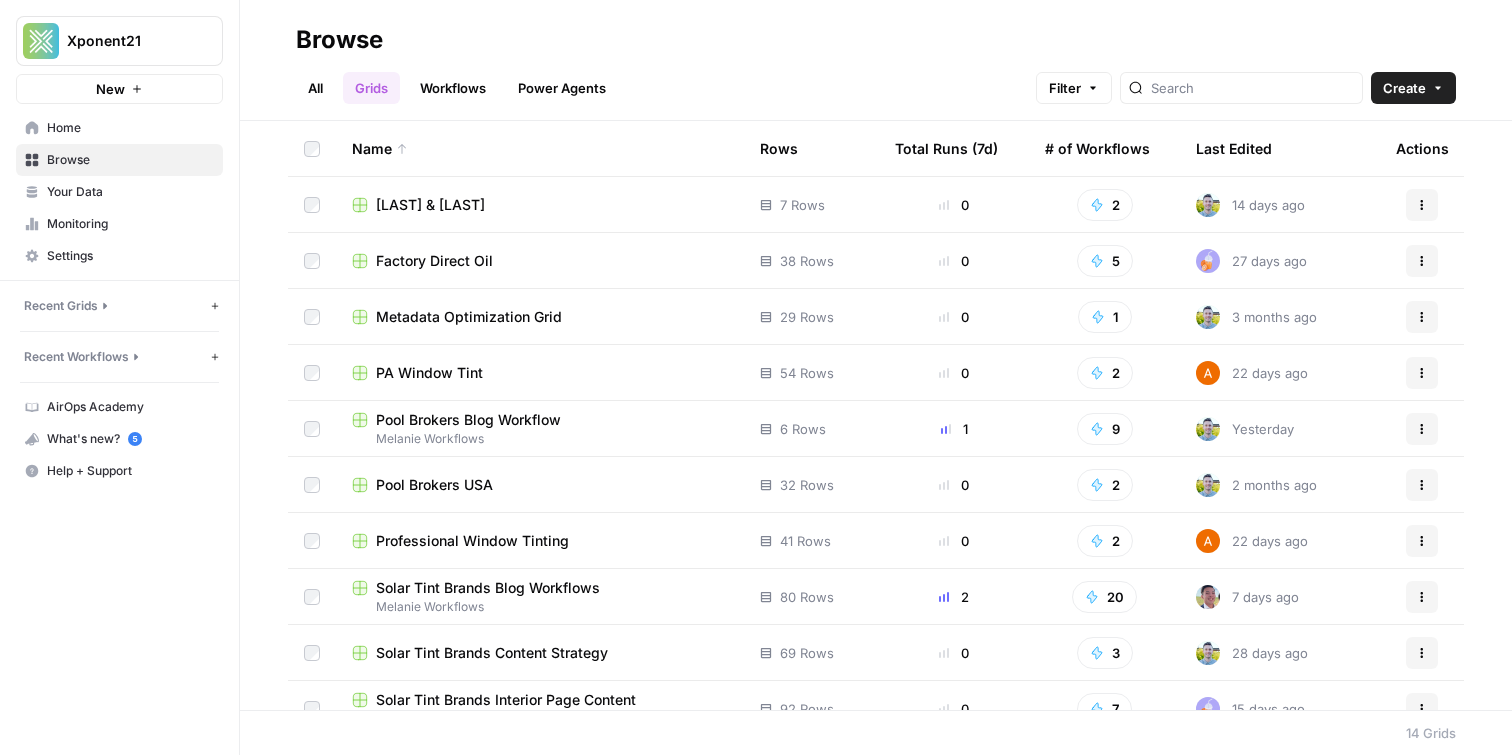 click on "Workflows" at bounding box center [453, 88] 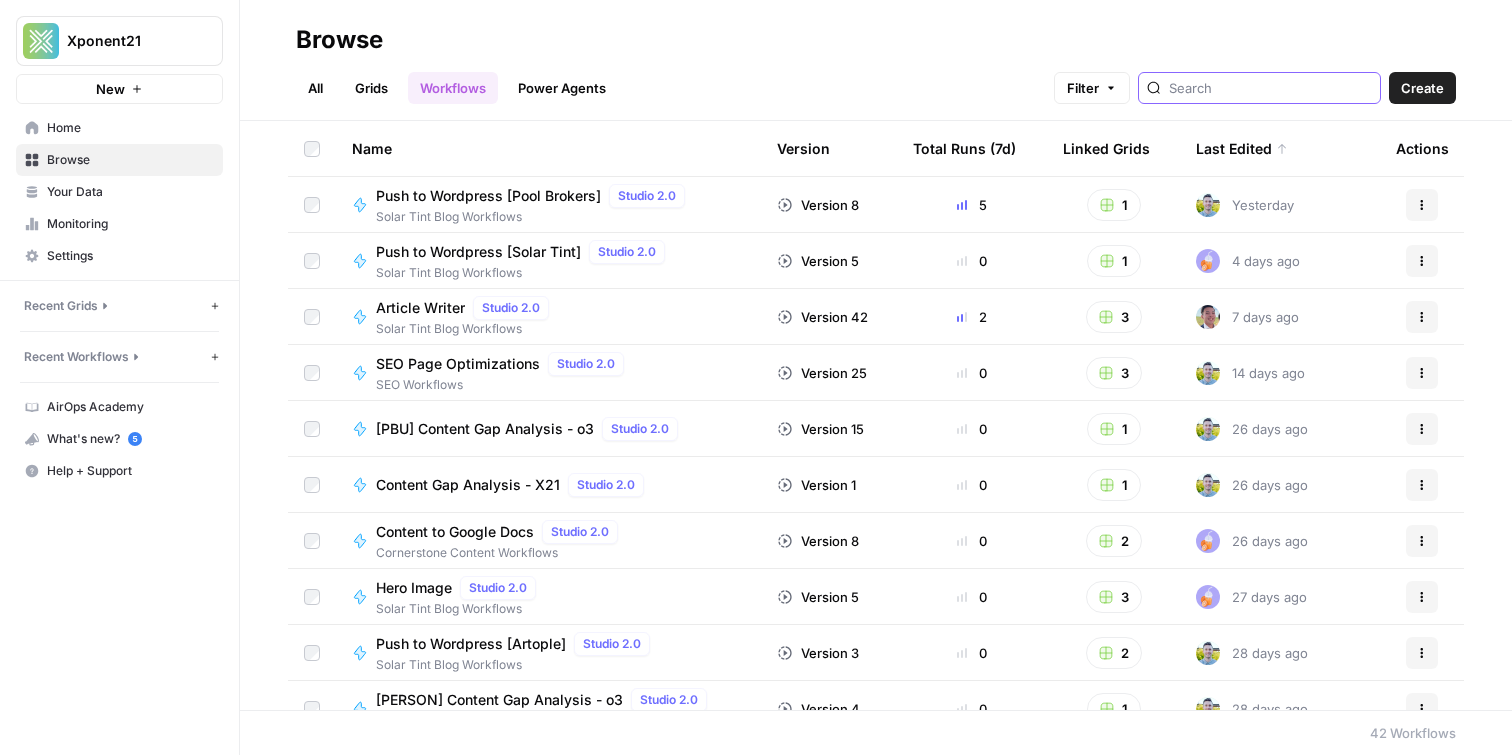 click at bounding box center [1270, 88] 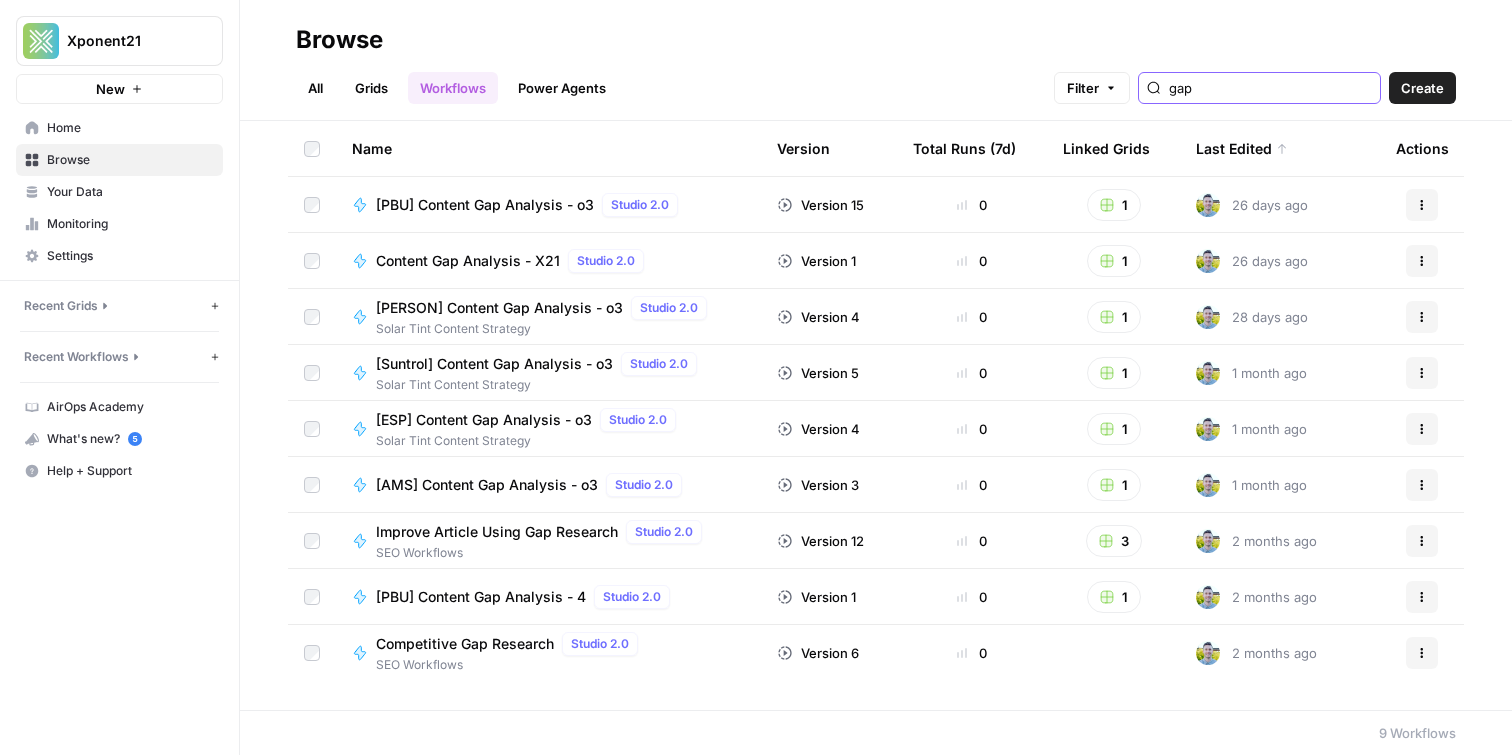 type on "gap" 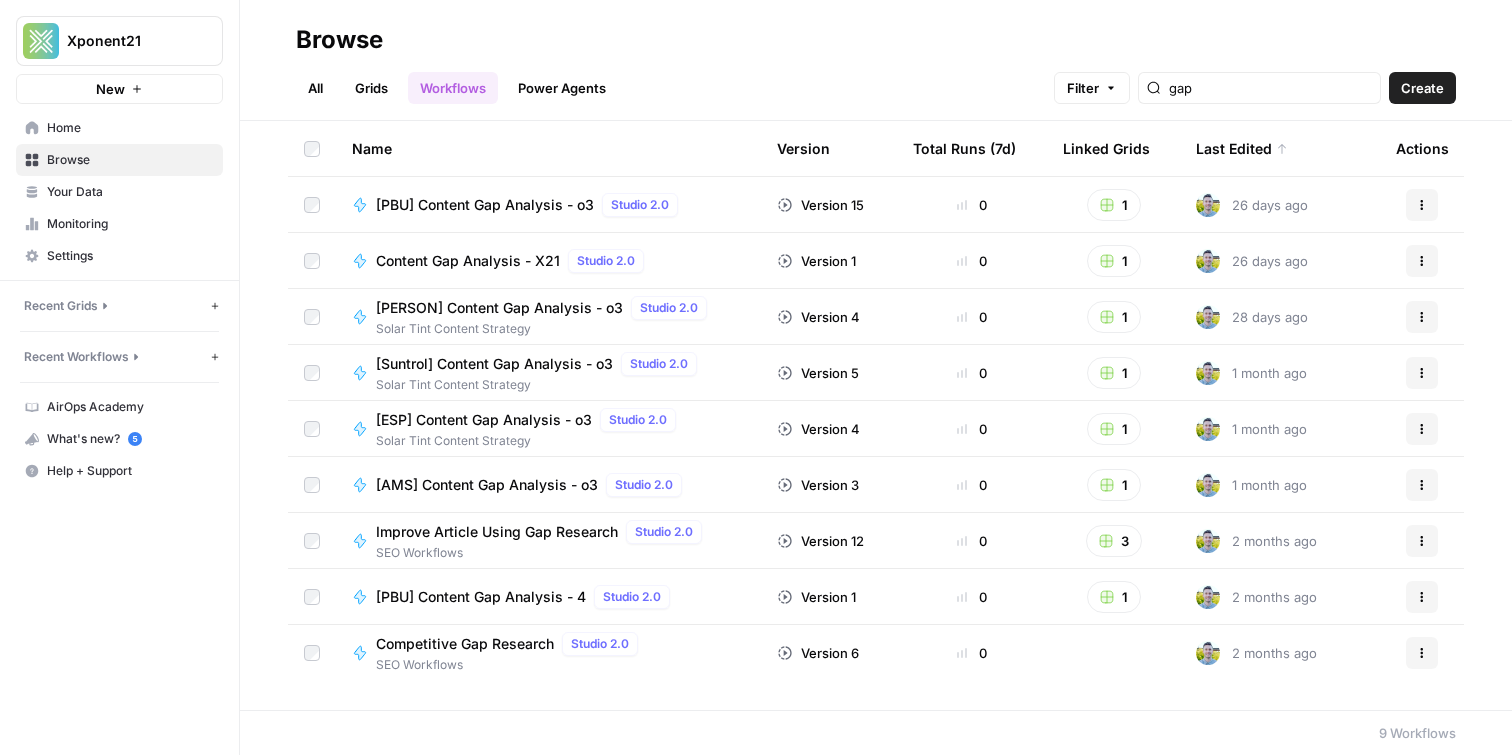 click on "Create" at bounding box center [1422, 88] 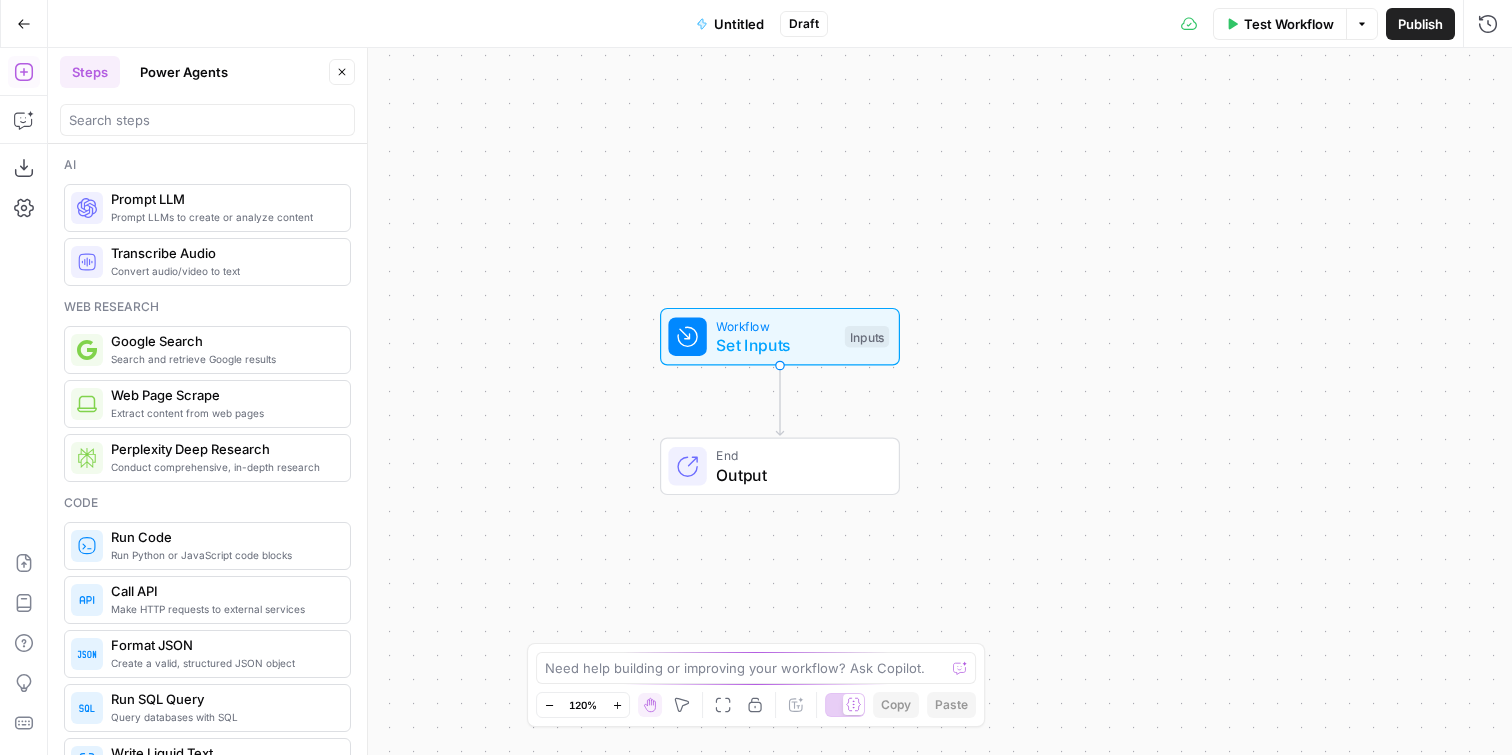click 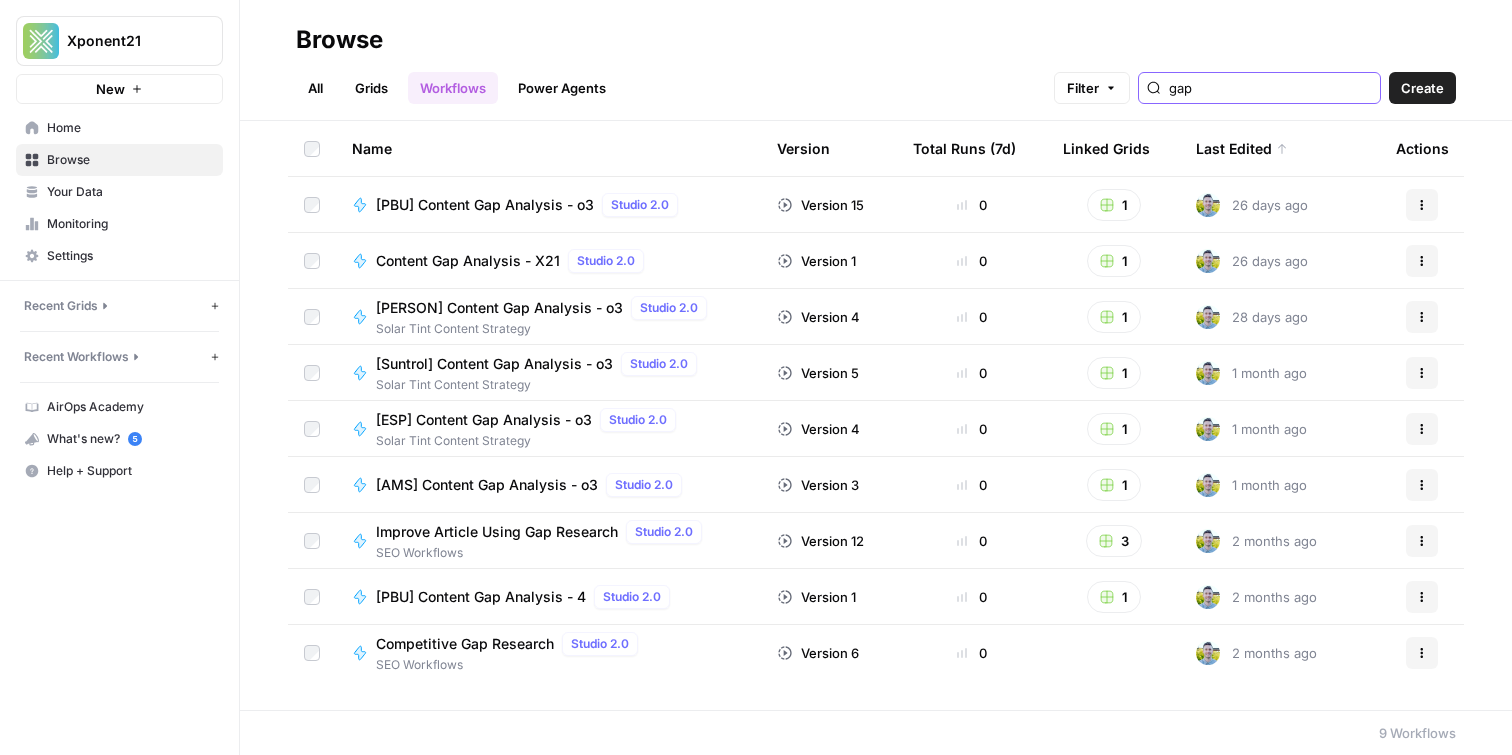 click on "gap" at bounding box center [1270, 88] 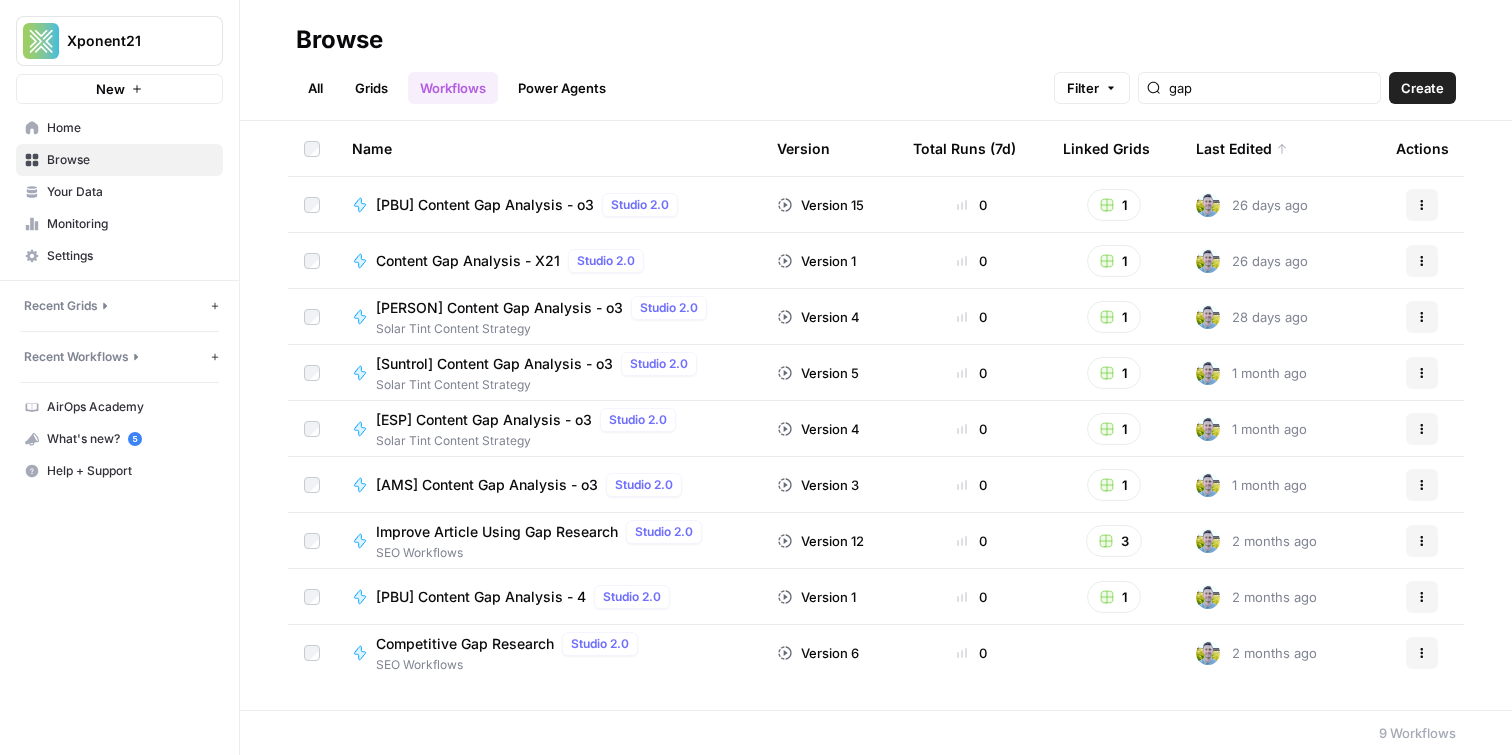click on "Browse All Grids Workflows Power Agents Filter gap Create" at bounding box center (876, 60) 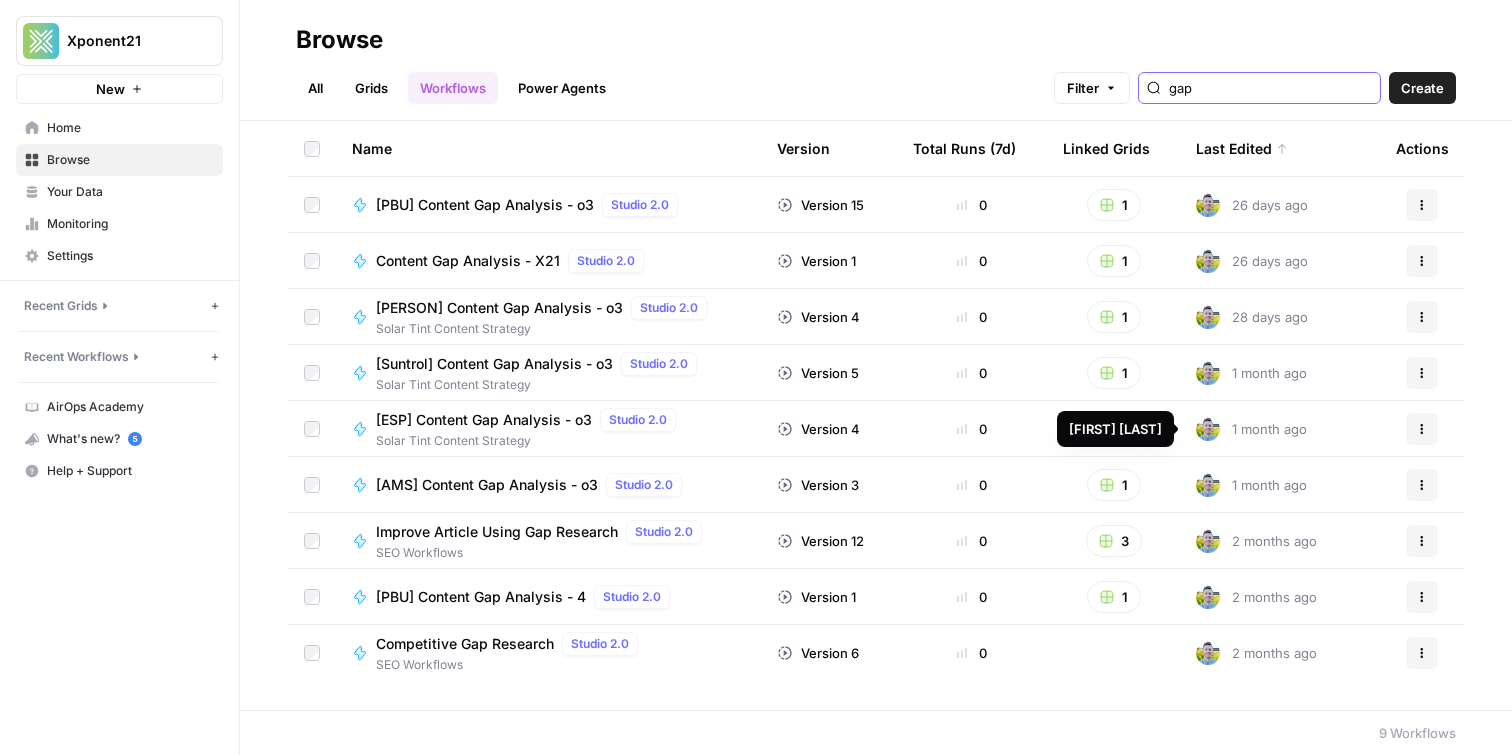 click on "gap" at bounding box center [1270, 88] 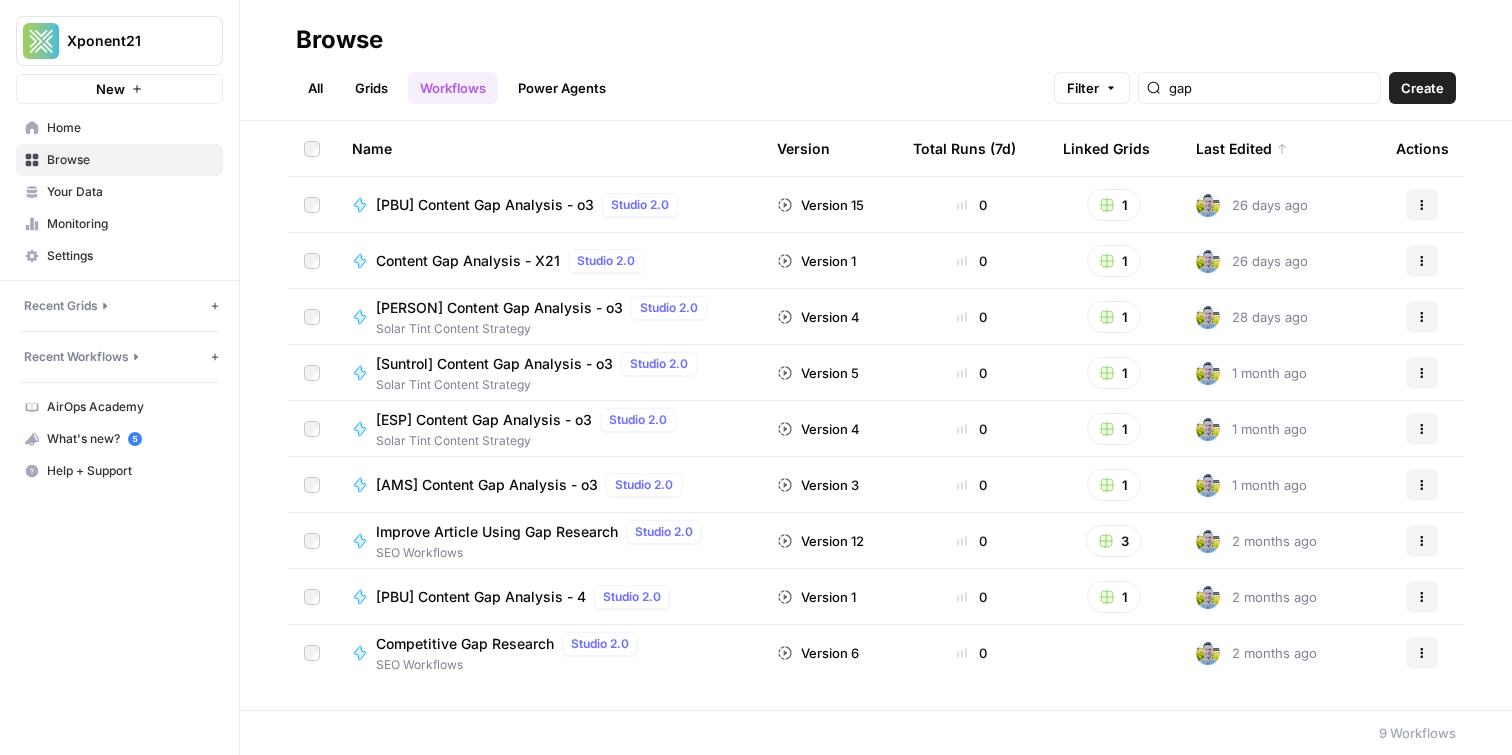 click on "Create" at bounding box center [1422, 88] 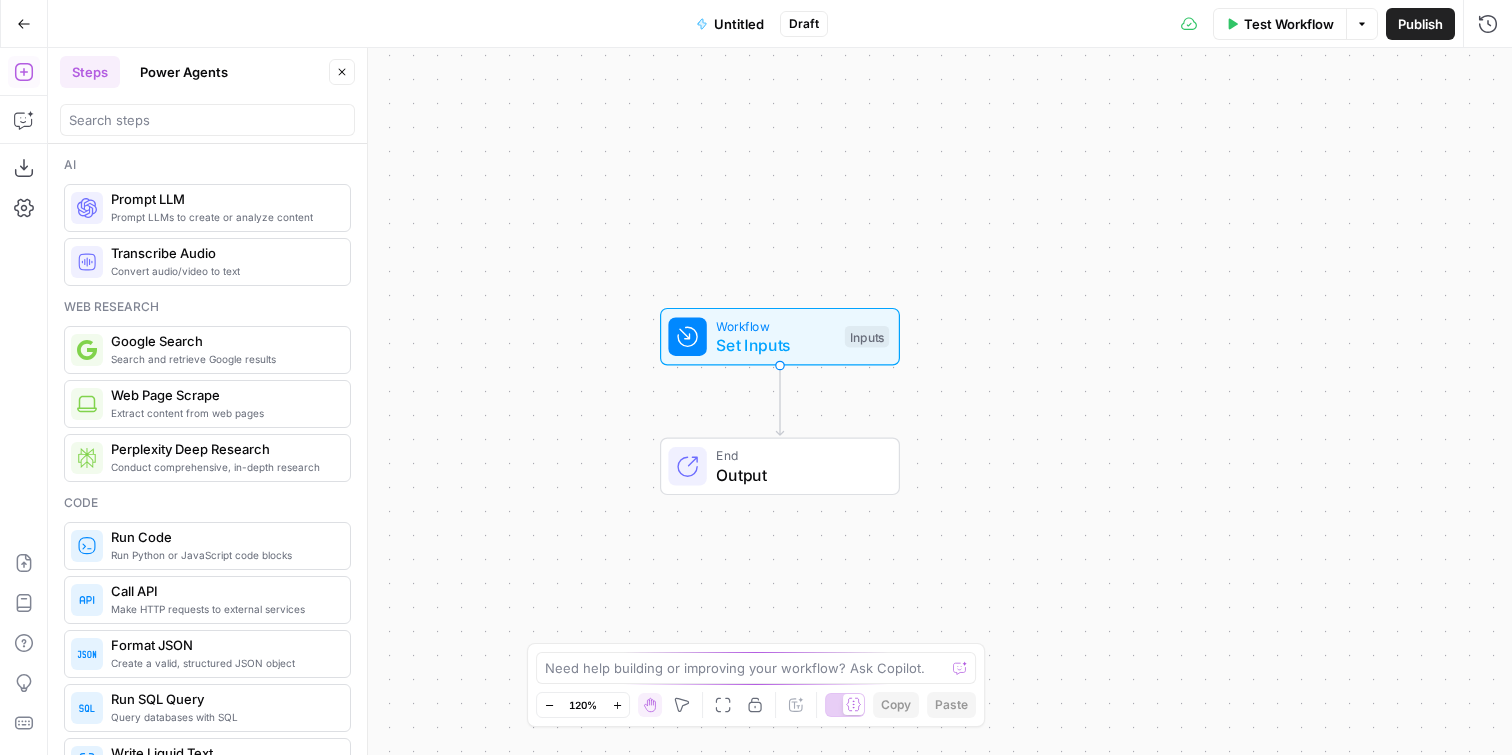 click on "Go Back" at bounding box center [24, 24] 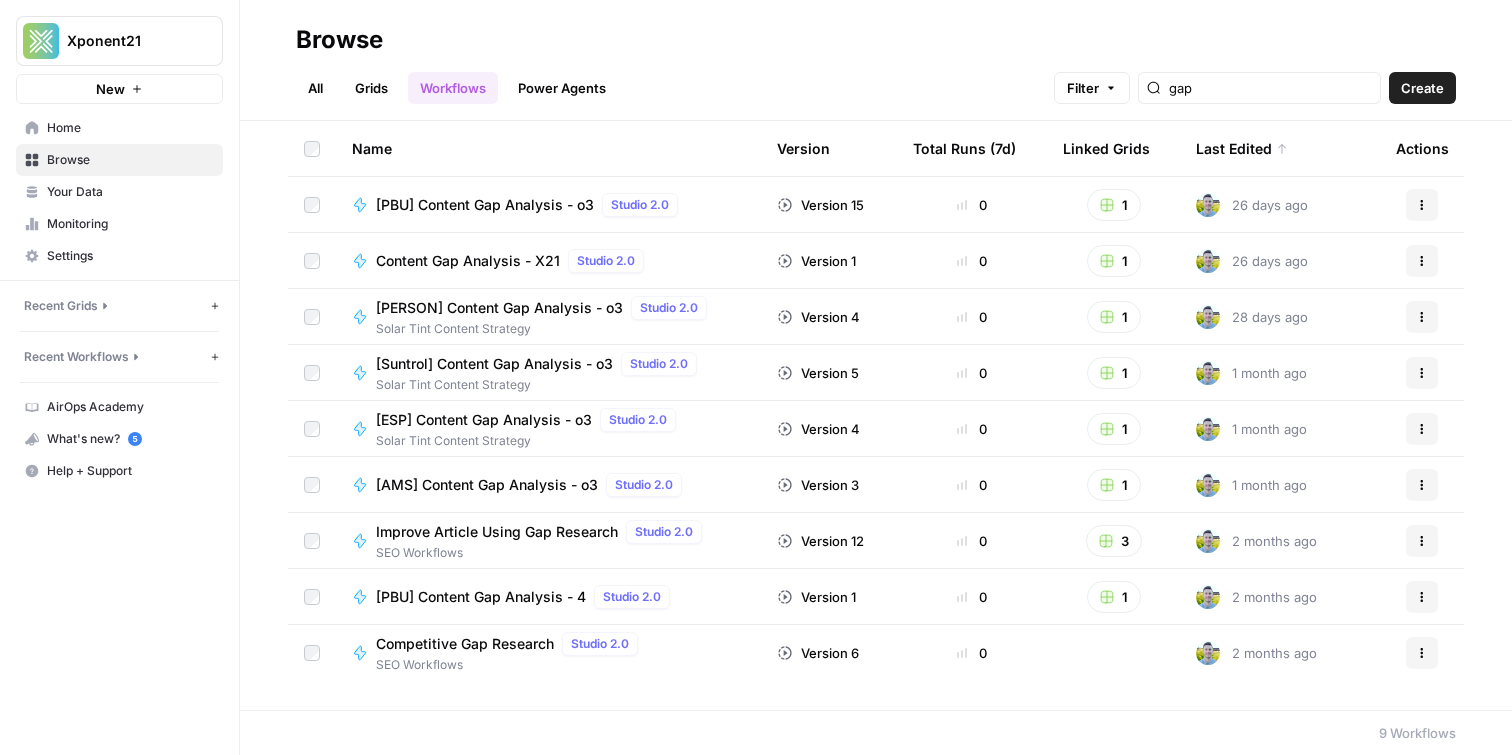 click on "All" at bounding box center [315, 88] 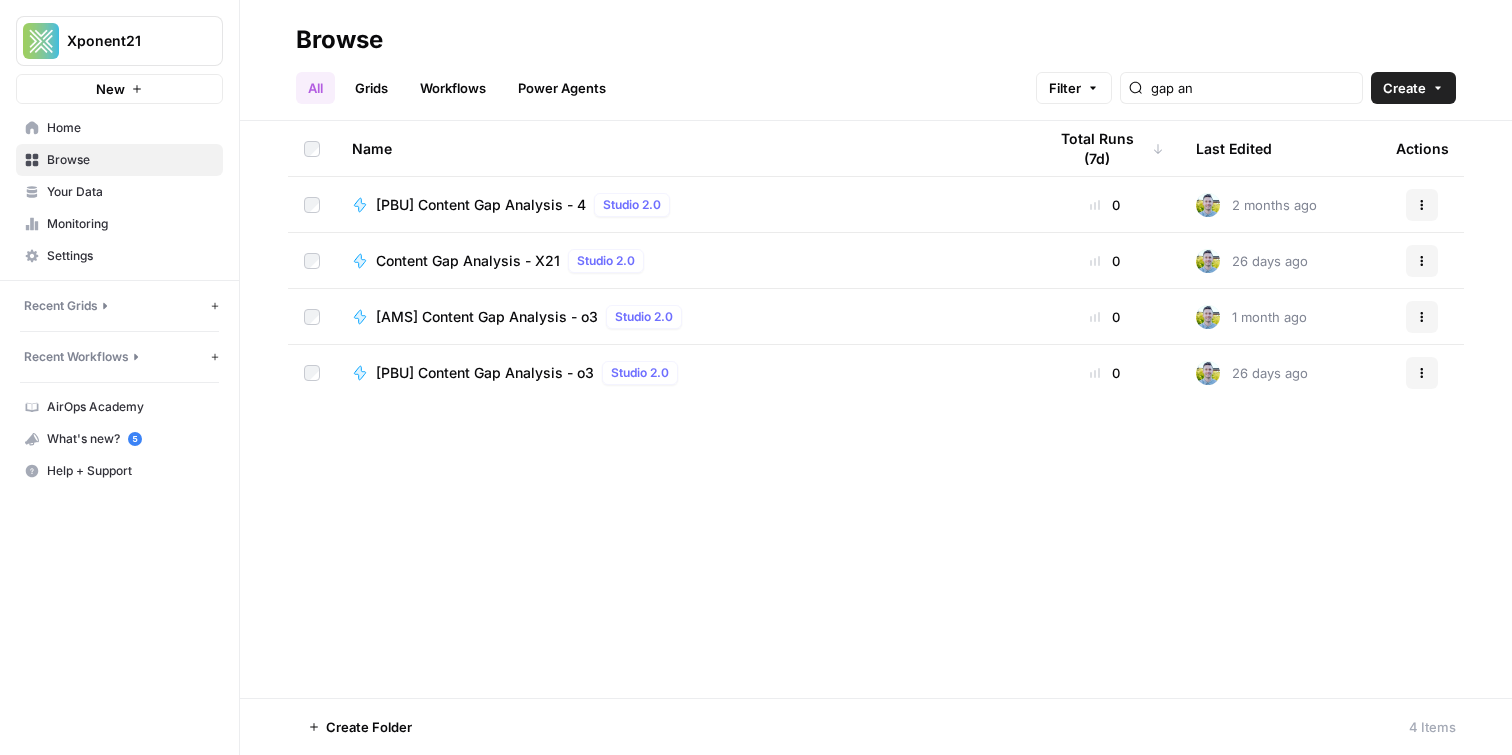 click on "All" at bounding box center (315, 88) 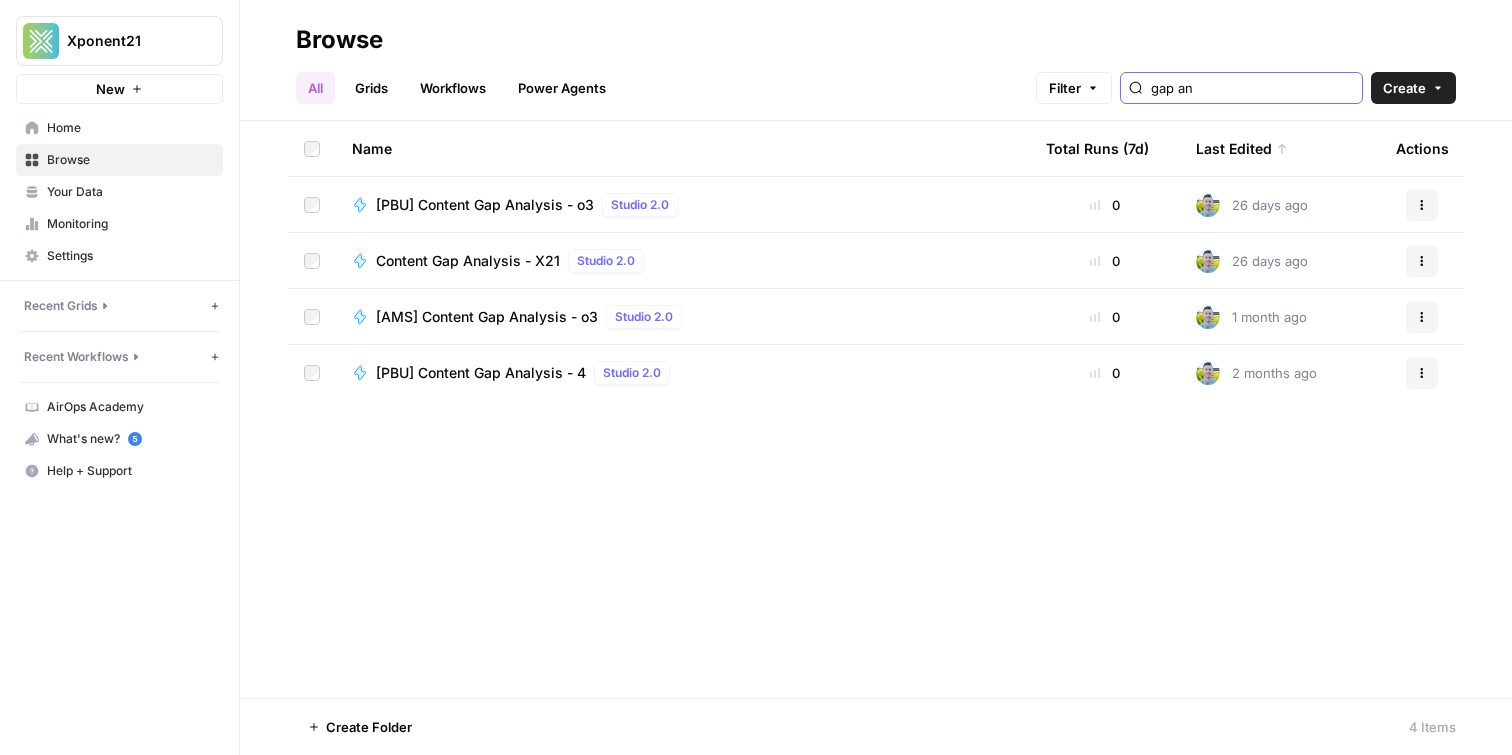 click on "gap an" at bounding box center [1252, 88] 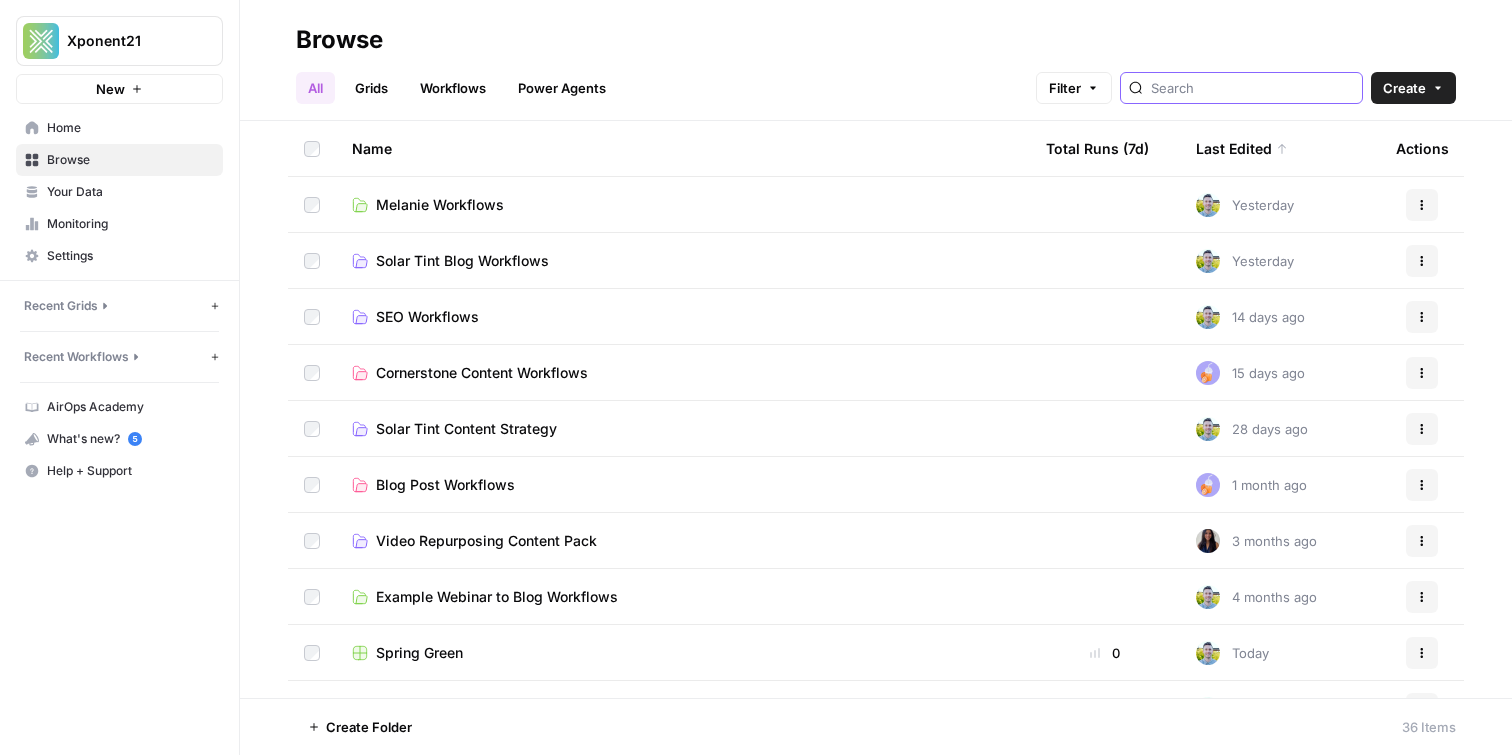type 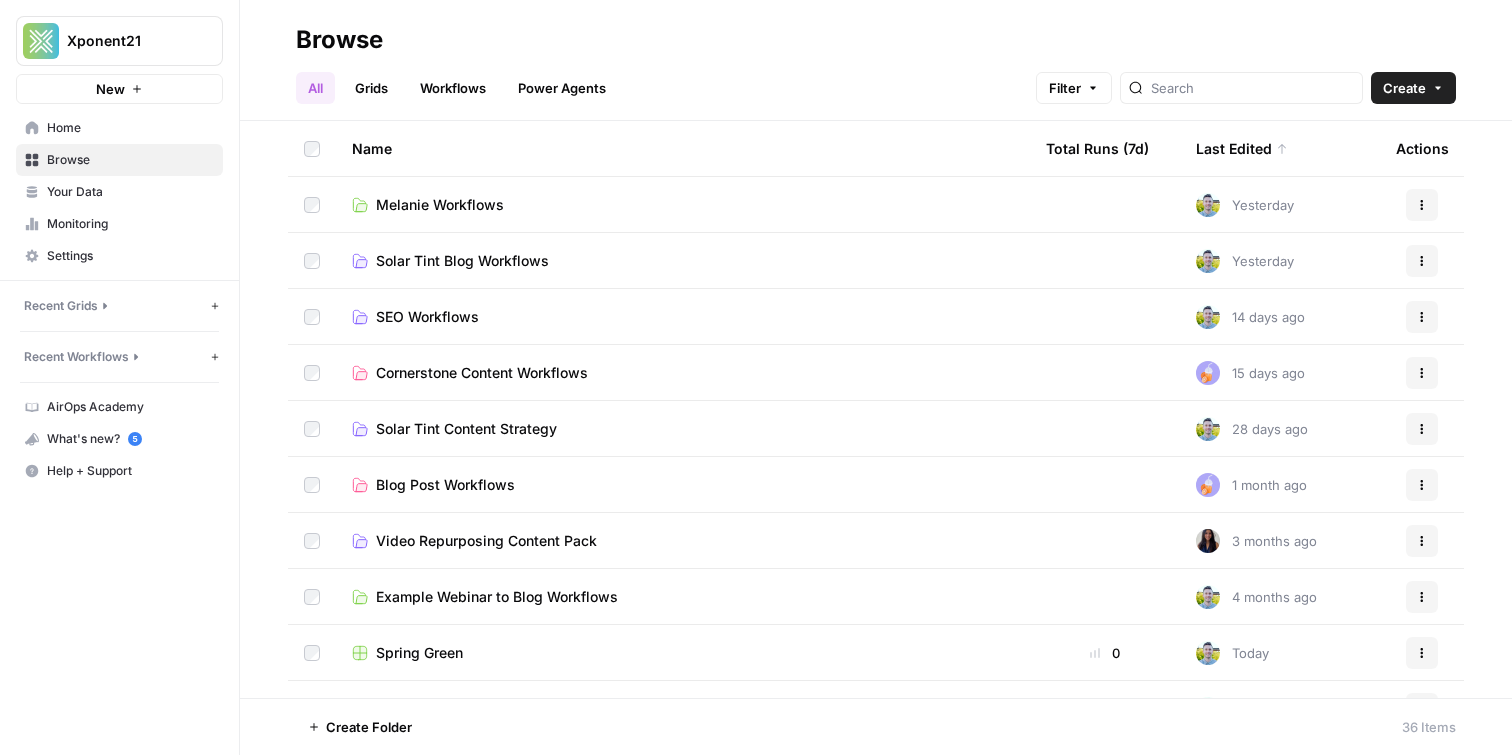click on "All" at bounding box center [315, 88] 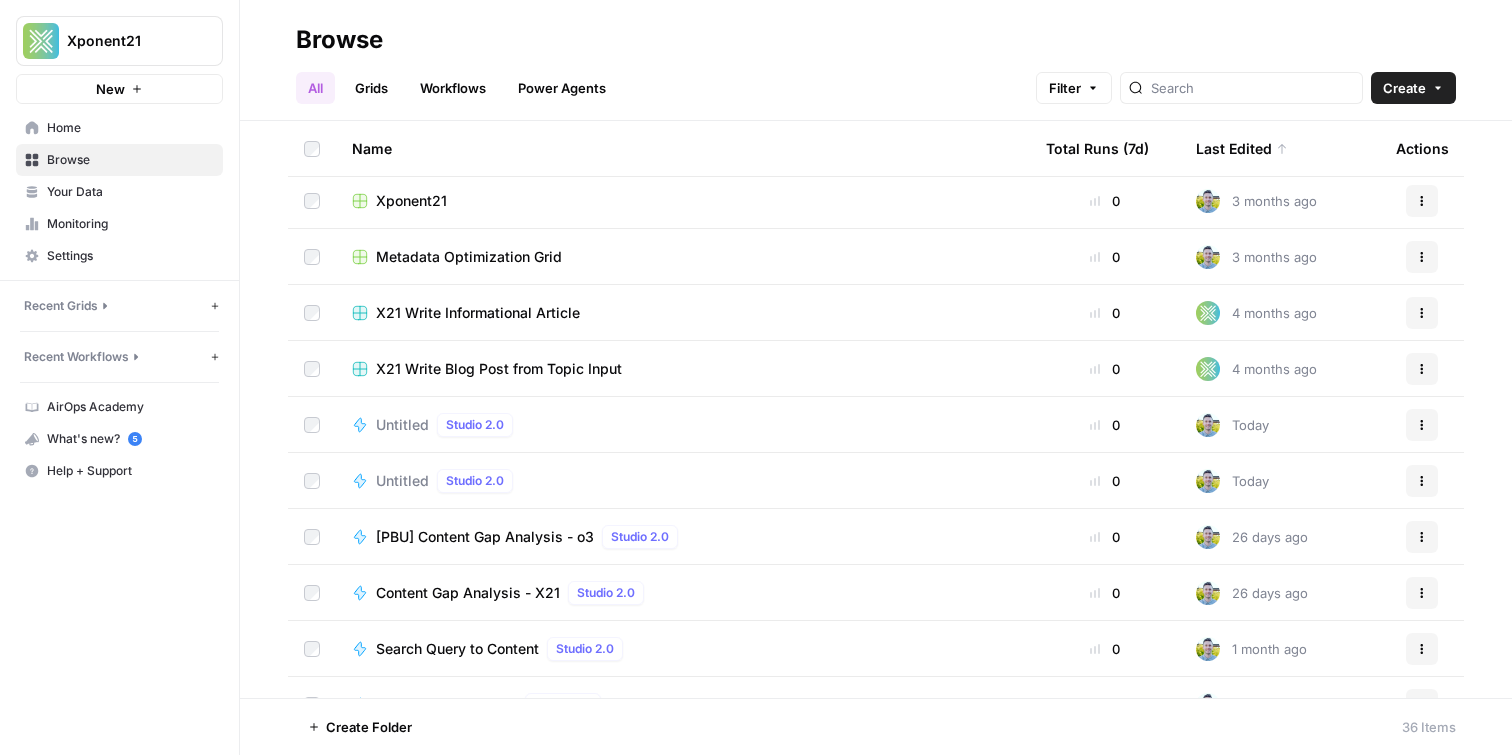 scroll, scrollTop: 849, scrollLeft: 0, axis: vertical 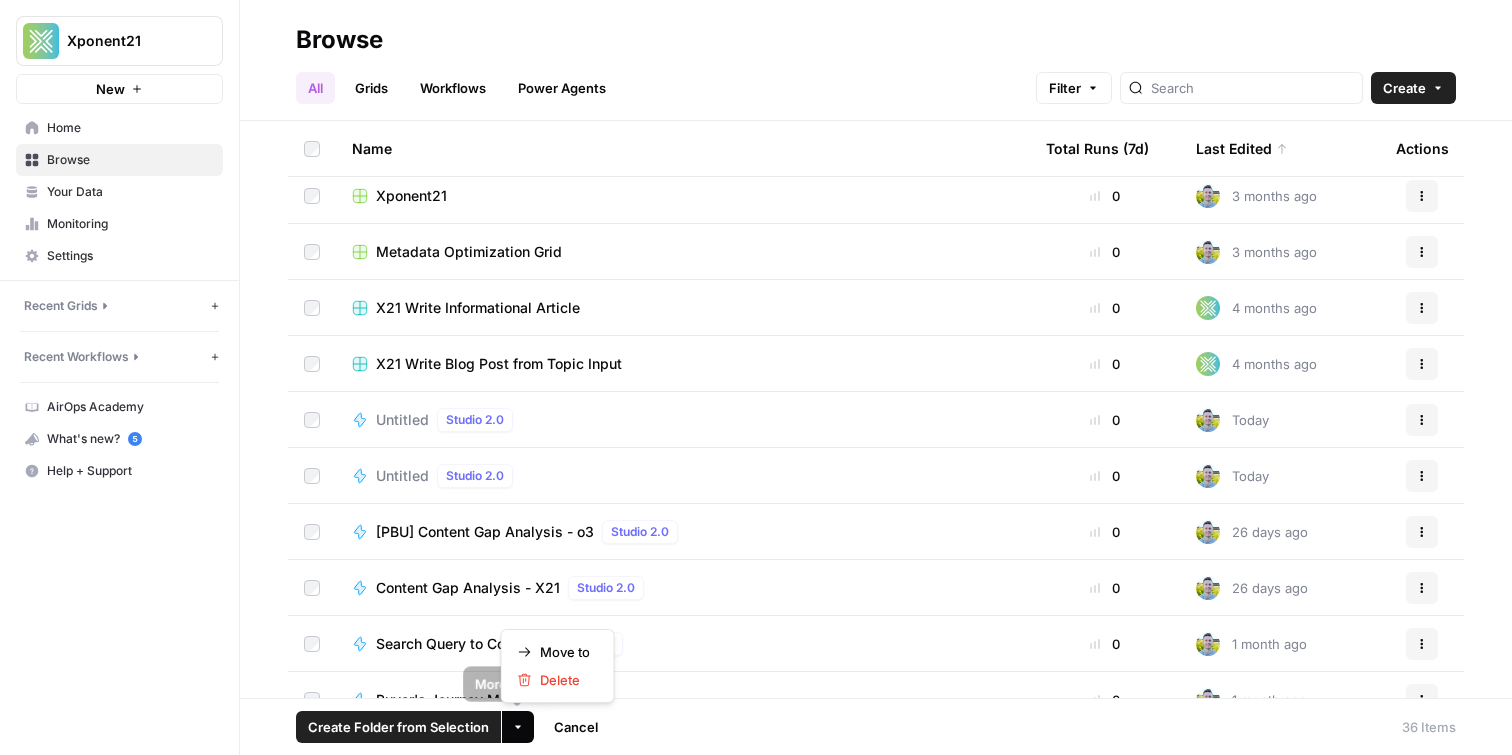 click 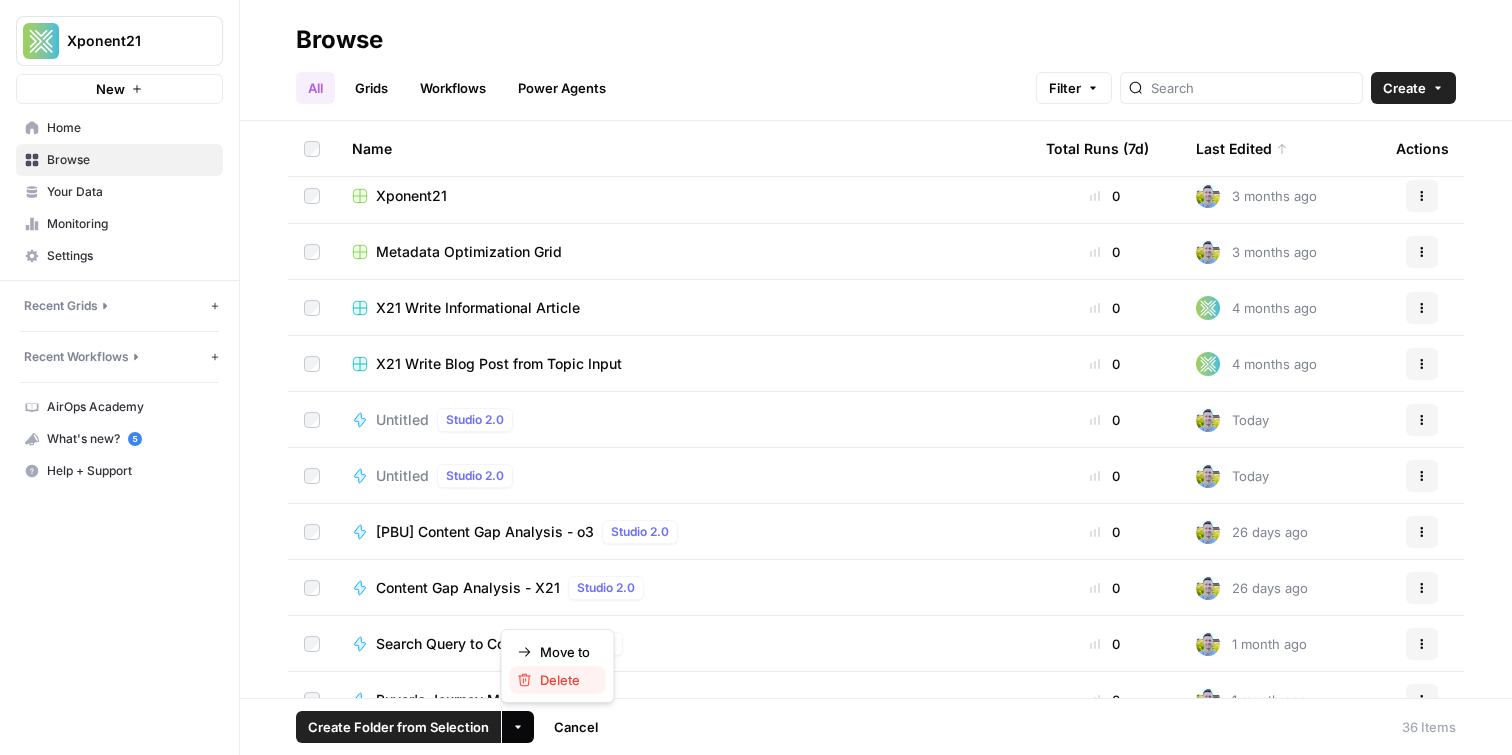 click on "Delete" at bounding box center (565, 680) 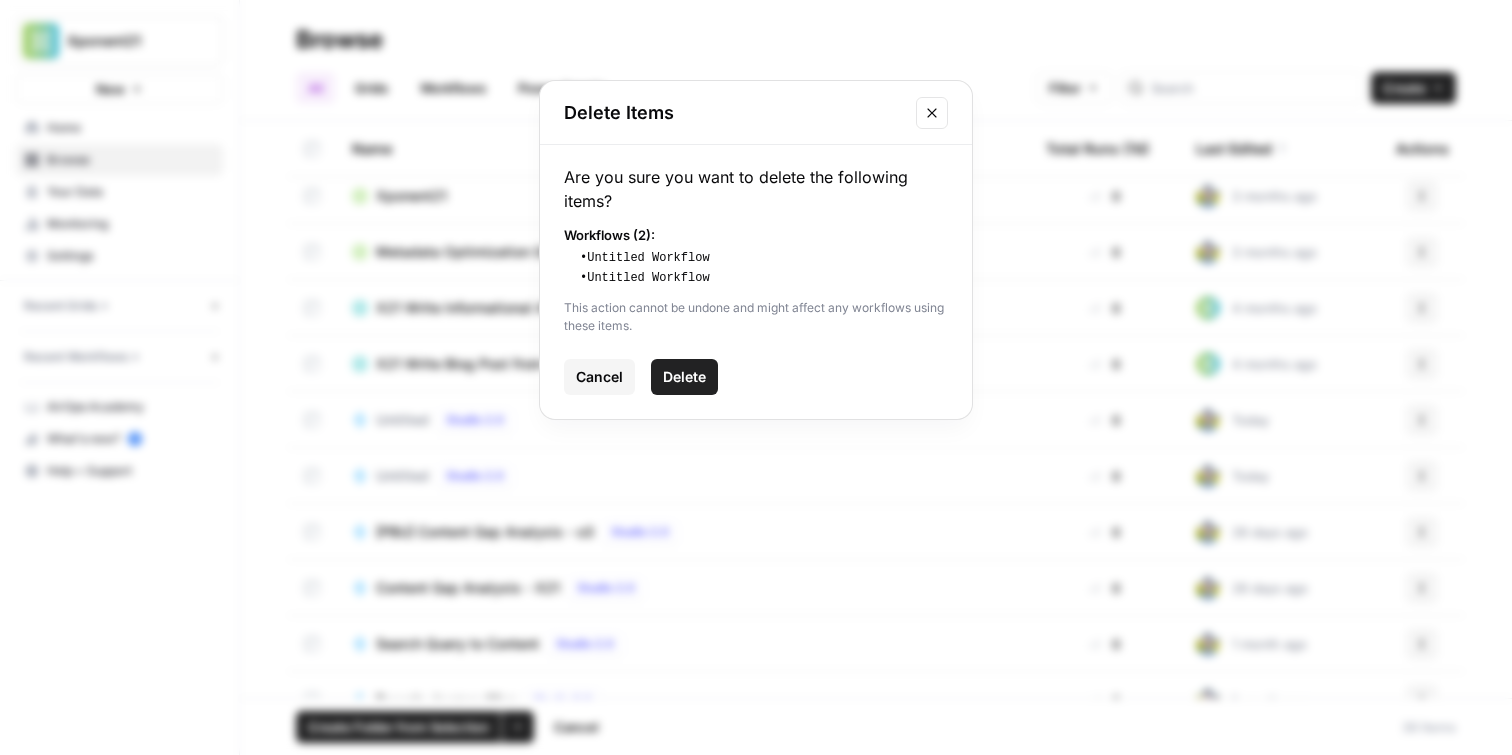 click on "Delete" at bounding box center [684, 377] 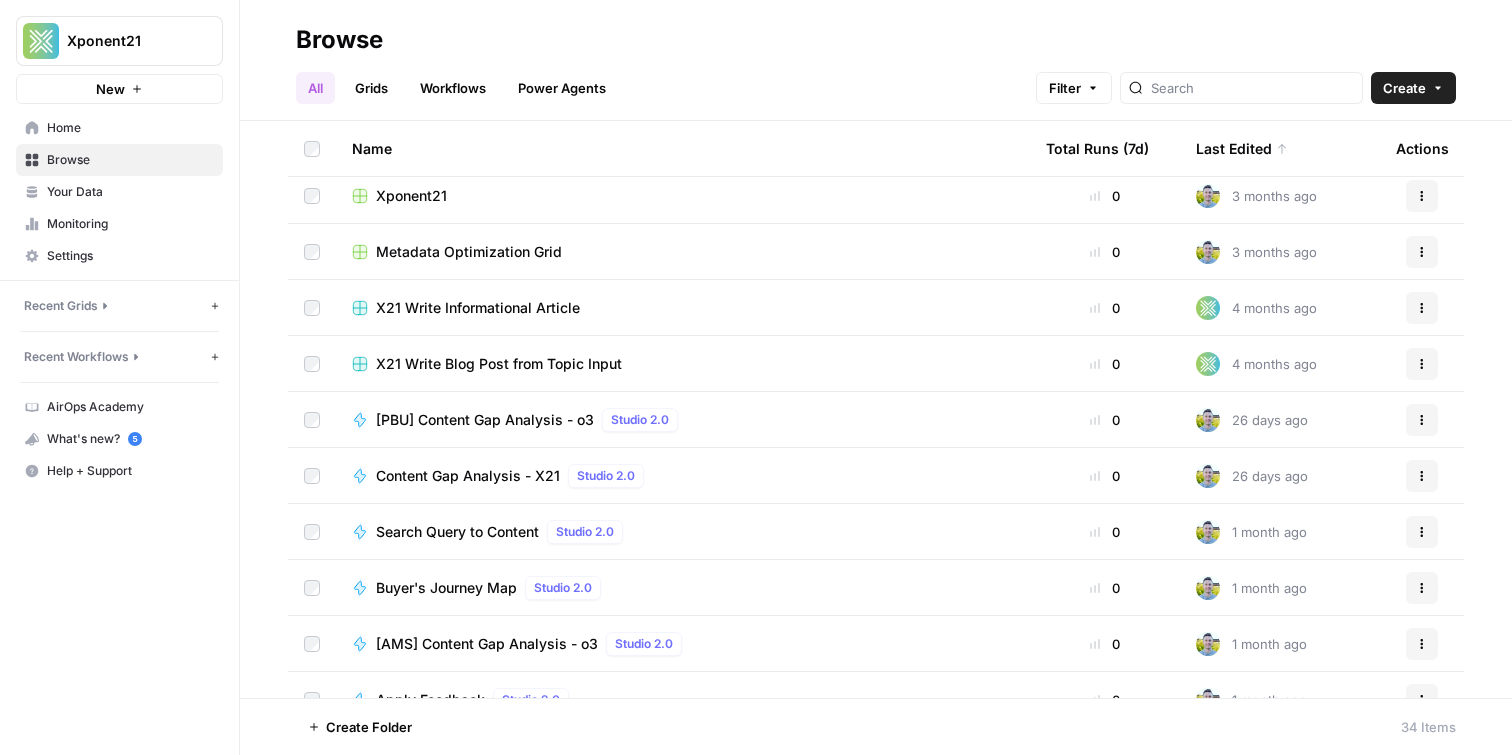 click on "Workflows" at bounding box center (453, 88) 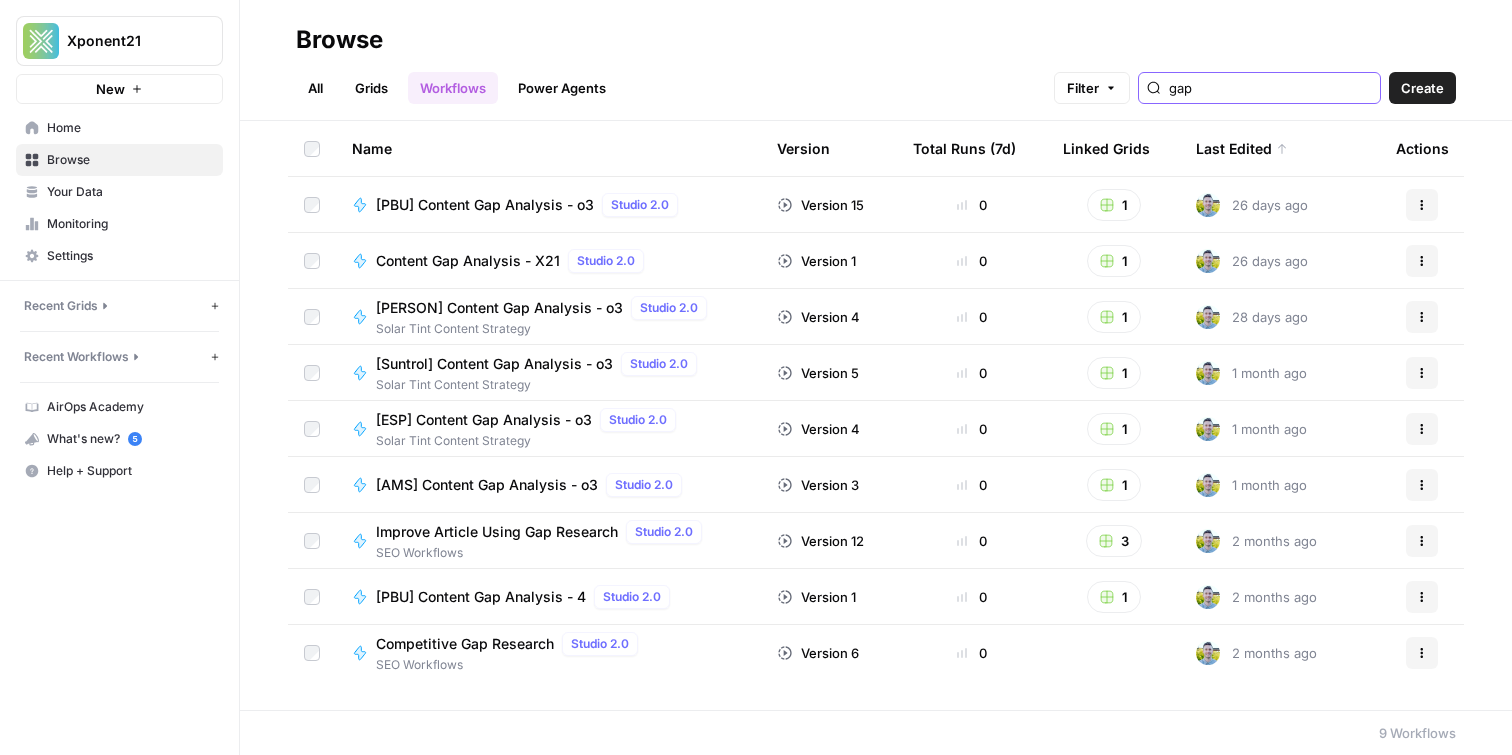 click on "gap" at bounding box center [1270, 88] 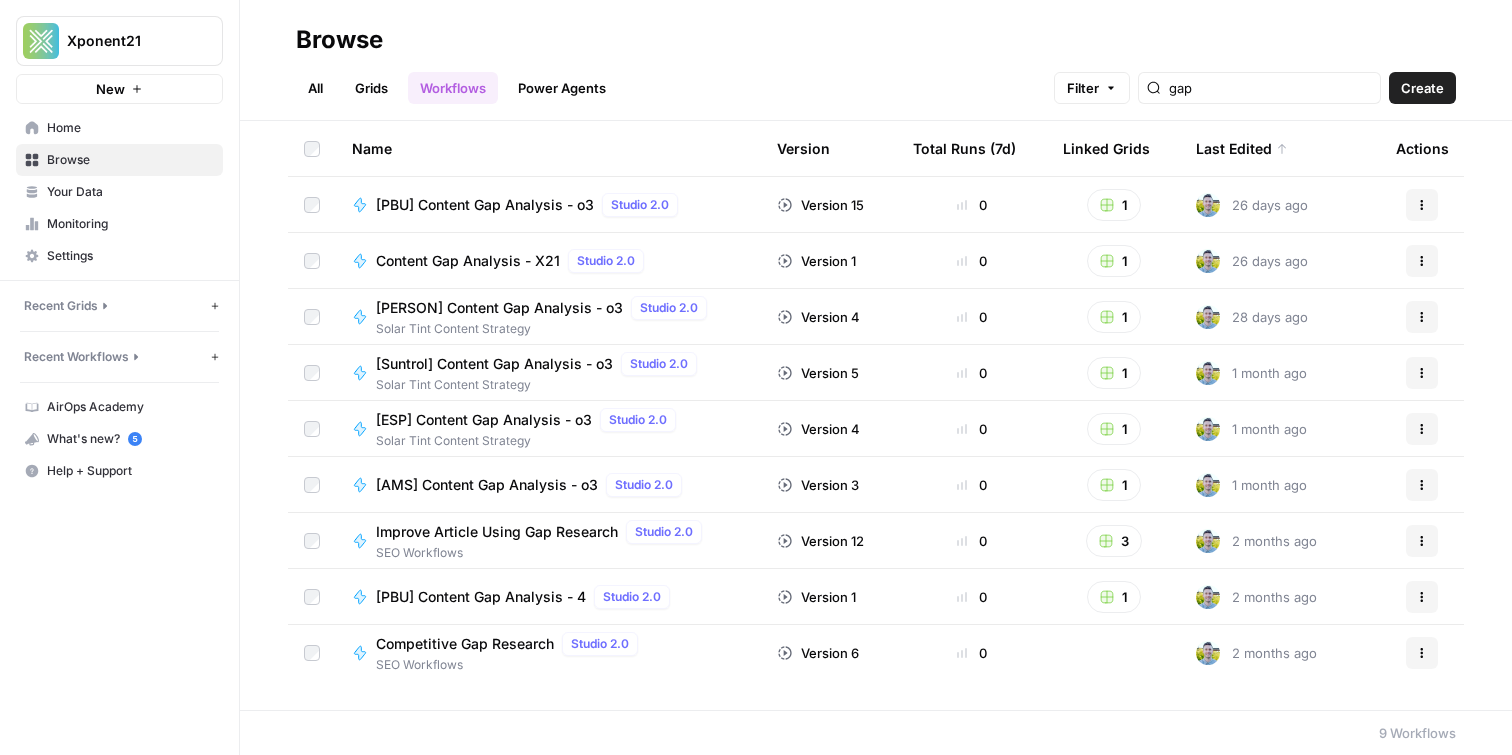 click on "Browse" at bounding box center (876, 40) 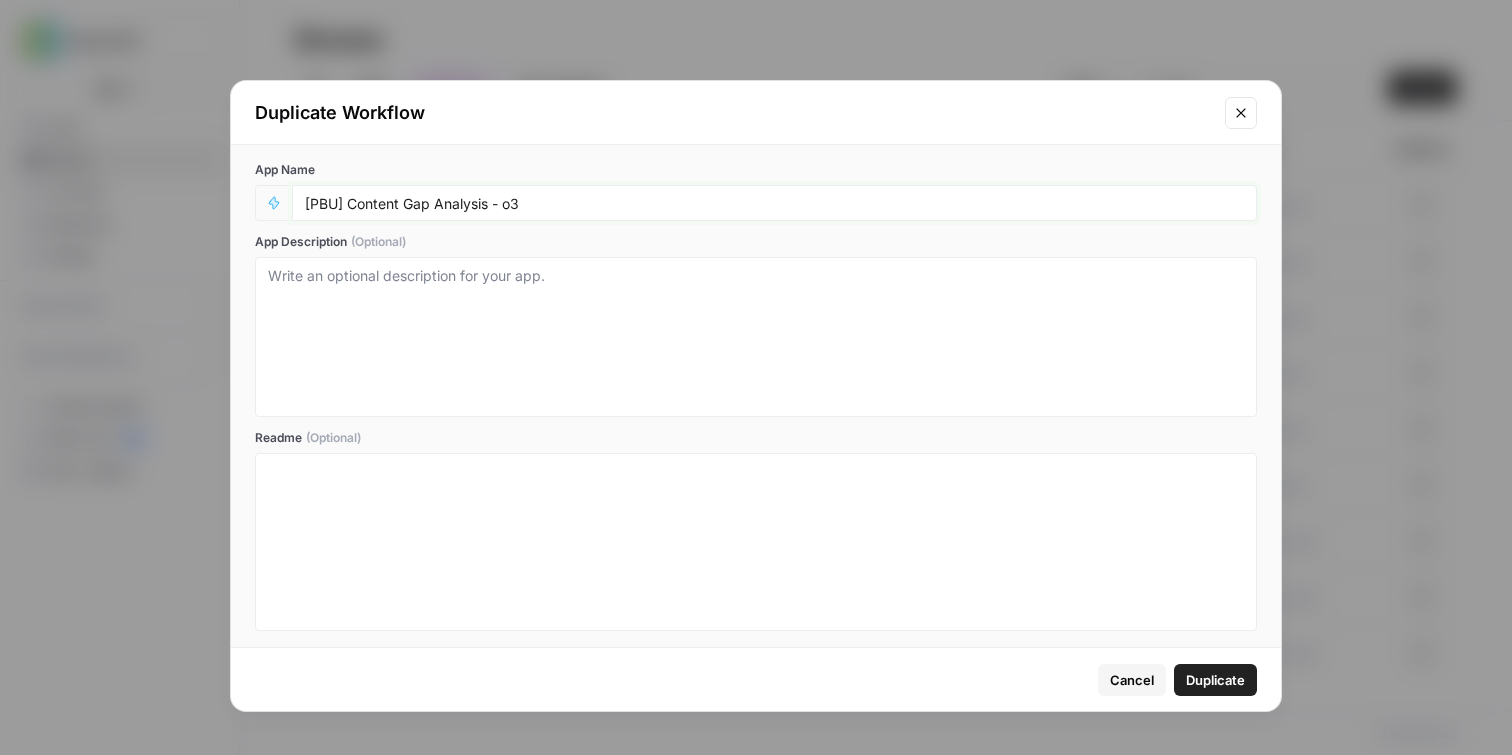 click on "[PBU] Content Gap Analysis - o3" at bounding box center [774, 203] 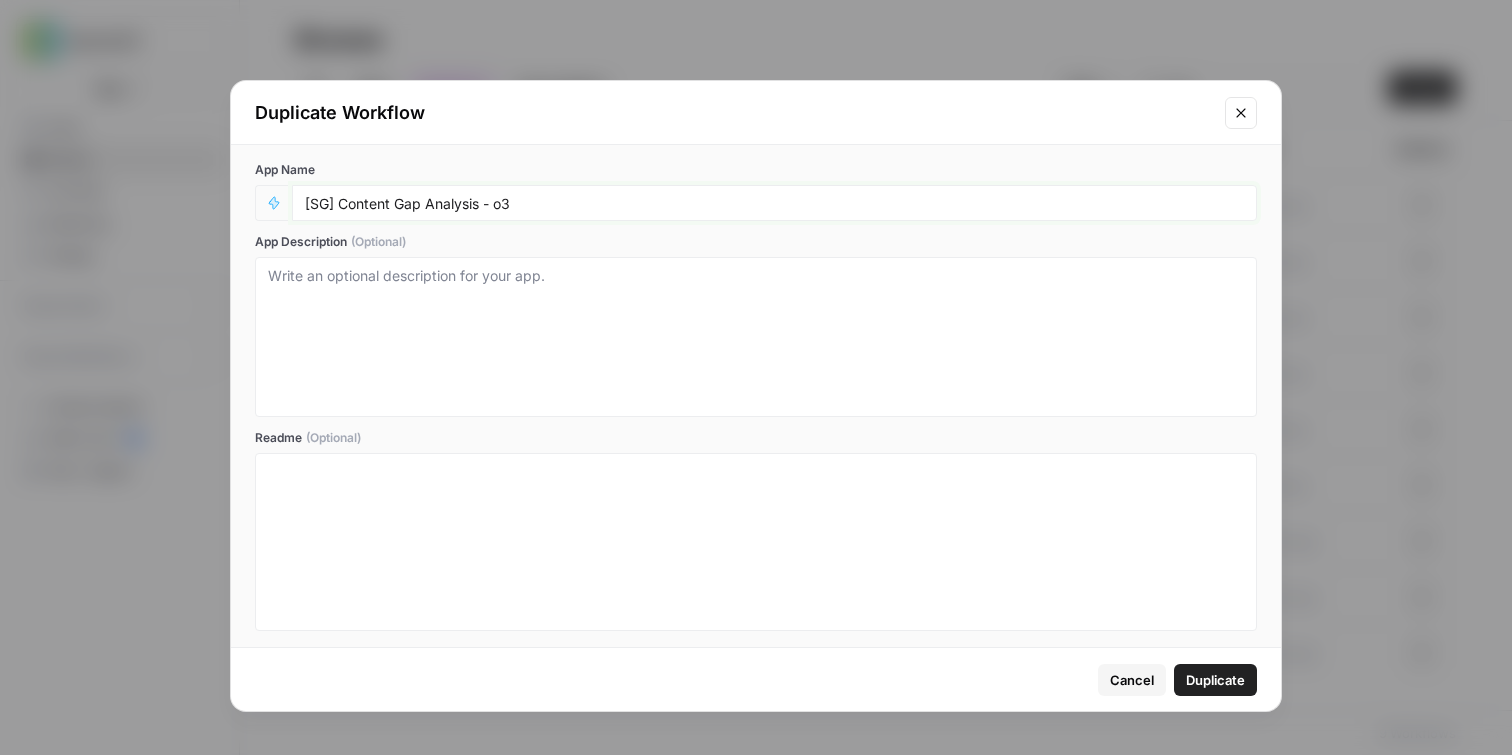 type on "[SG] Content Gap Analysis - o3" 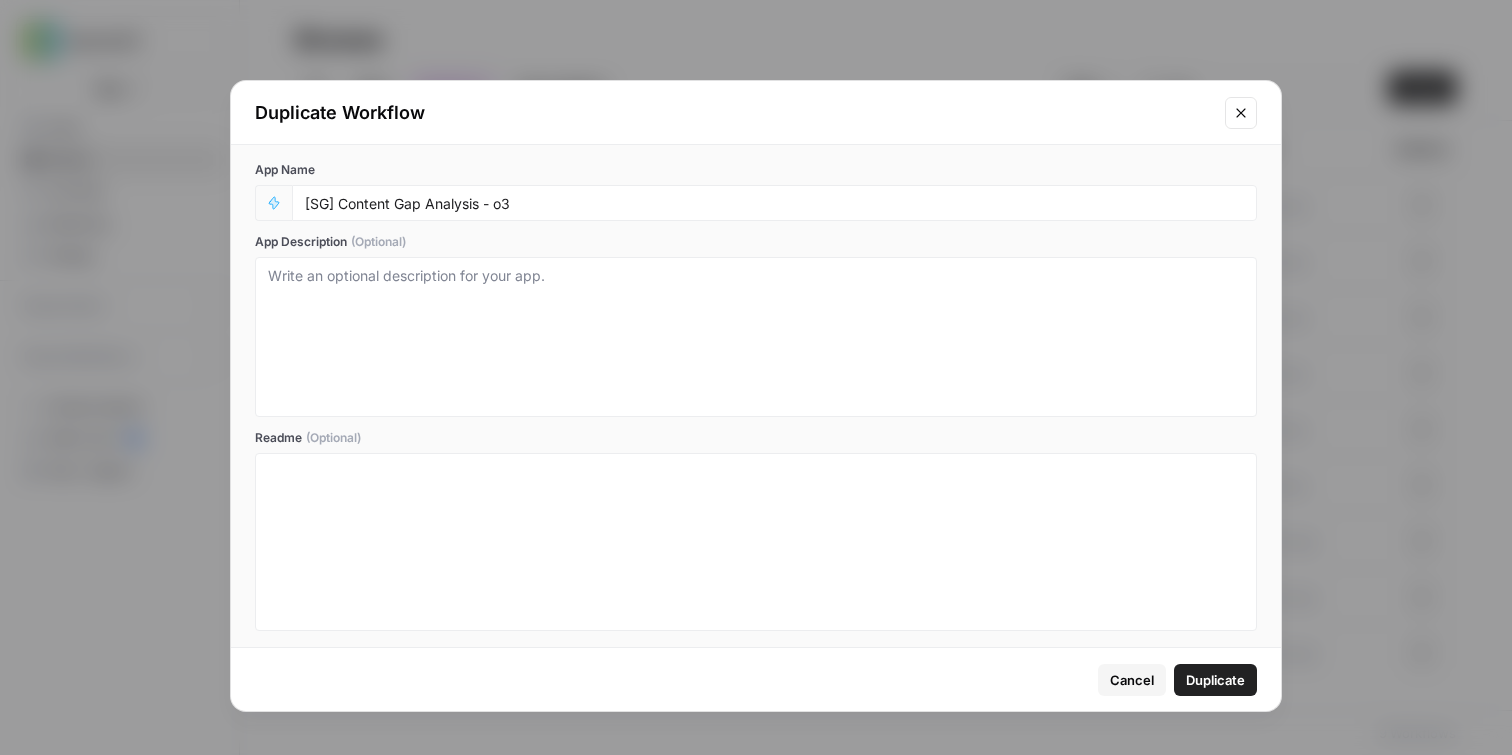 click on "Duplicate" at bounding box center [1215, 680] 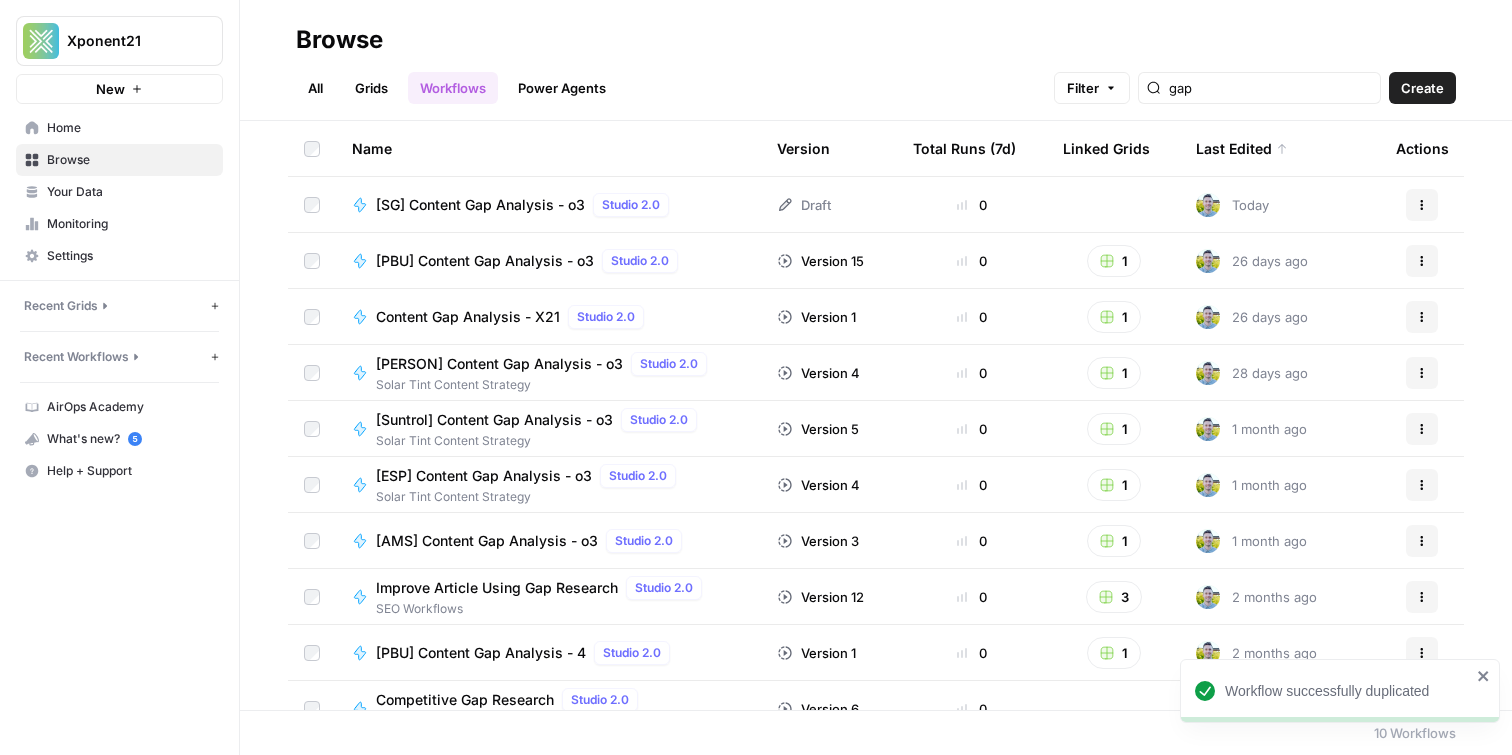 click on "[SG] Content Gap Analysis - o3" at bounding box center [480, 205] 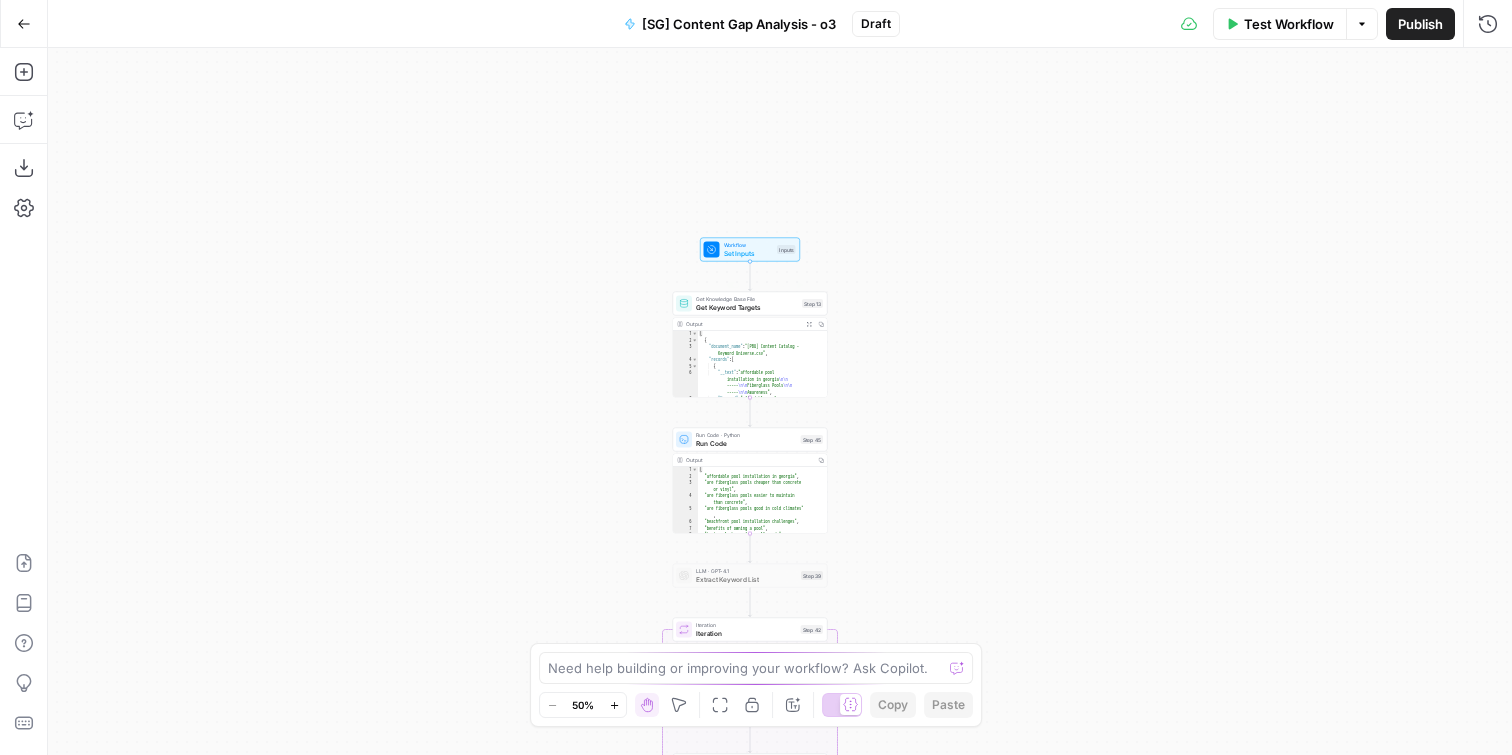 click on "Get Keyword Targets" at bounding box center (747, 307) 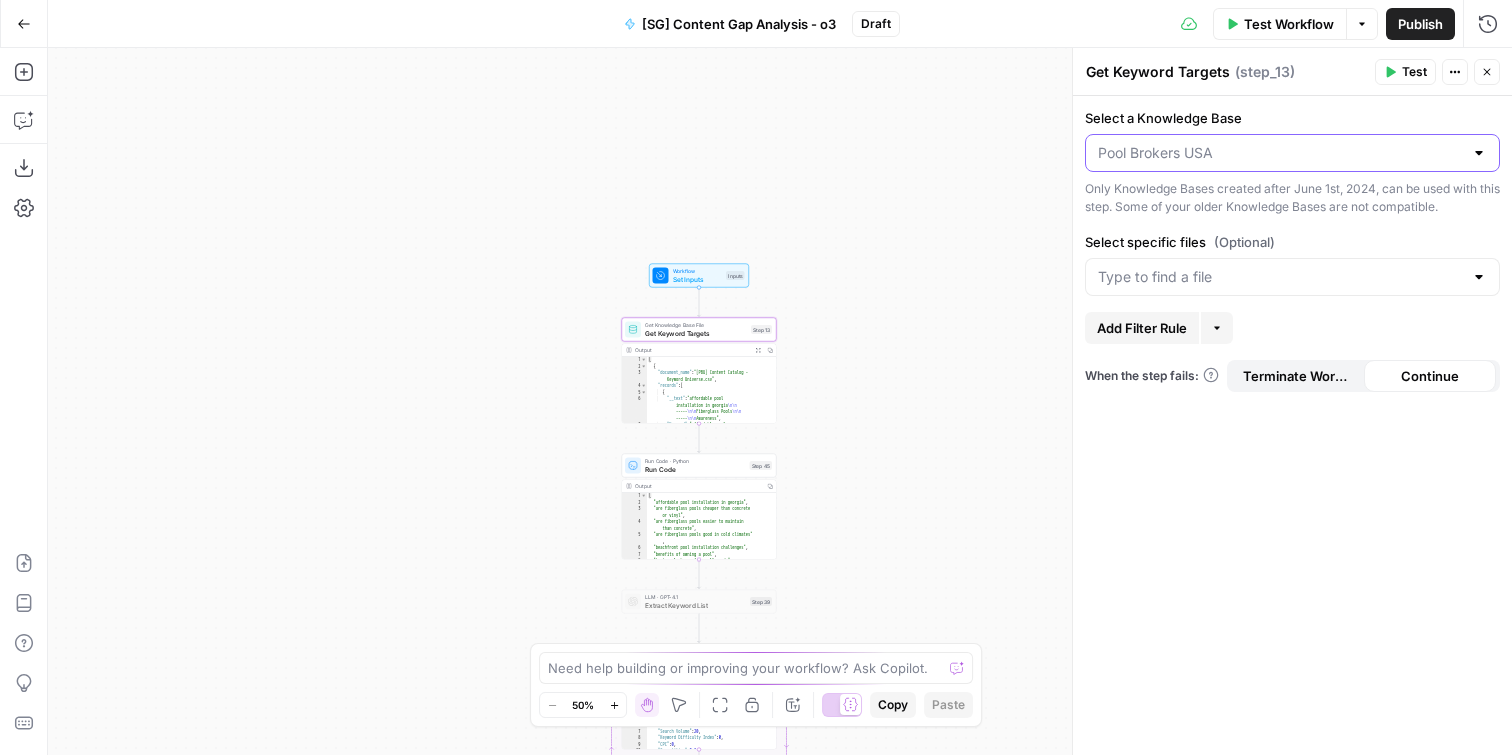 click on "Select a Knowledge Base" at bounding box center (1280, 153) 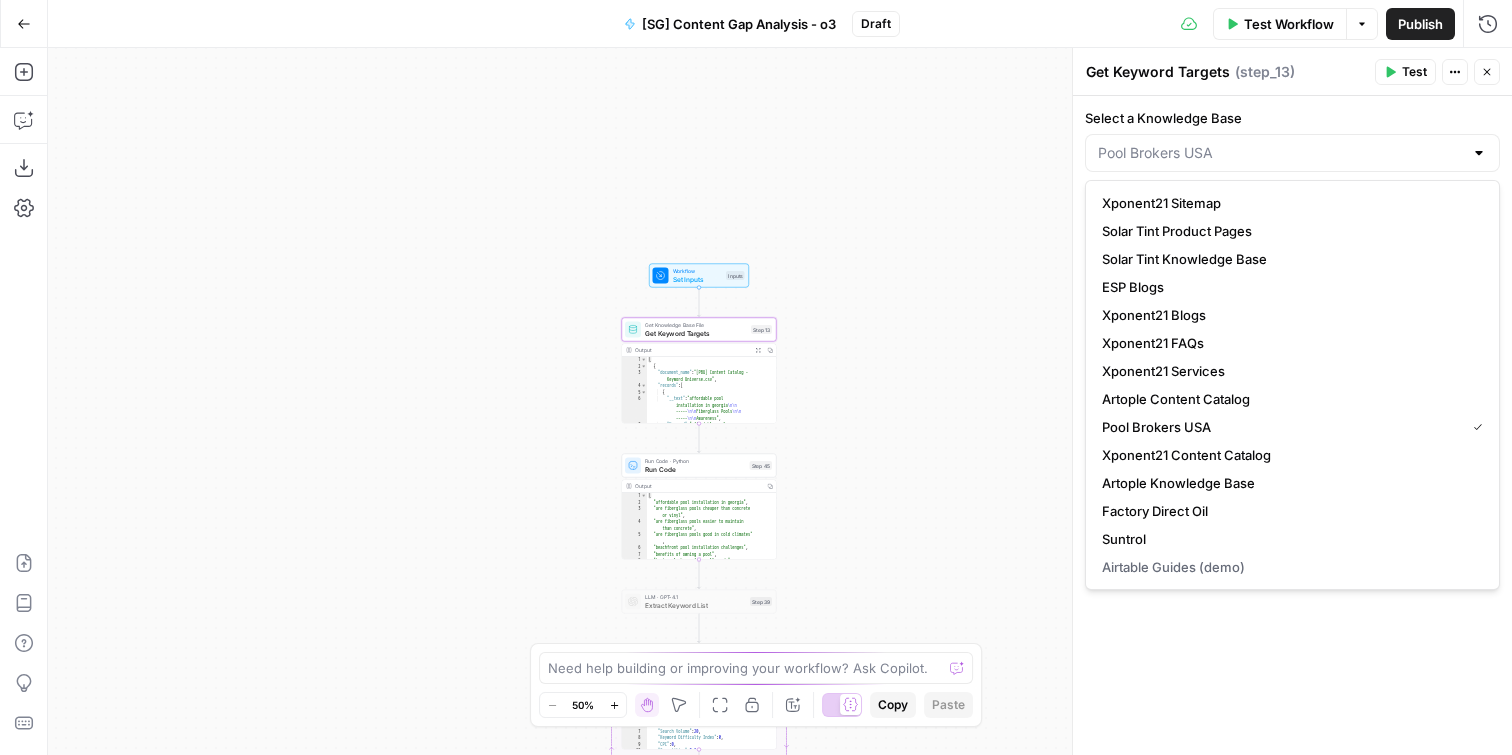 type on "Pool Brokers USA" 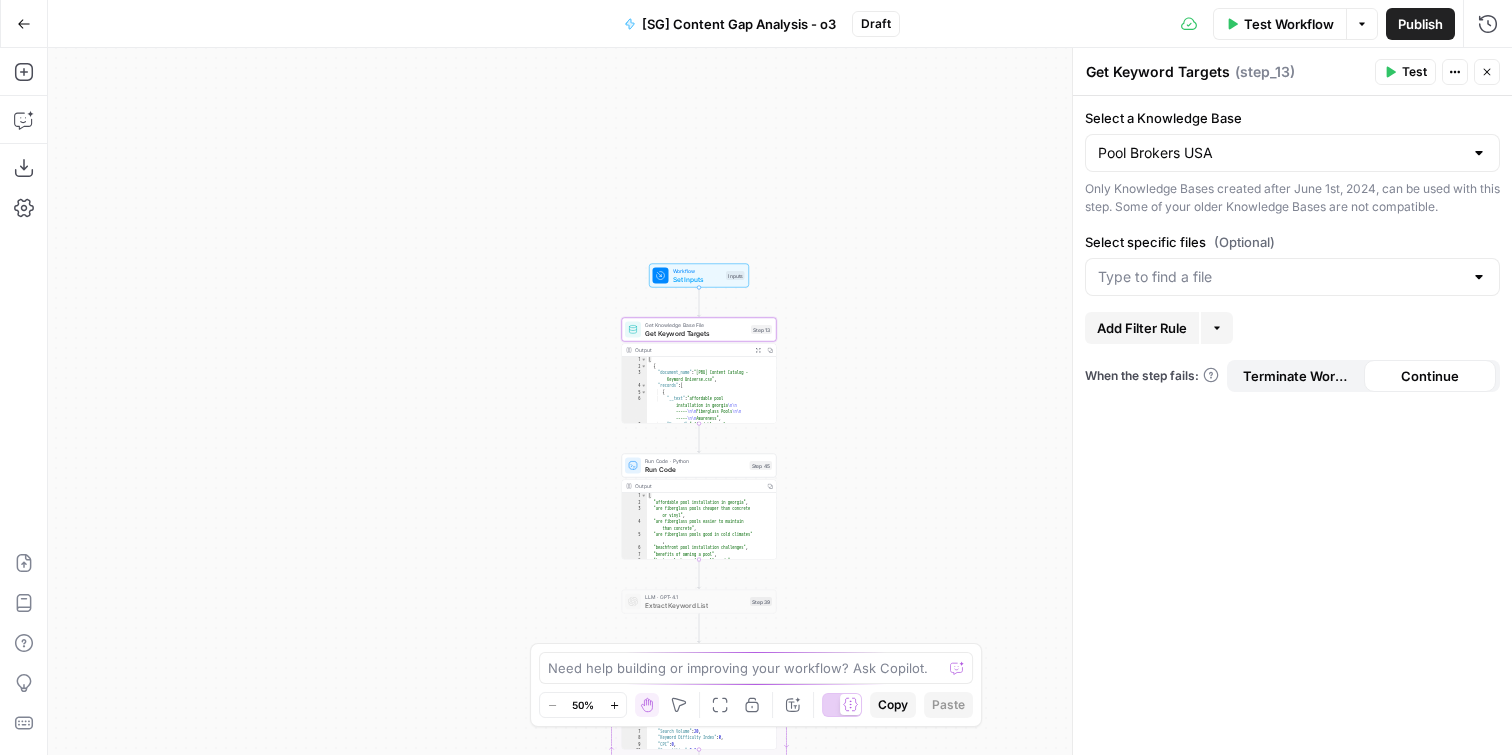 click on "Workflow Set Inputs Inputs Get Knowledge Base File Get Keyword Targets Step 13 Output Expand Output Copy 1 2 3 4 5 6 7 [    {      "document_name" :  "[PBU] Content Catalog -           Keyword Universe.csv" ,      "records" :  [         {           "__text" :  "affordable pool               installation in georgia \n\n              ----- \n\n Fiberglass Pools \n\n              ----- \n\n Awareness" ,           "Keyword" :  "affordable pool               installation in georgia" ,     Run Code · Python Run Code Step 45 Output Copy 1 2 3 4 5 6 7 8 9 [    "affordable pool installation in georgia" ,    "are fiberglass pools cheaper than concrete         or vinyl" ,    "are fiberglass pools easier to maintain         than concrete" ,    "are fiberglass pools good in cold climates"        ,    "beachfront pool installation challenges" ,    "benefits of owning a pool" ,    "best pool shapes for small yards" ,    ,     LLM · GPT-4.1 Loop" at bounding box center [780, 401] 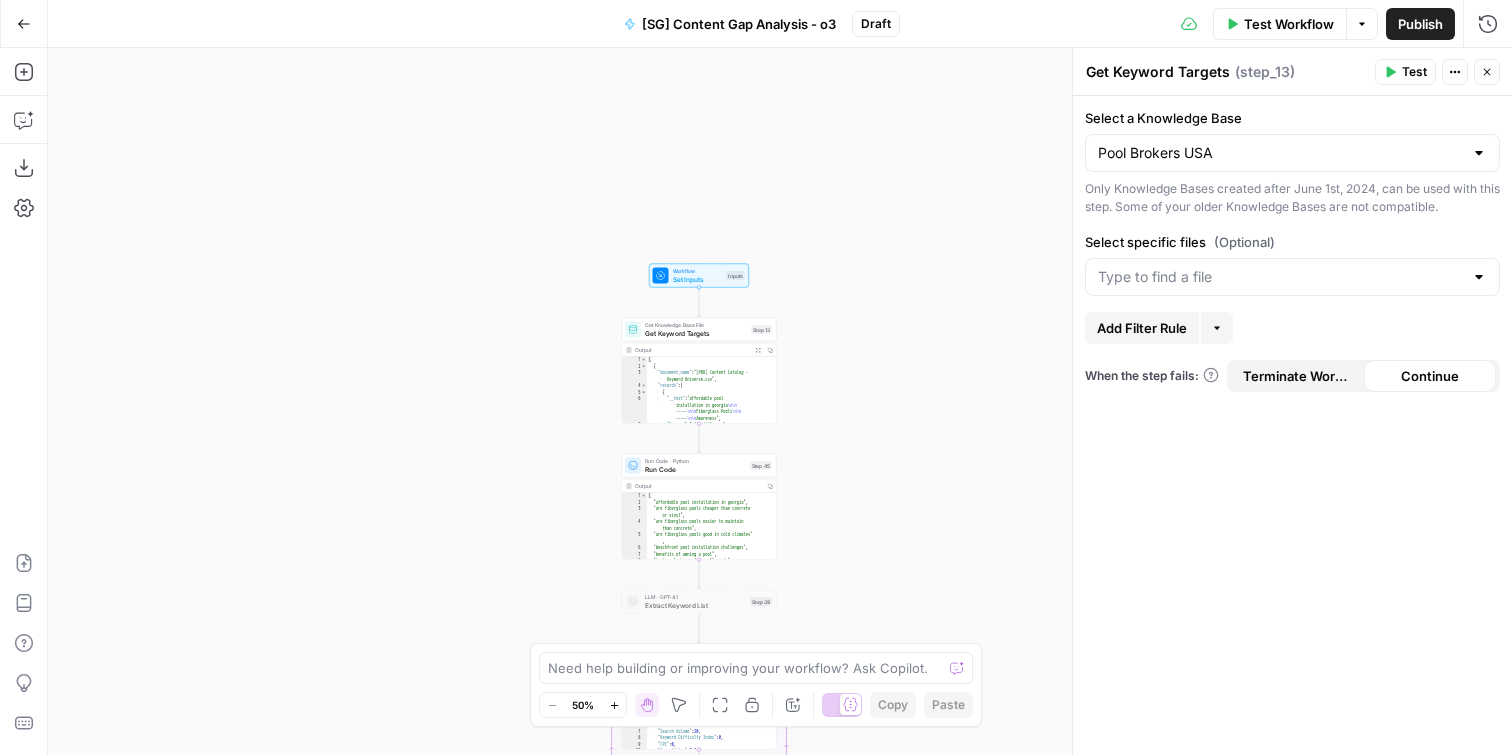 click on "Pool Brokers USA" at bounding box center (1292, 153) 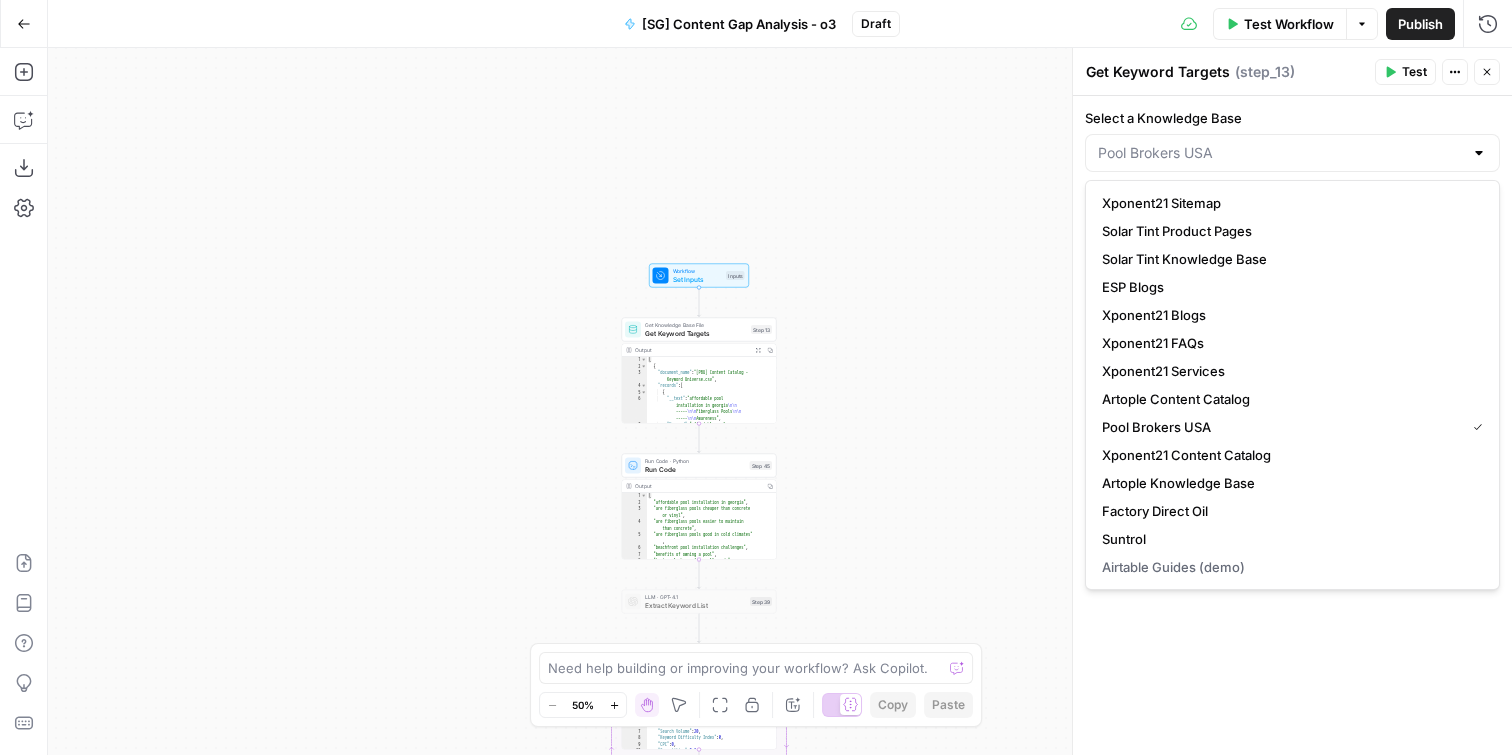 type on "Pool Brokers USA" 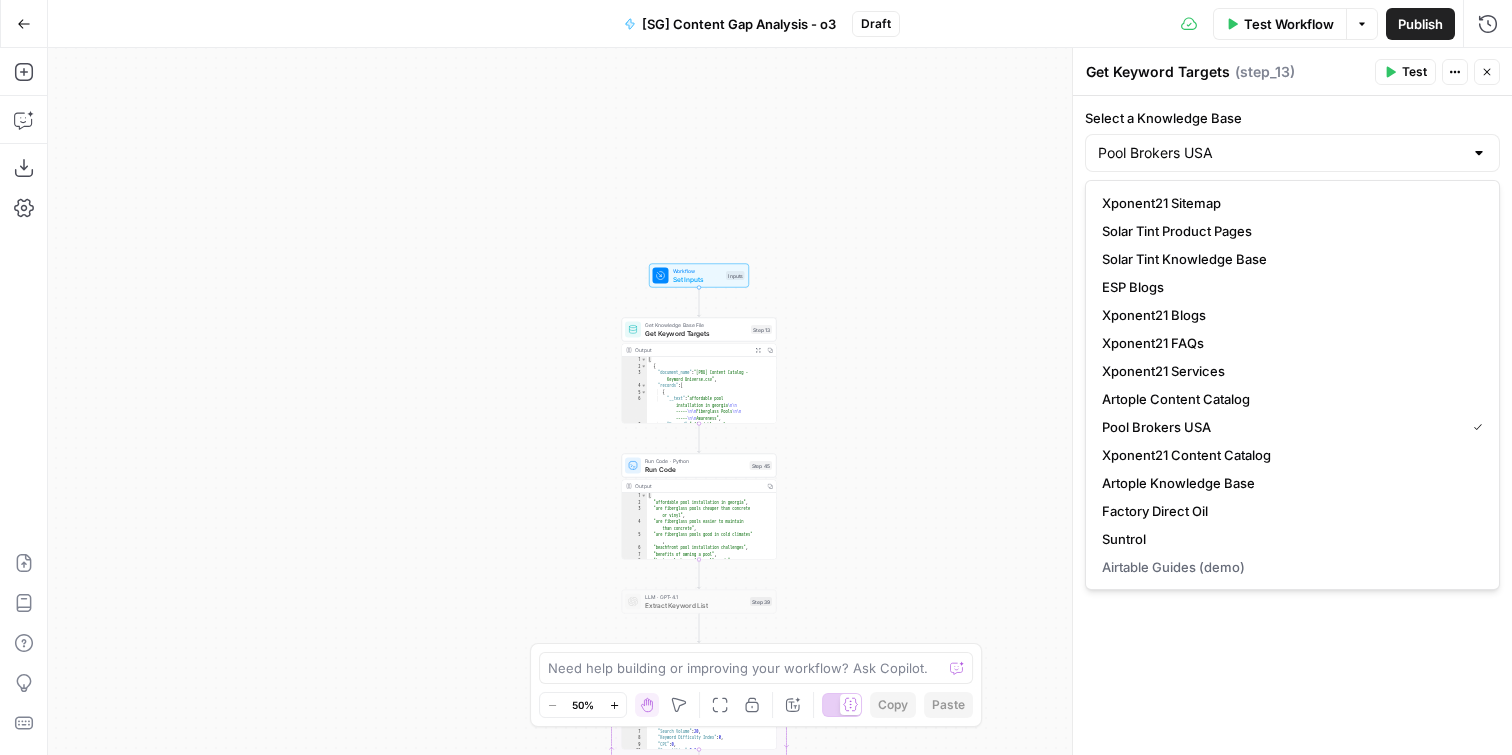 click on "Workflow Set Inputs Inputs Get Knowledge Base File Get Keyword Targets Step 13 Output Expand Output Copy 1 2 3 4 5 6 7 [    {      "document_name" :  "[PBU] Content Catalog -           Keyword Universe.csv" ,      "records" :  [         {           "__text" :  "affordable pool               installation in georgia \n\n              ----- \n\n Fiberglass Pools \n\n              ----- \n\n Awareness" ,           "Keyword" :  "affordable pool               installation in georgia" ,     Run Code · Python Run Code Step 45 Output Copy 1 2 3 4 5 6 7 8 9 [    "affordable pool installation in georgia" ,    "are fiberglass pools cheaper than concrete         or vinyl" ,    "are fiberglass pools easier to maintain         than concrete" ,    "are fiberglass pools good in cold climates"        ,    "beachfront pool installation challenges" ,    "benefits of owning a pool" ,    "best pool shapes for small yards" ,    ,     LLM · GPT-4.1 Loop" at bounding box center (780, 401) 